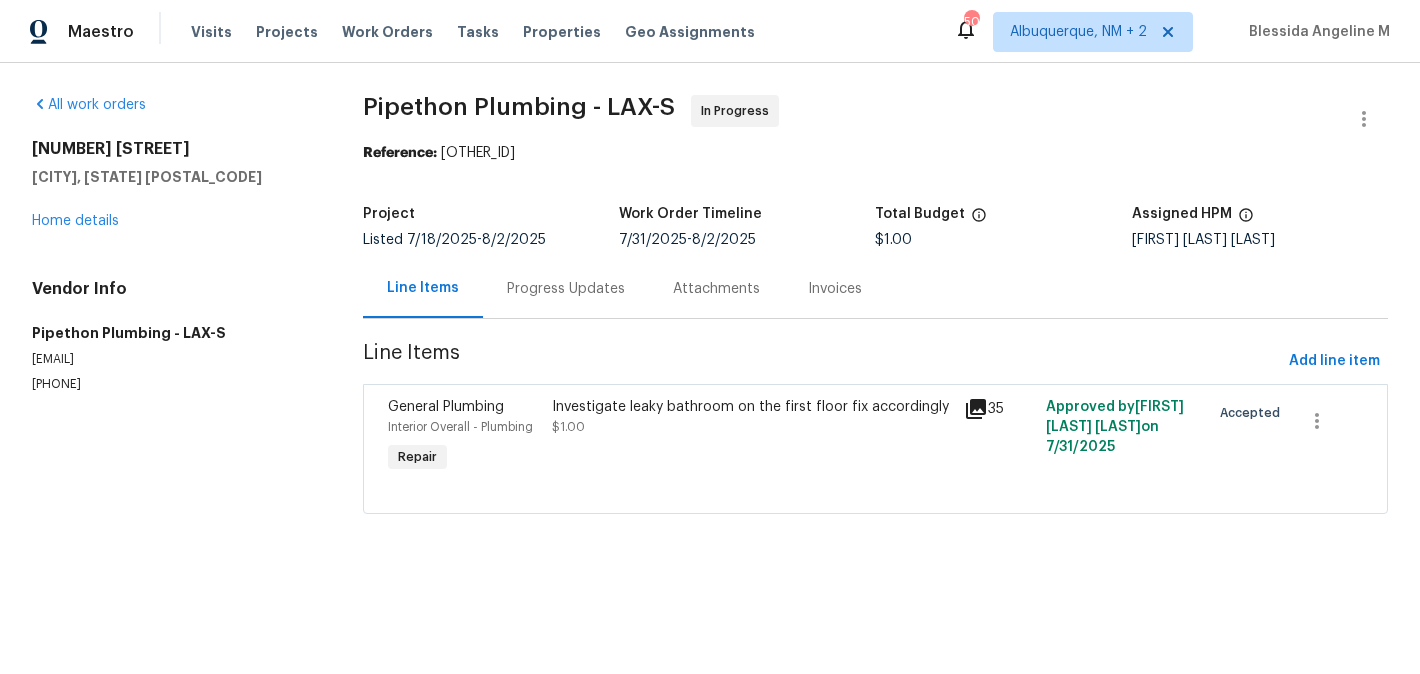 scroll, scrollTop: 0, scrollLeft: 0, axis: both 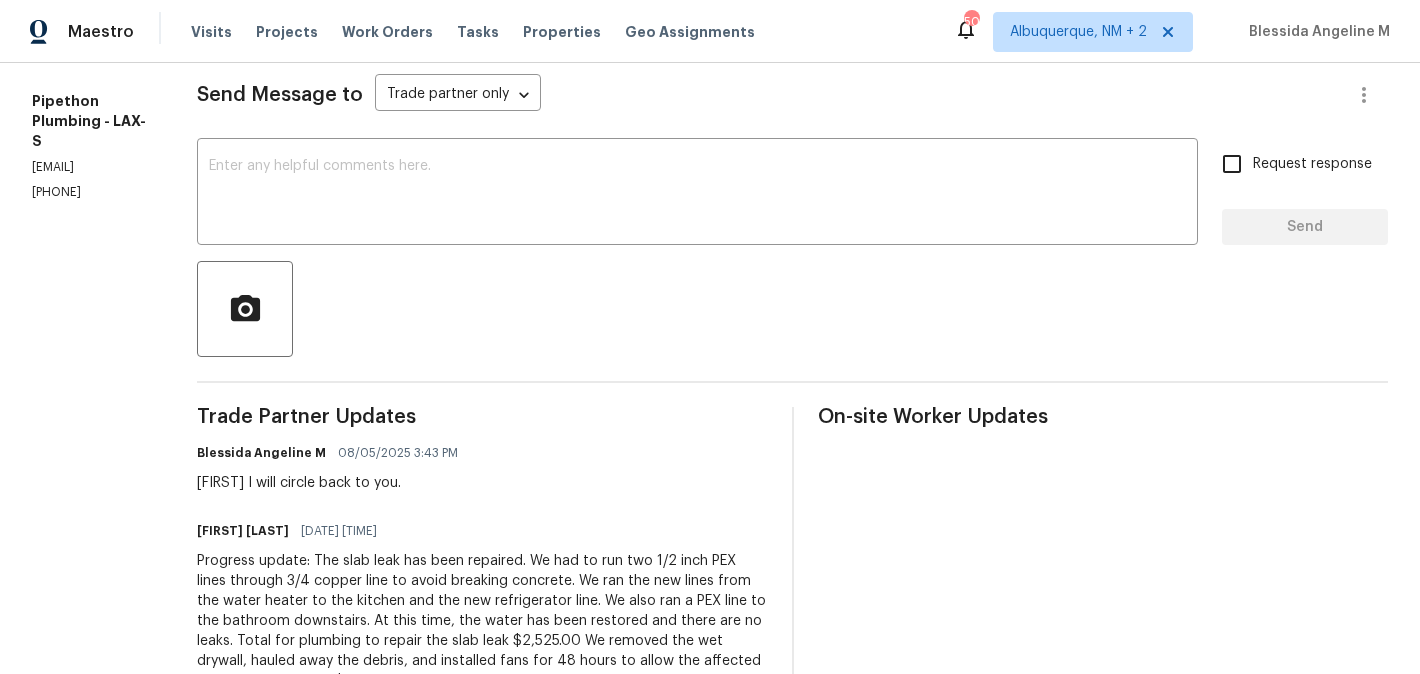 click on "[FIRST] I will circle back to you." at bounding box center [333, 483] 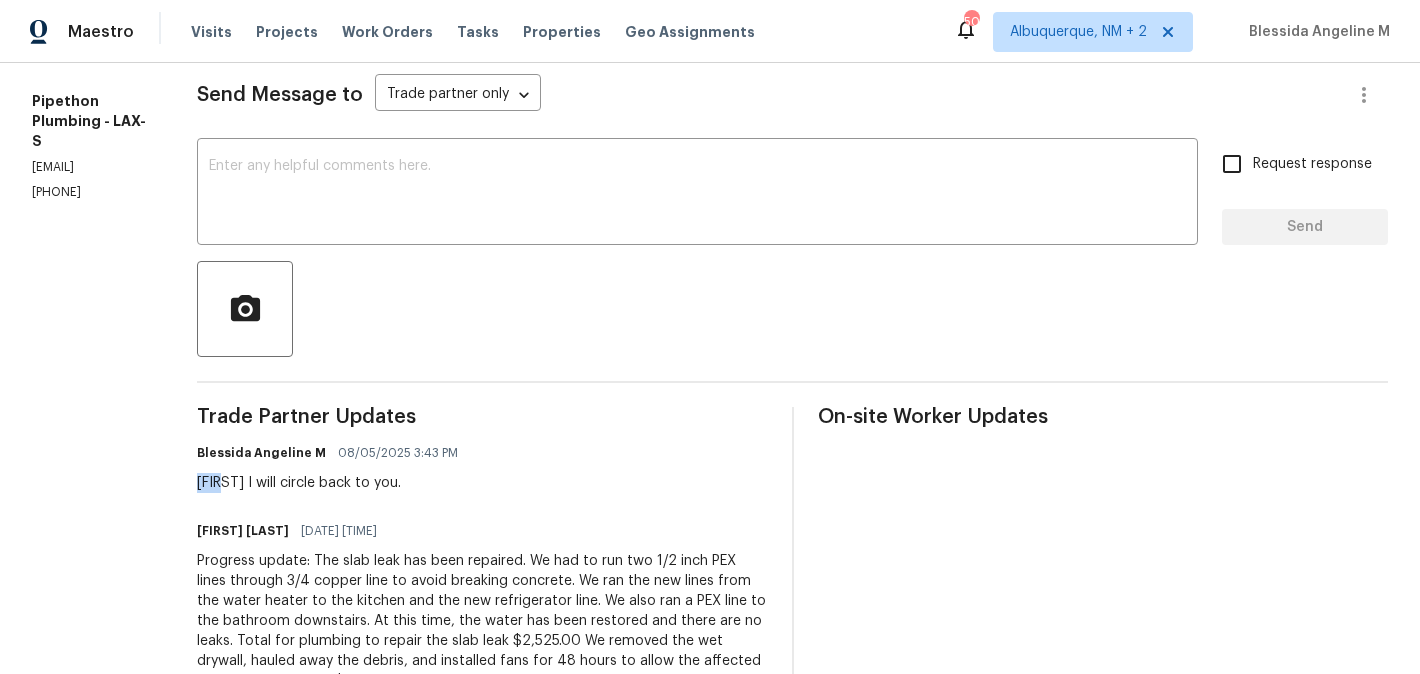 click on "Andy I will circle back to you." at bounding box center [333, 483] 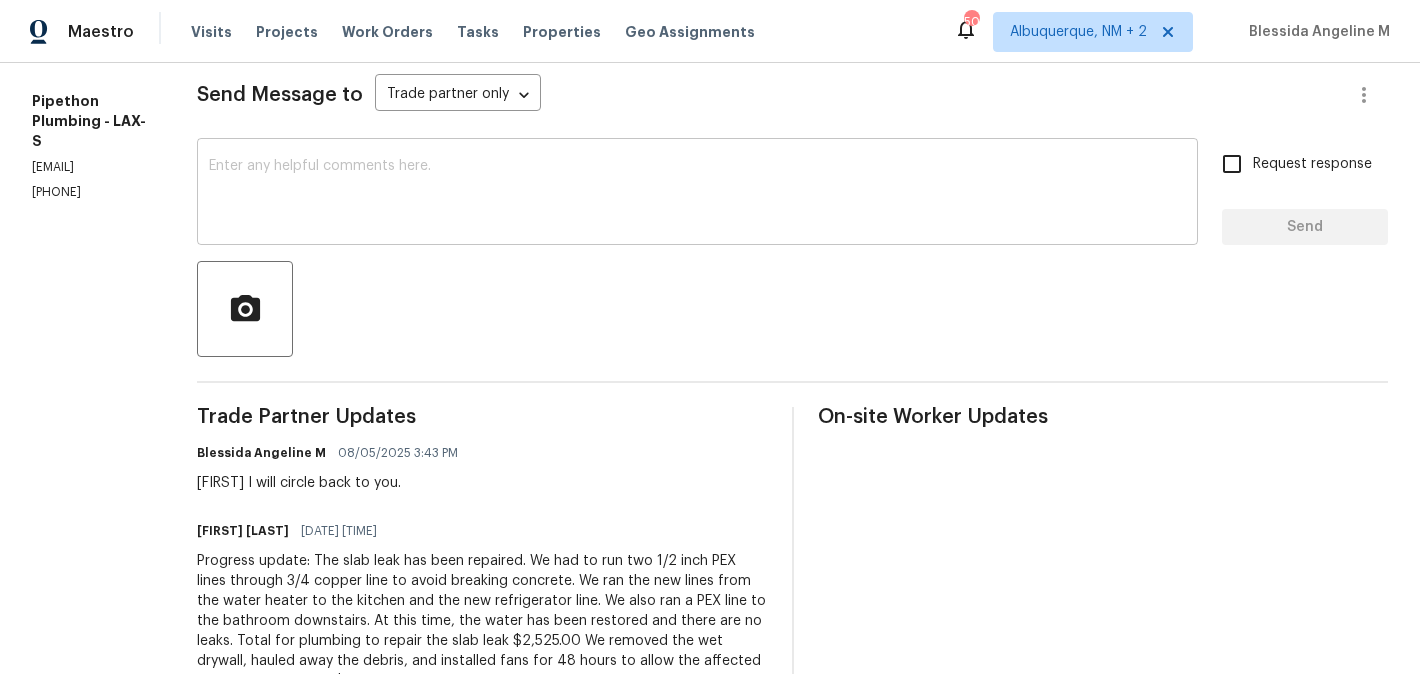 click at bounding box center [697, 194] 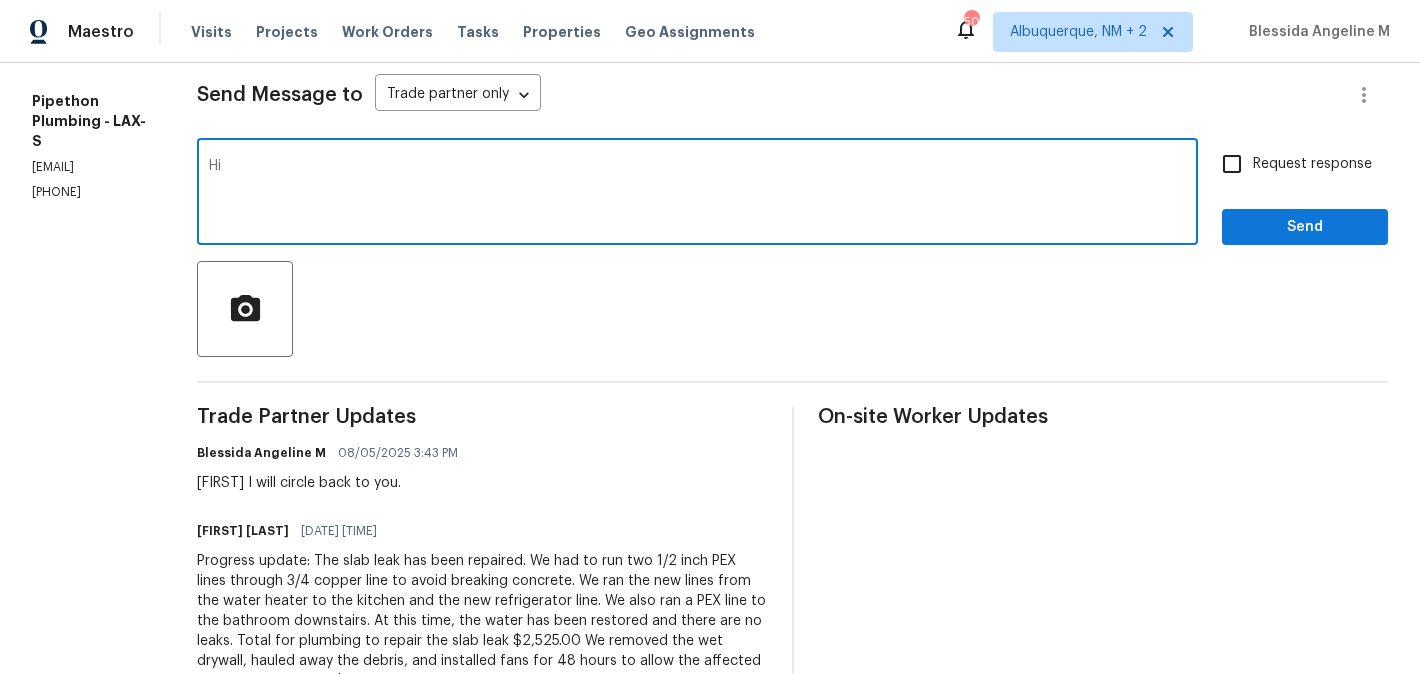 paste on "Andy" 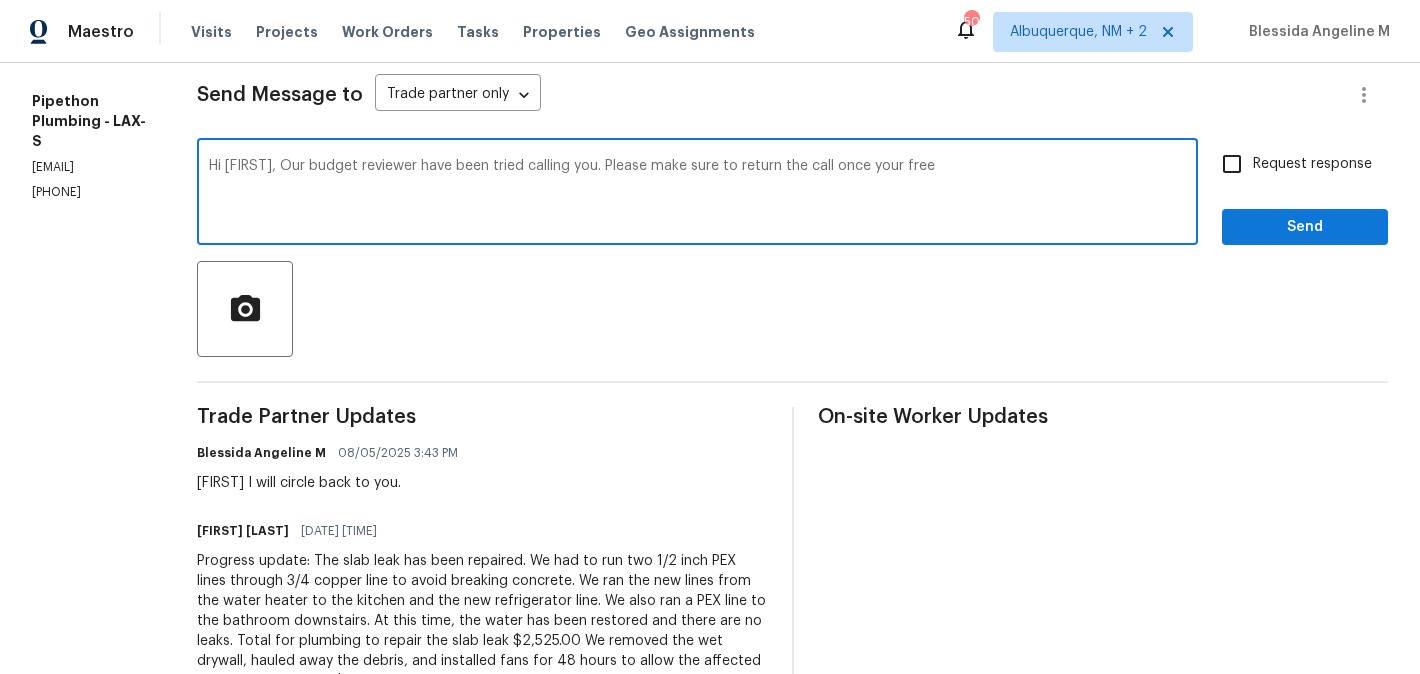 click on "has" at bounding box center (0, 0) 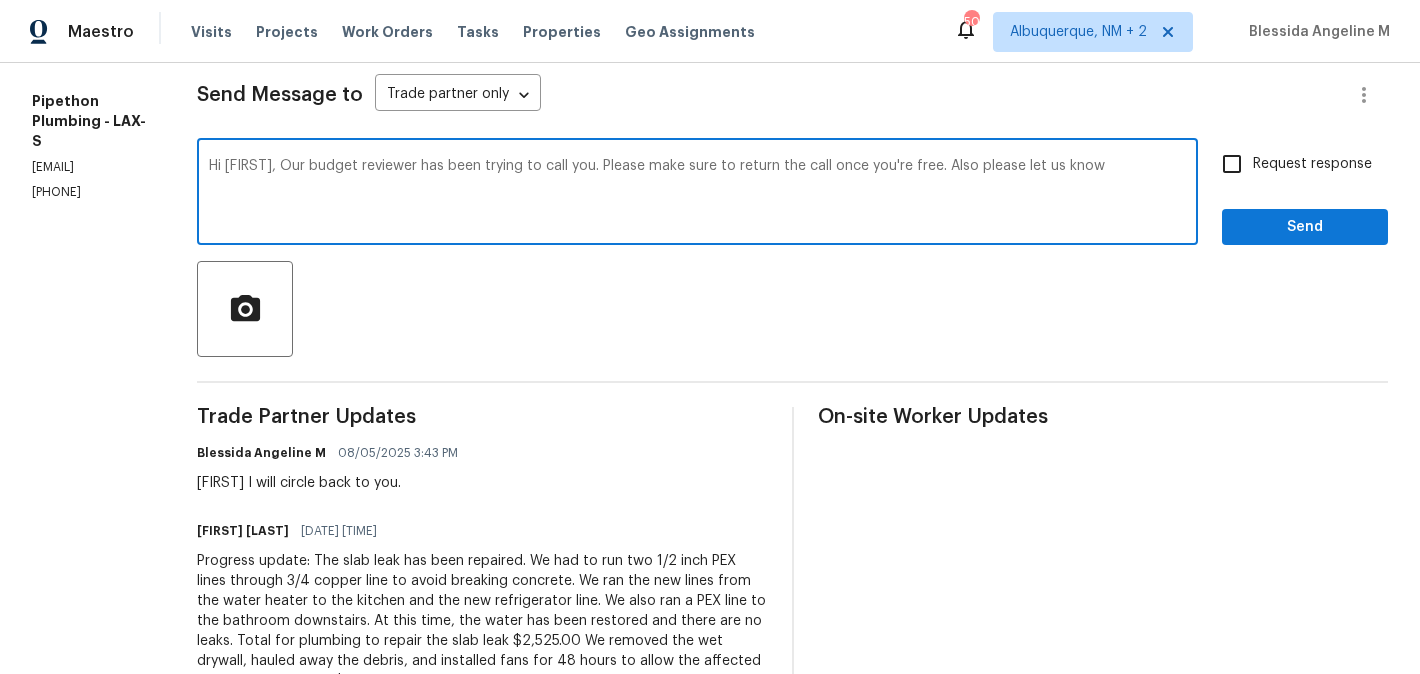 paste on "f they can review and adjust the current cost estimates — they seem a bit high" 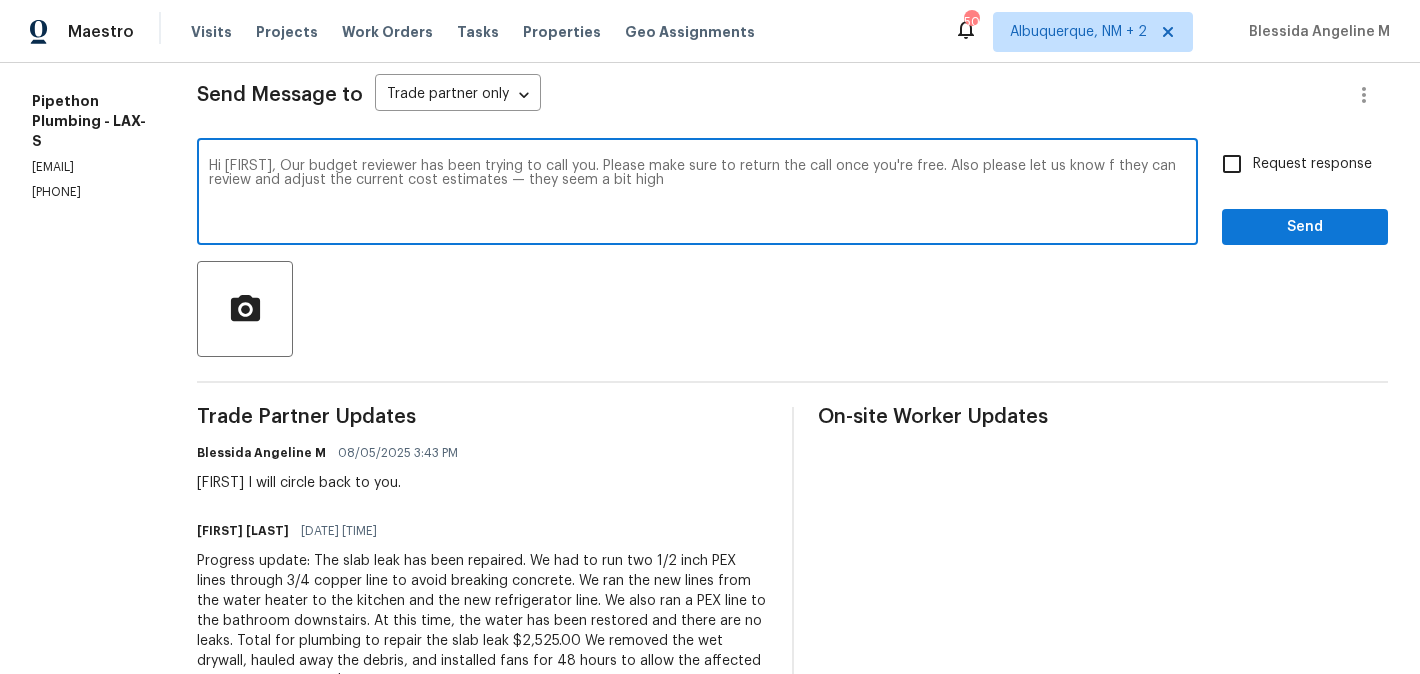click on "Hi Andy, Our budget reviewer has been trying to call you. Please make sure to return the call once you're free. Also please let us know f they can review and adjust the current cost estimates — they seem a bit high" at bounding box center (697, 194) 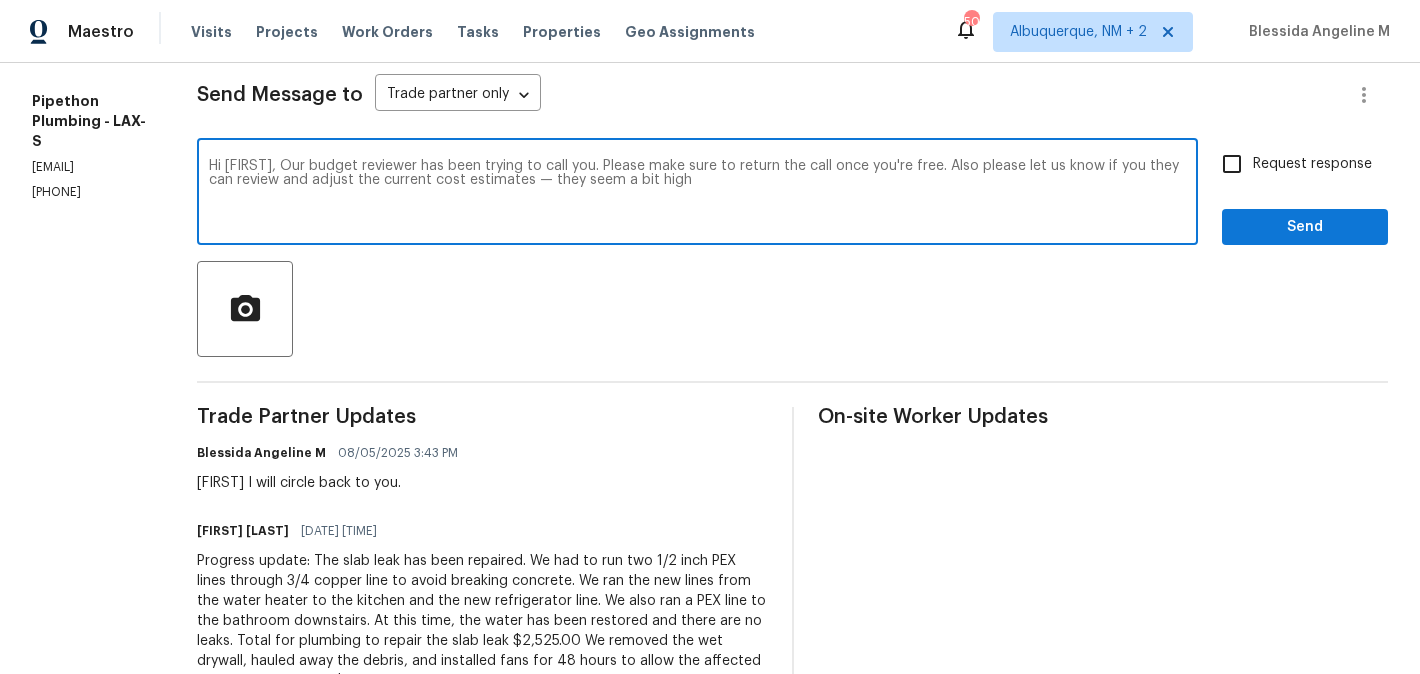 click on "Hi Andy, Our budget reviewer has been trying to call you. Please make sure to return the call once you're free. Also please let us know if you they can review and adjust the current cost estimates — they seem a bit high" at bounding box center (697, 194) 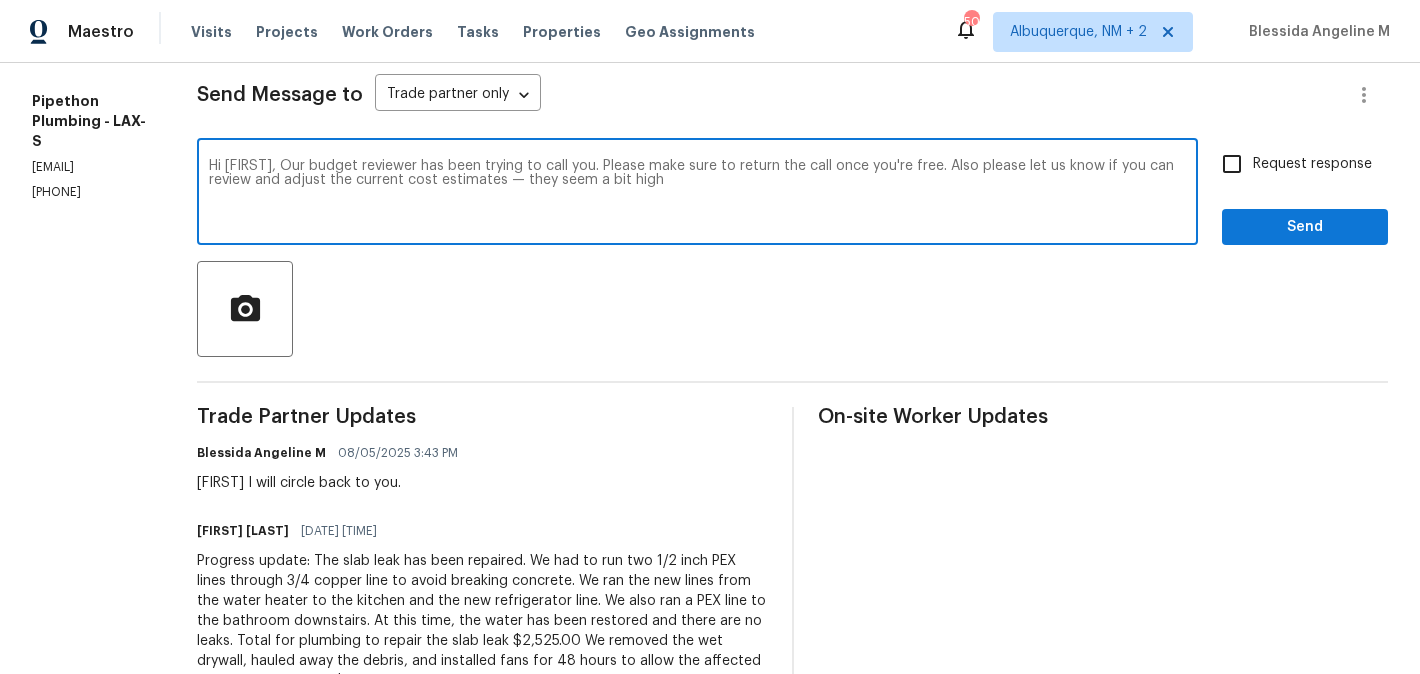 click on "Hi Andy, Our budget reviewer has been trying to call you. Please make sure to return the call once you're free. Also please let us know if you can review and adjust the current cost estimates — they seem a bit high" at bounding box center [697, 194] 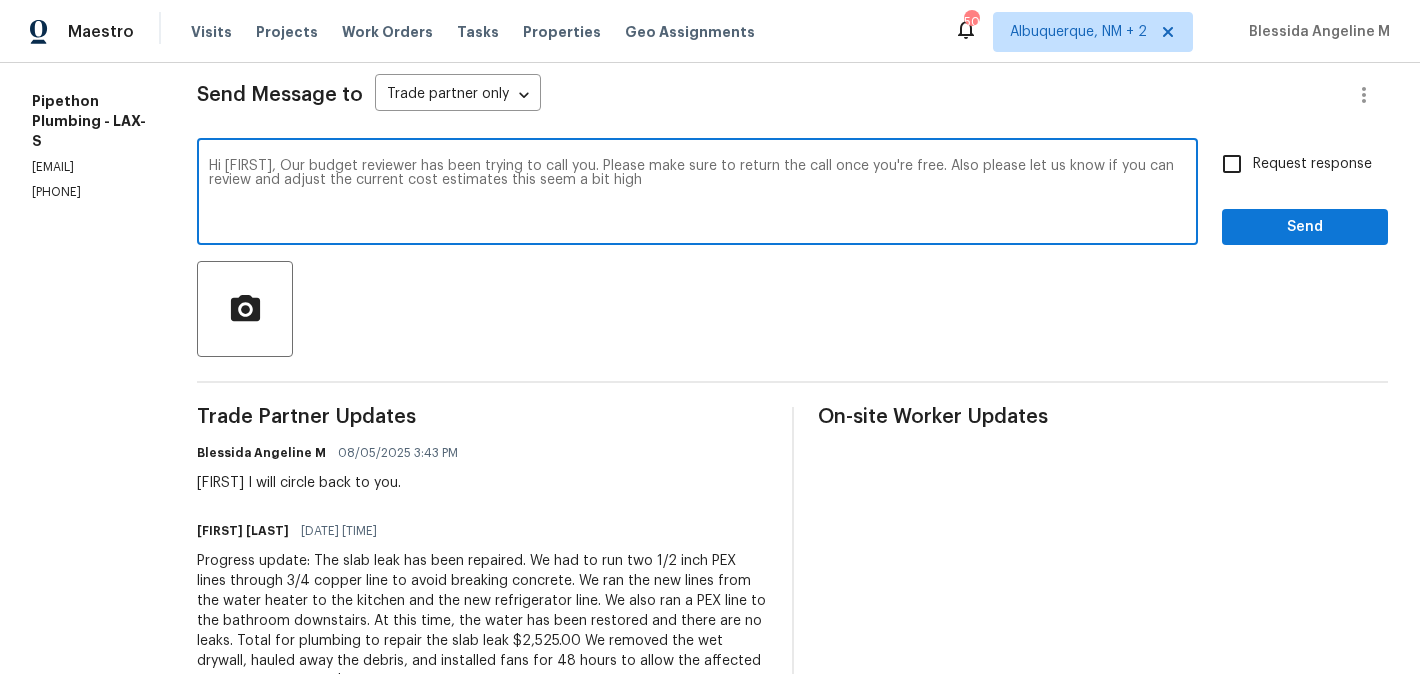 click on "Hi Andy, Our budget reviewer has been trying to call you. Please make sure to return the call once you're free. Also please let us know if you can review and adjust the current cost estimates this seem a bit high" at bounding box center (697, 194) 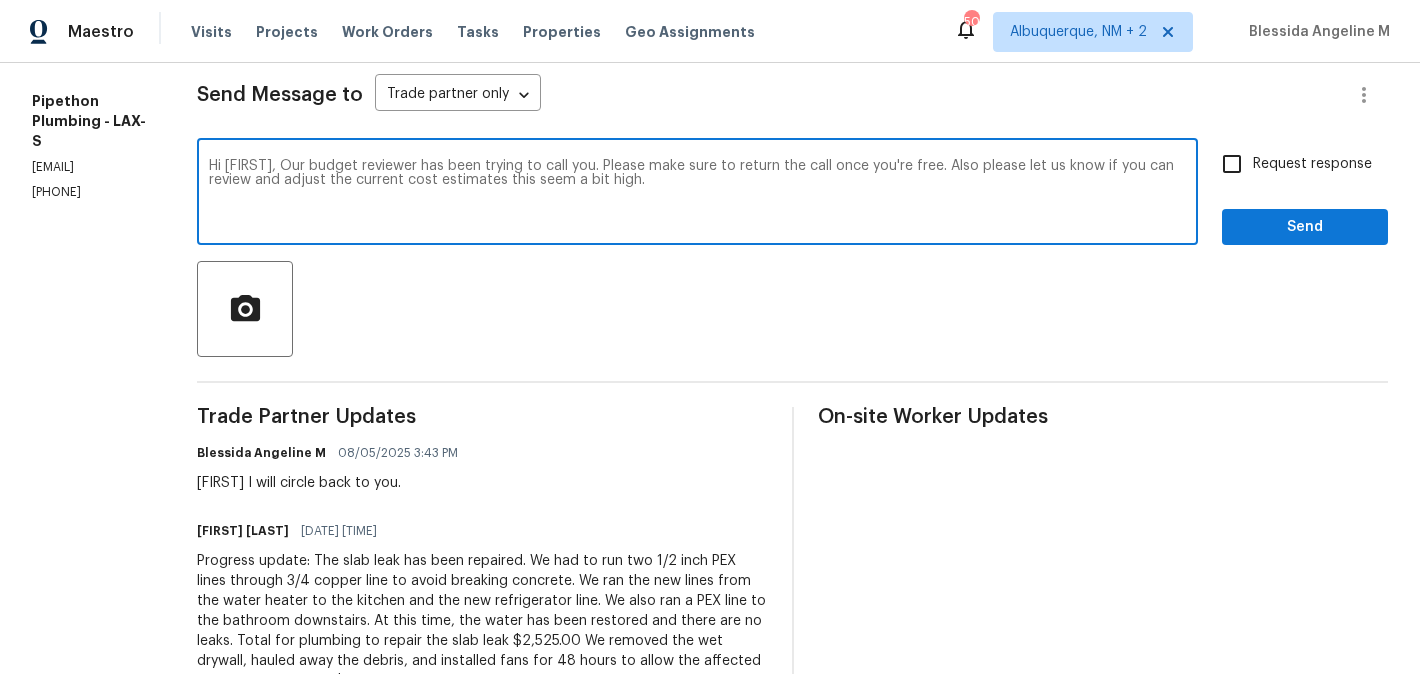 click on "Hi Andy, Our budget reviewer has been trying to call you. Please make sure to return the call once you're free. Also please let us know if you can review and adjust the current cost estimates this seem a bit high." at bounding box center (697, 194) 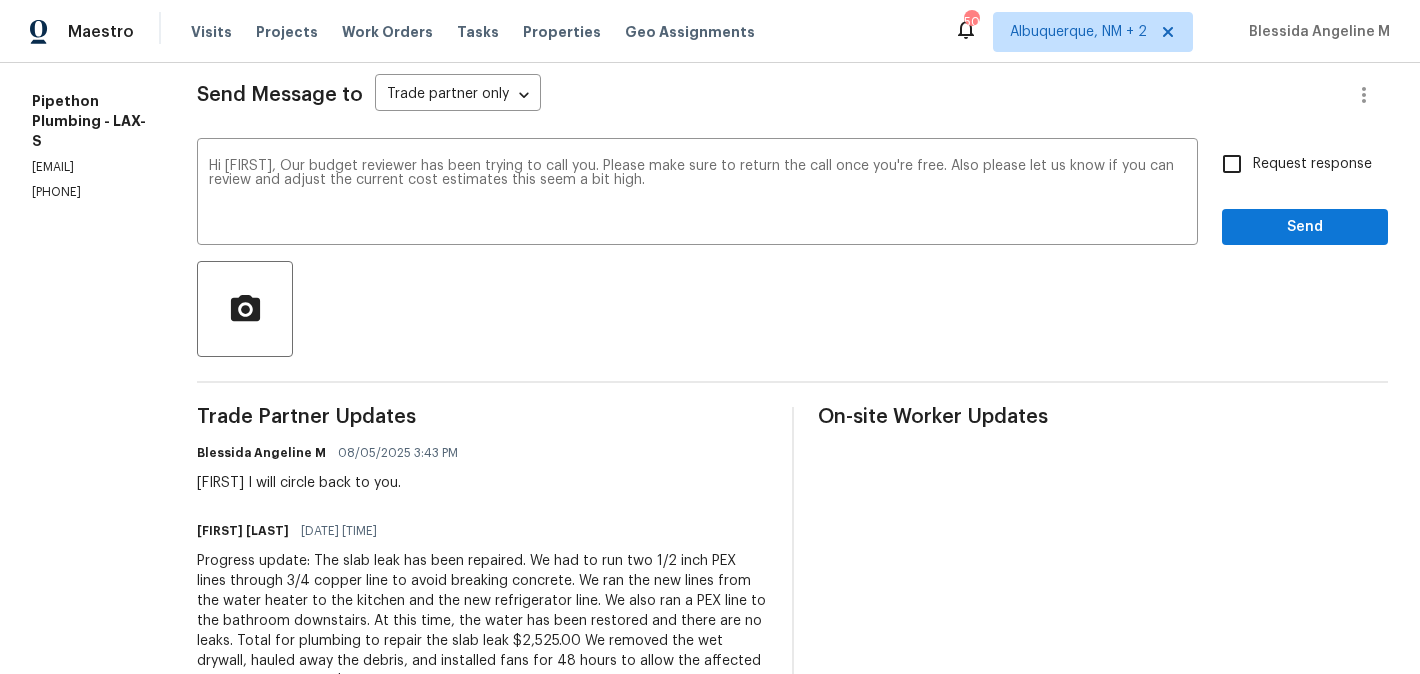 click on "Request response" at bounding box center [1312, 164] 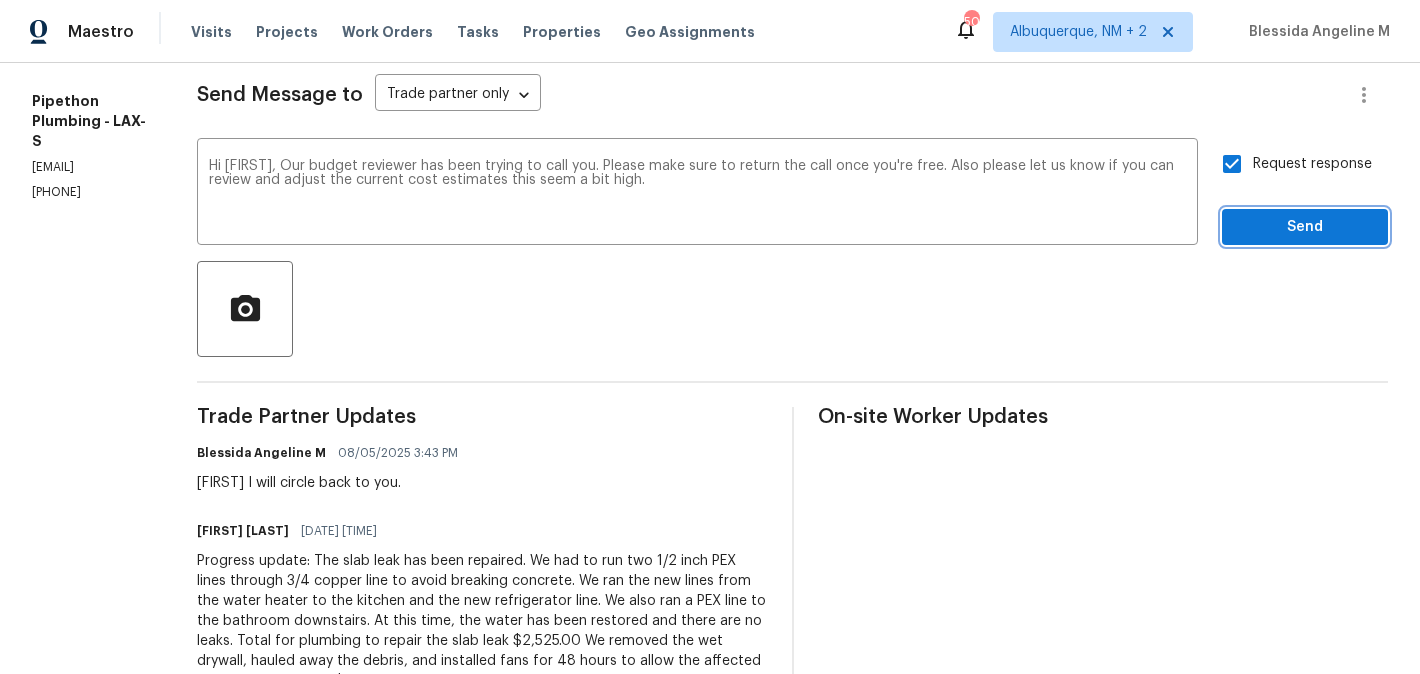 click on "Send" at bounding box center (1305, 227) 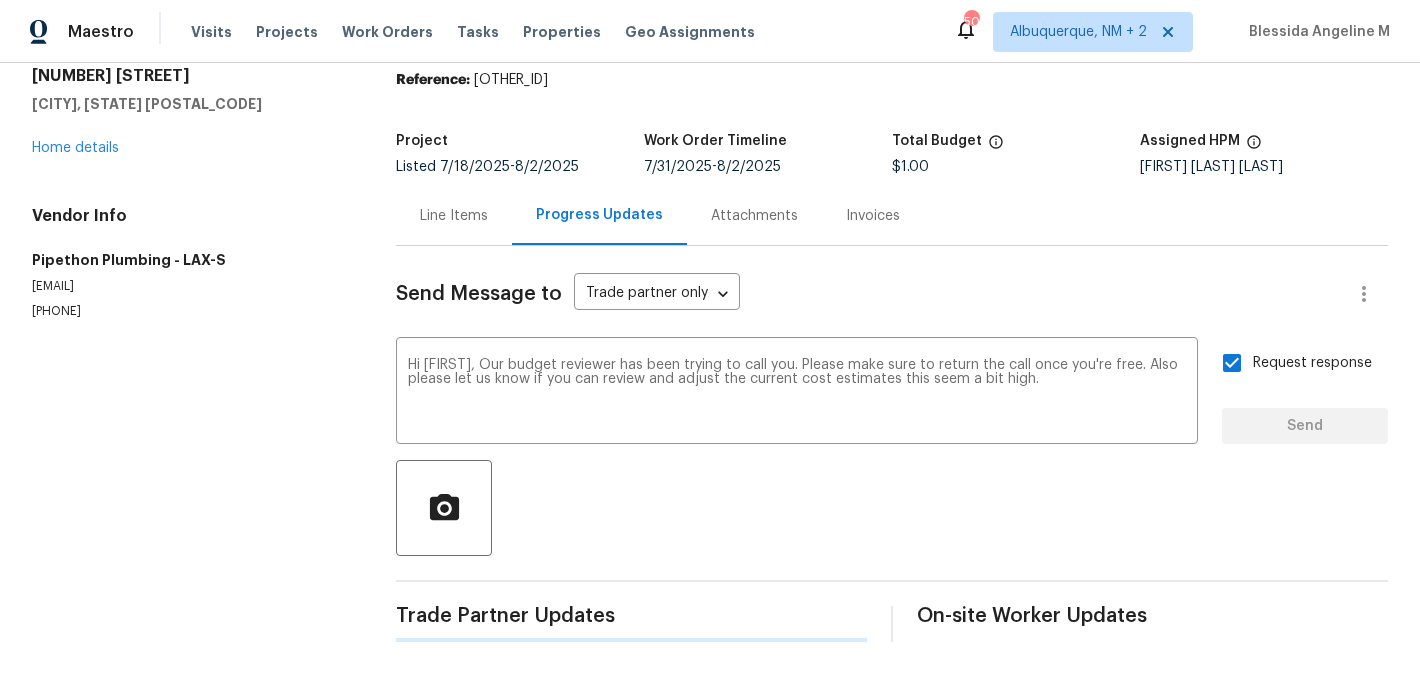 type 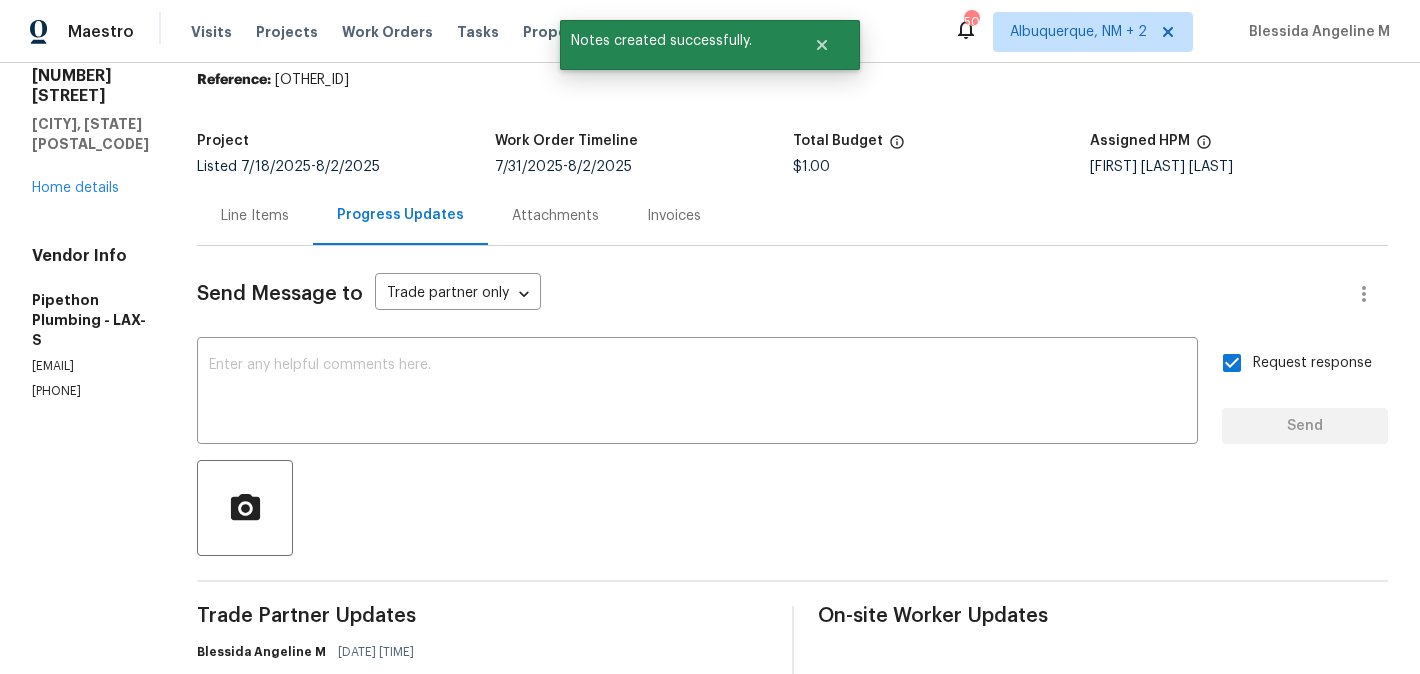 scroll, scrollTop: 272, scrollLeft: 0, axis: vertical 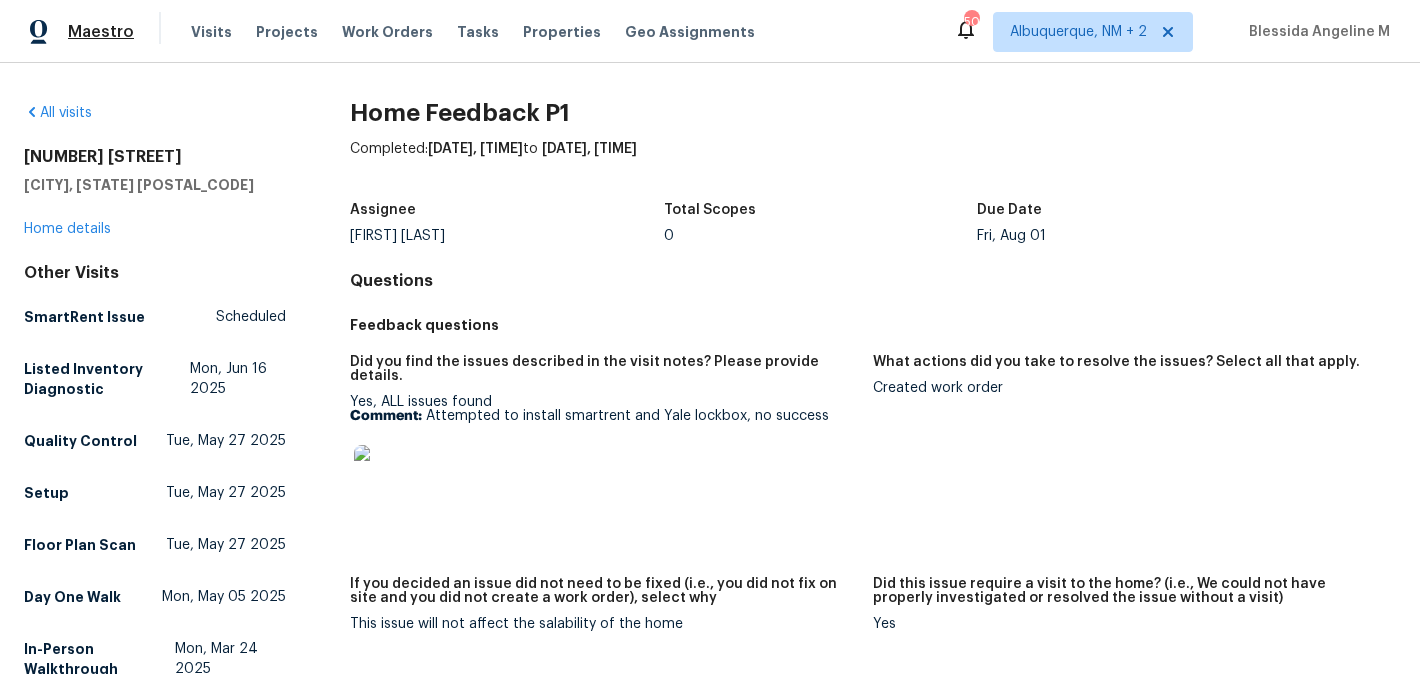click on "Maestro" at bounding box center (101, 32) 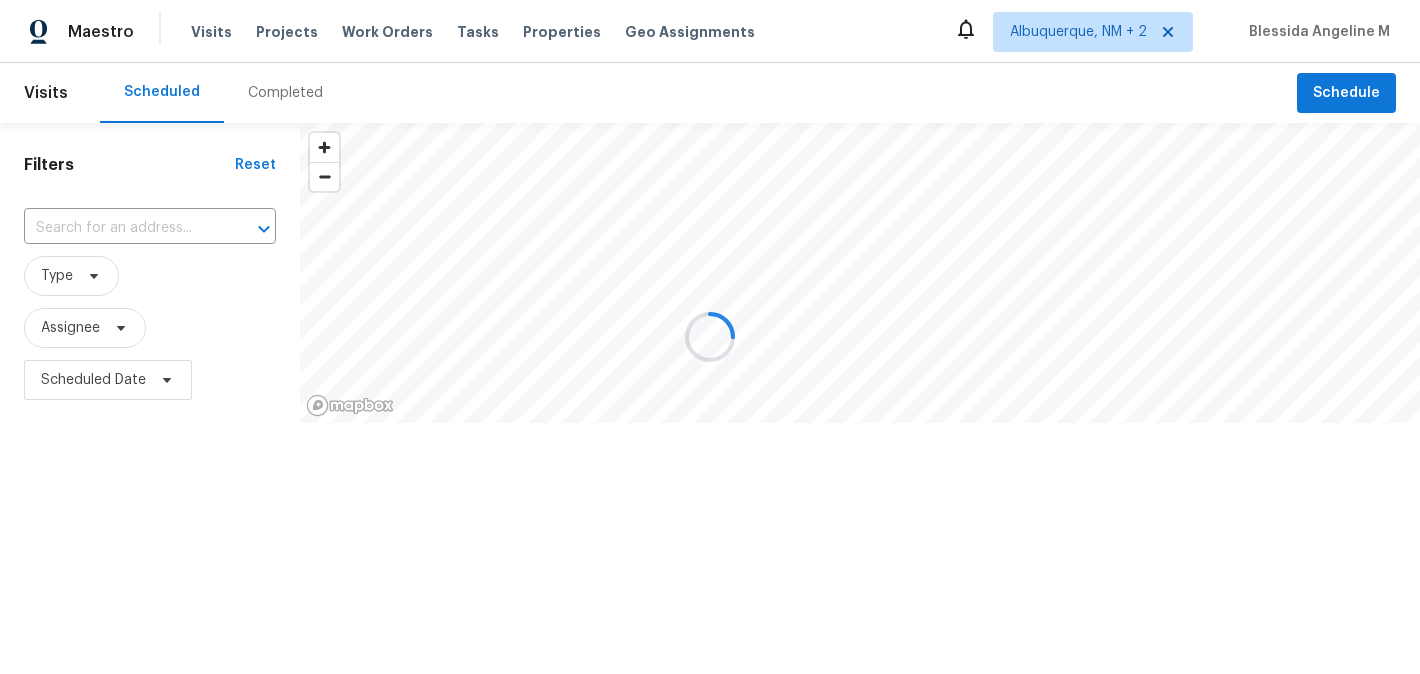 scroll, scrollTop: 0, scrollLeft: 0, axis: both 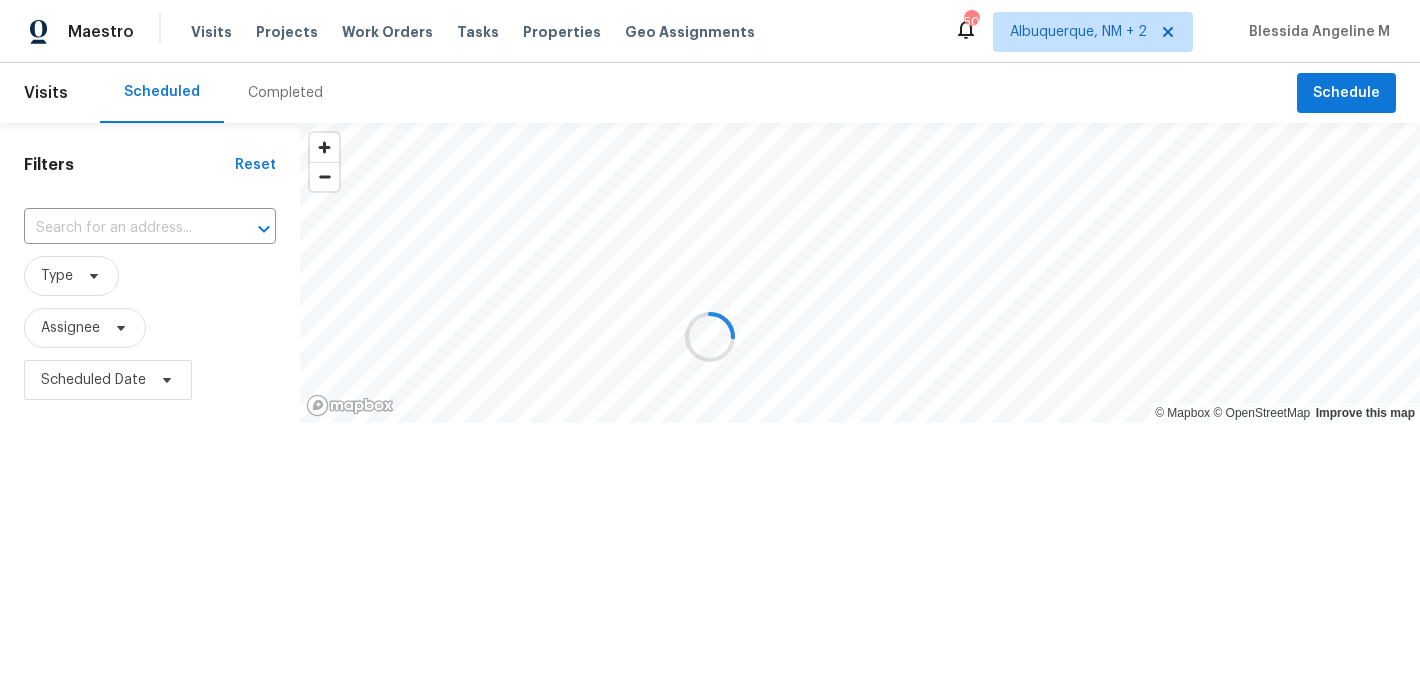 click at bounding box center [710, 337] 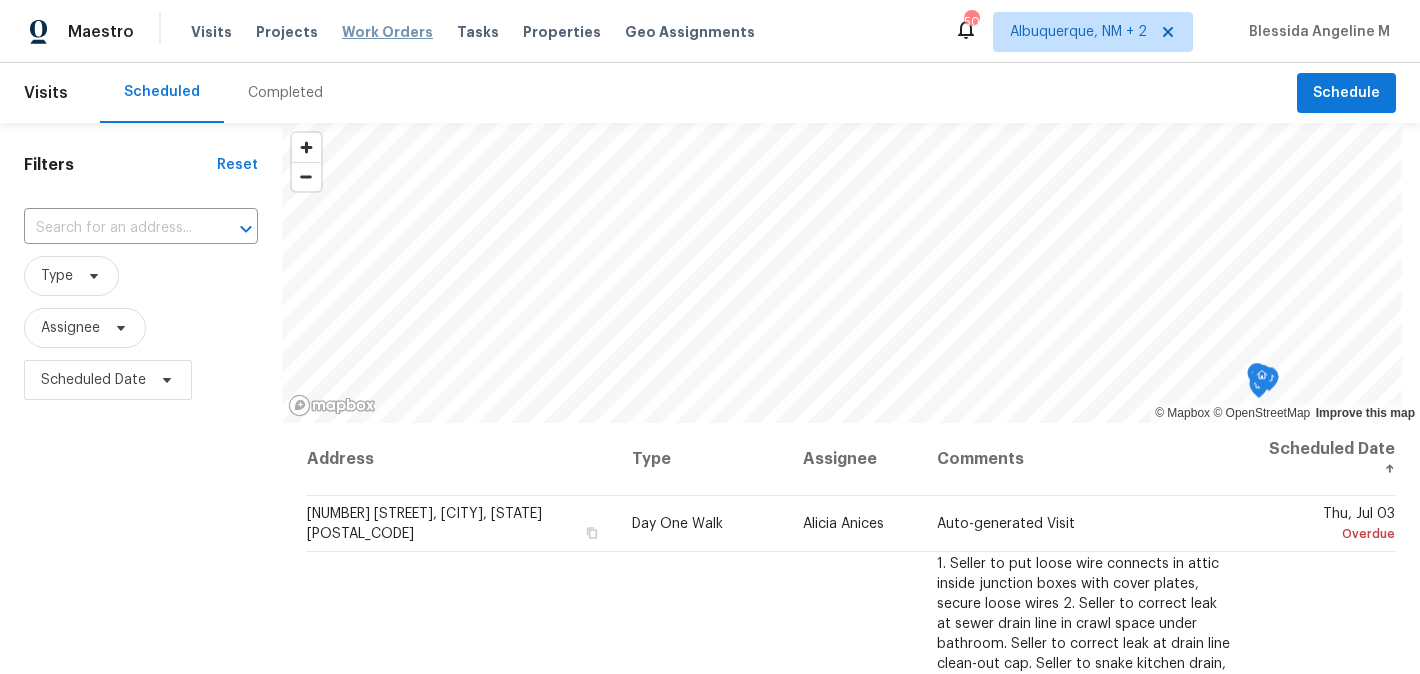 click on "Work Orders" at bounding box center (387, 32) 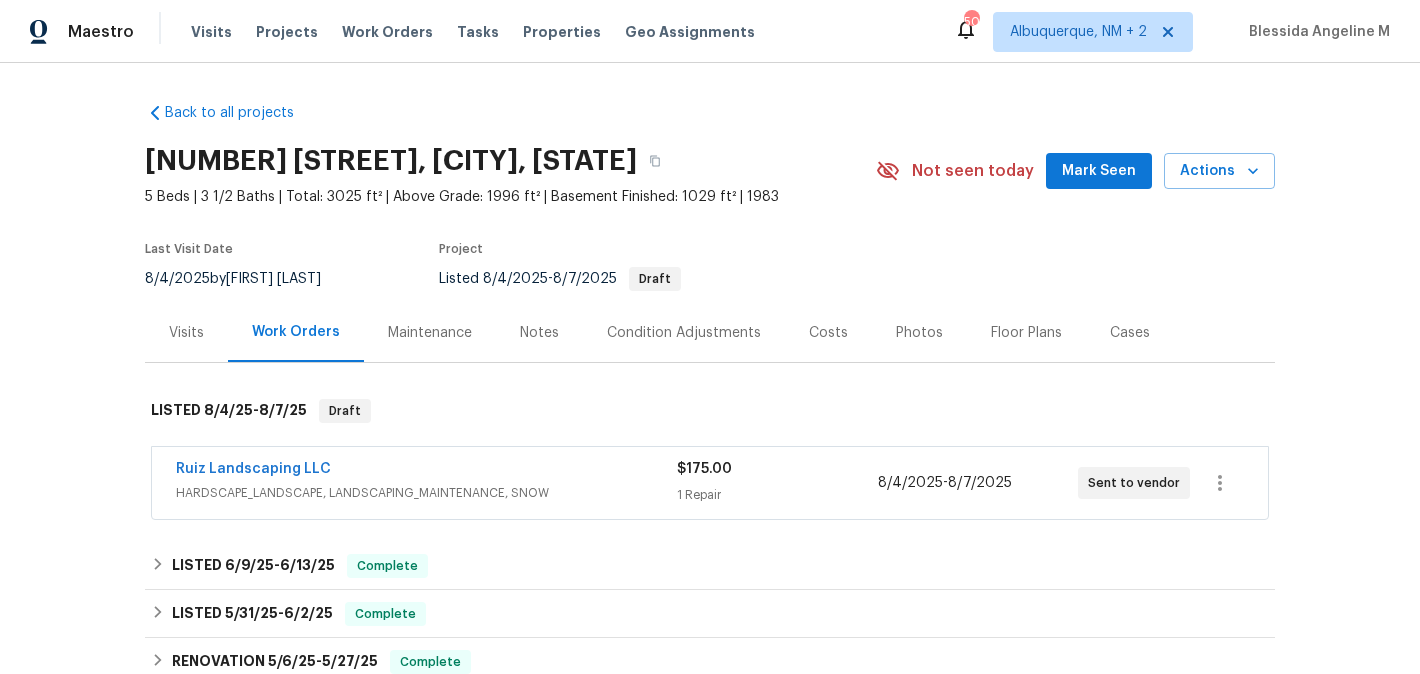 scroll, scrollTop: 0, scrollLeft: 0, axis: both 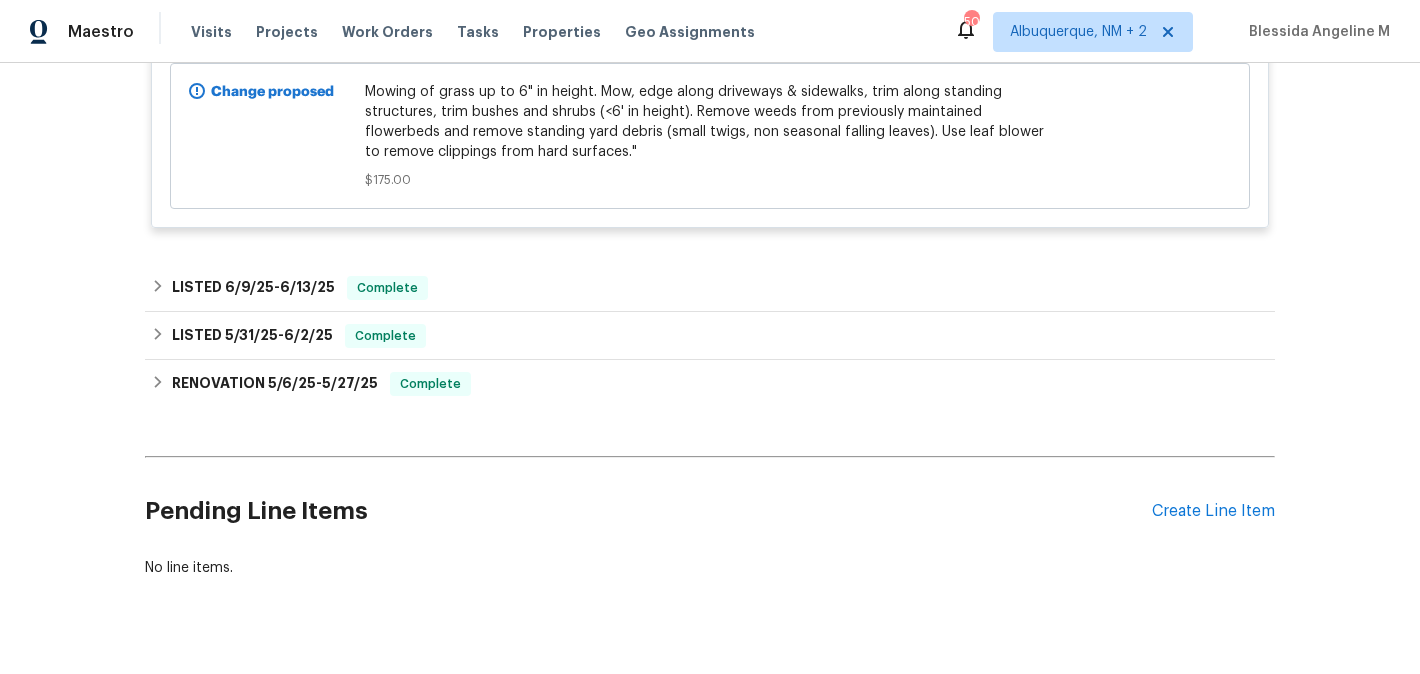 click on "Pending Line Items Create Line Item" at bounding box center (710, 511) 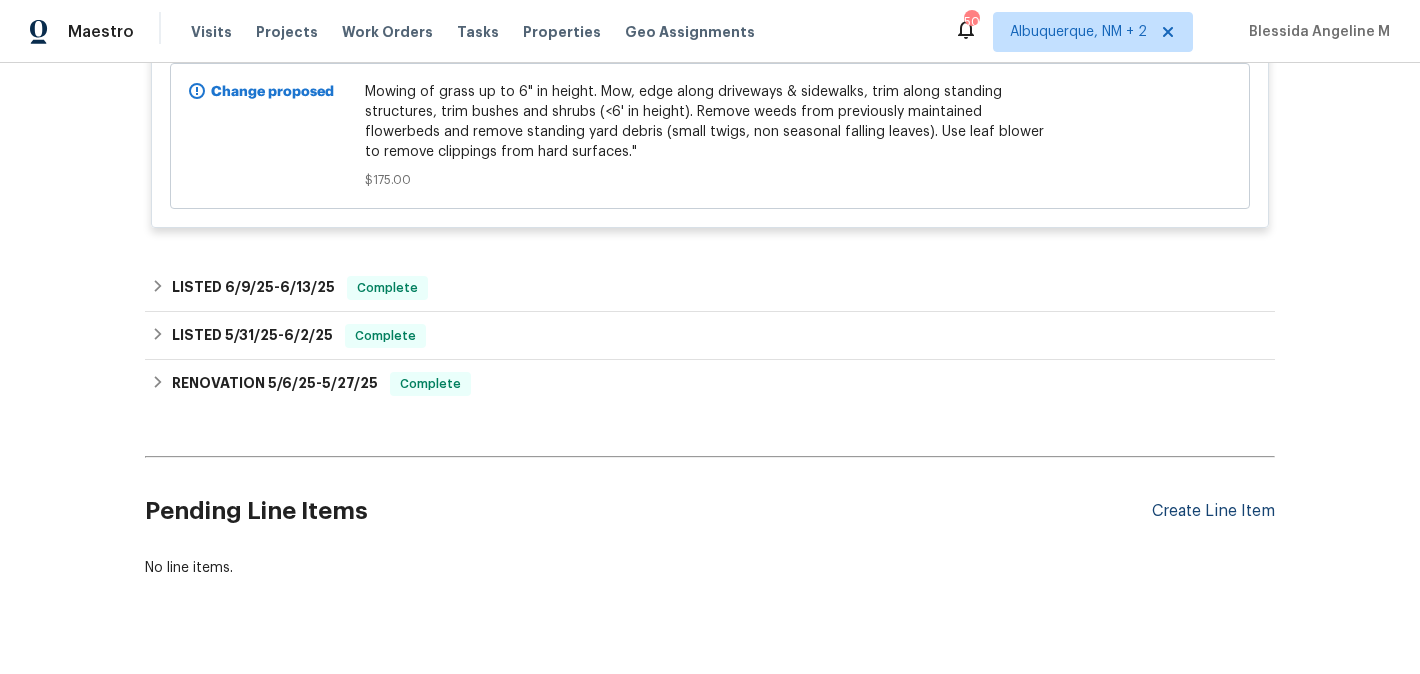 click on "Create Line Item" at bounding box center (1213, 511) 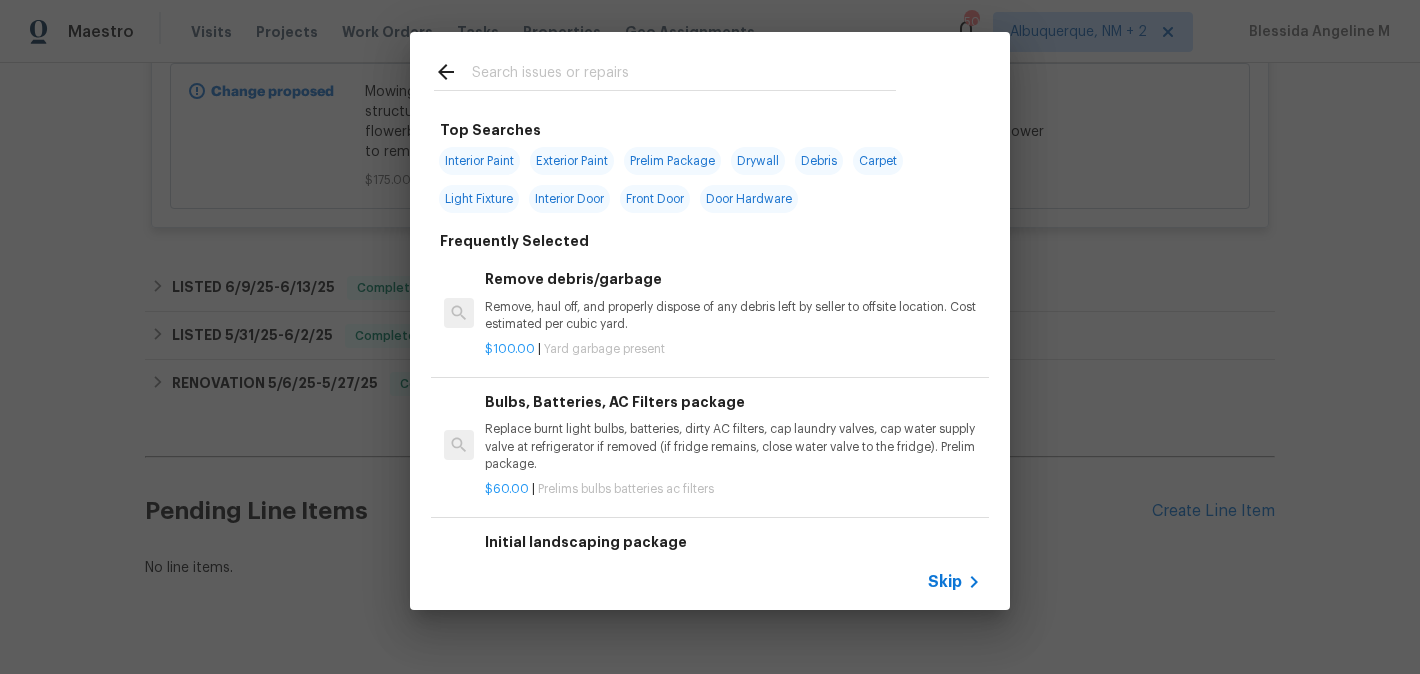 click at bounding box center (684, 75) 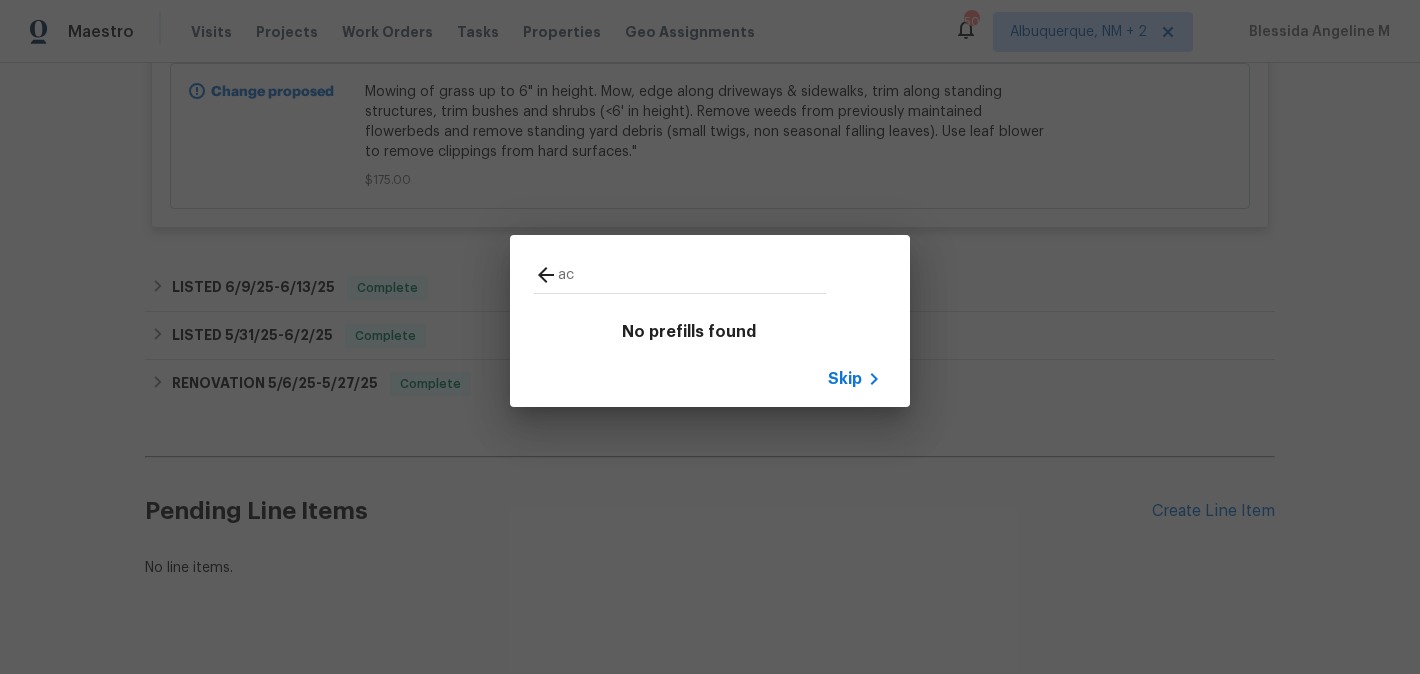 type on "a" 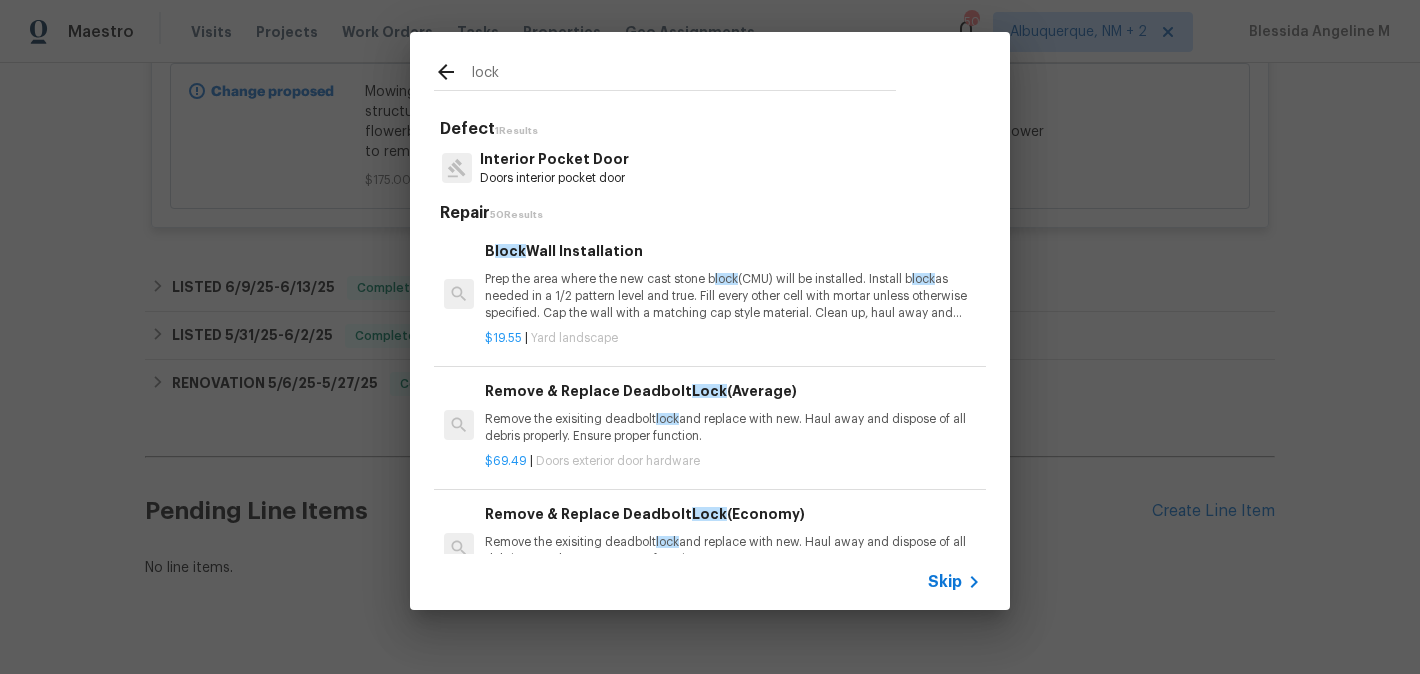 type on "lock" 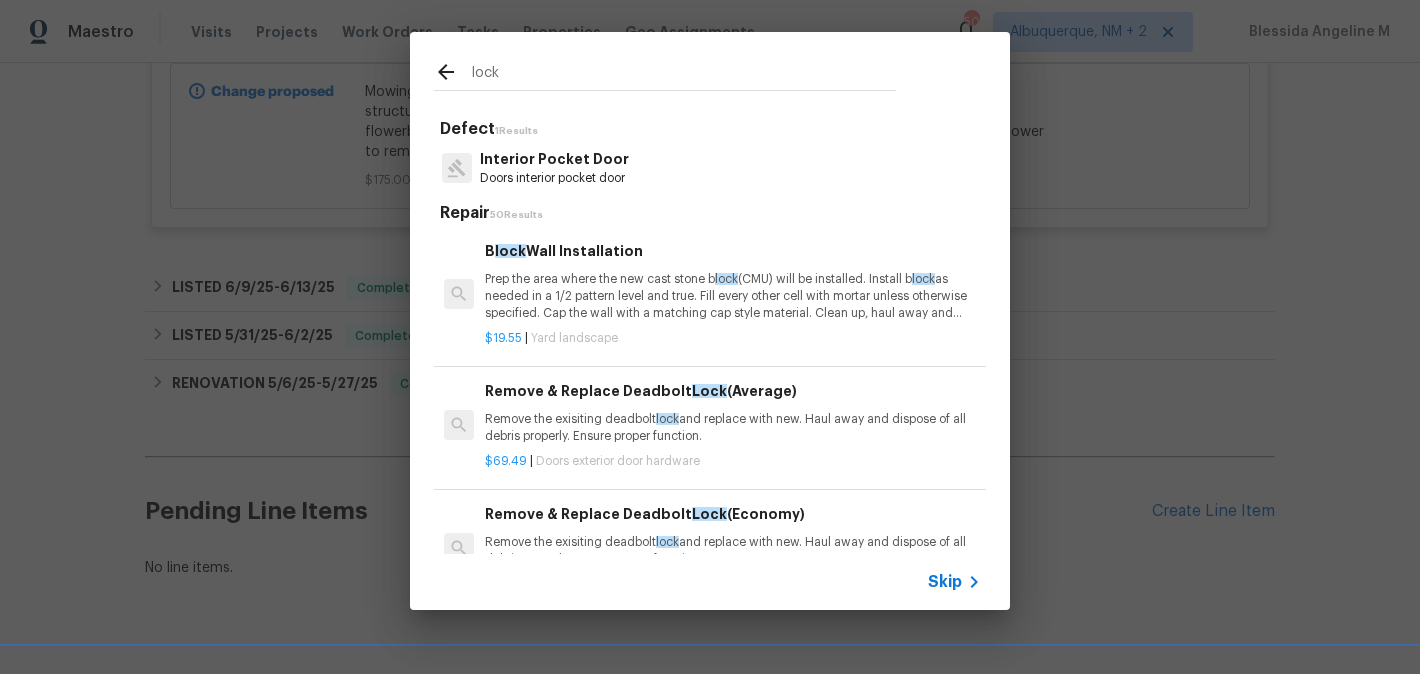 click on "Prep the area where the new cast stone b lock  (CMU) will be installed. Install b lock  as needed in a 1/2 pattern level and true. Fill every other cell with mortar unless otherwise specified. Cap the wall with a matching cap style material. Clean up, haul away and dispose of the debris properly." at bounding box center [733, 296] 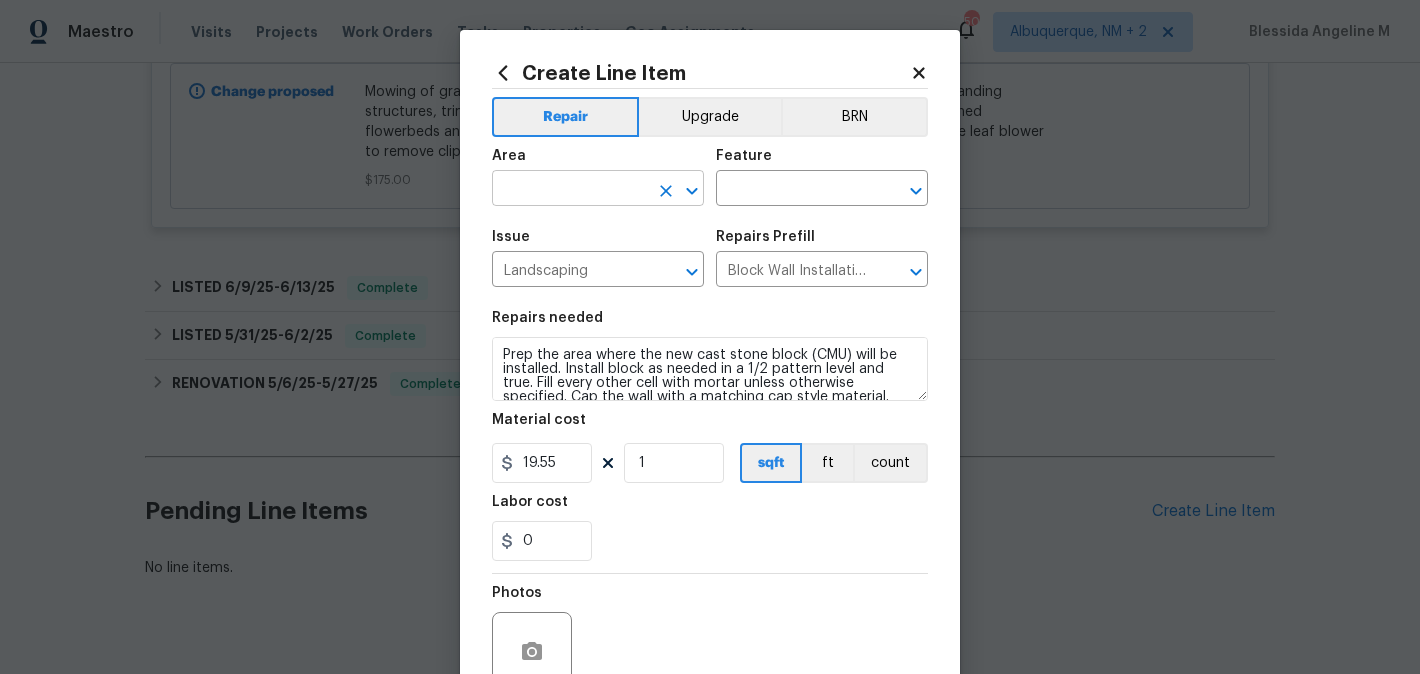click at bounding box center [570, 190] 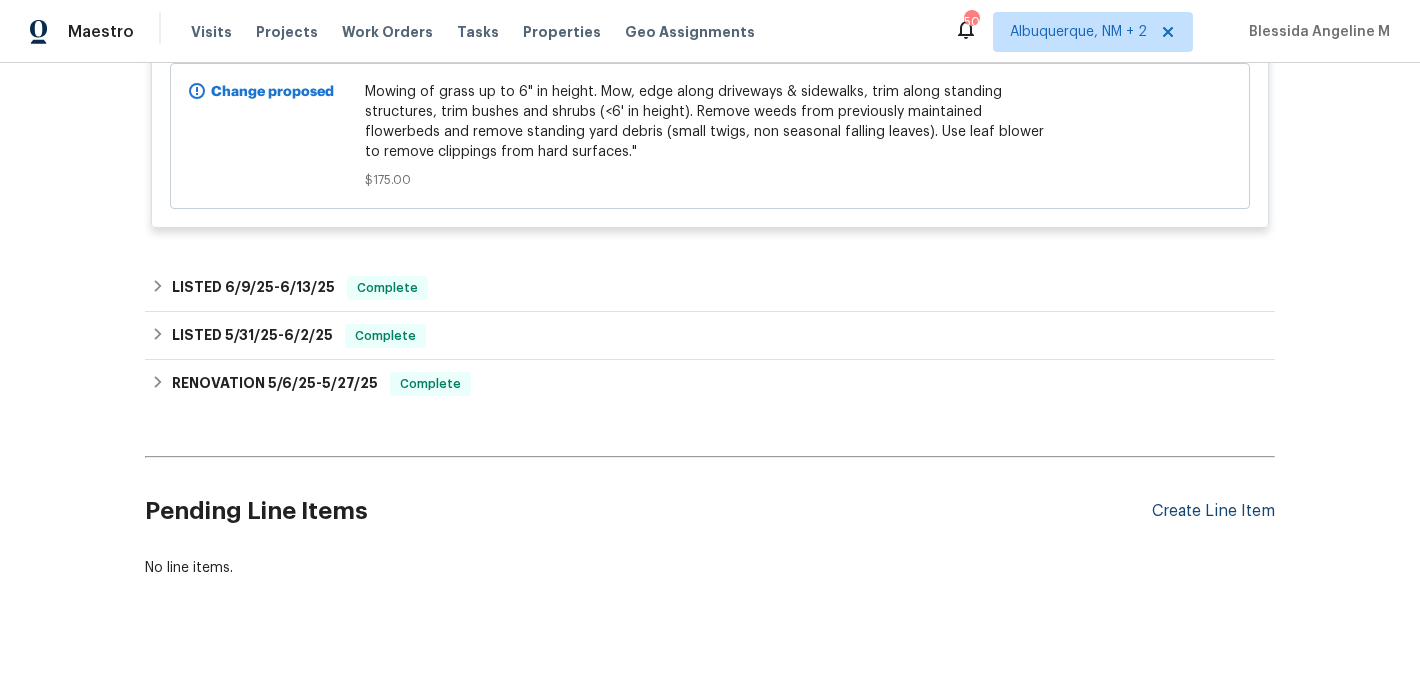 click on "Pending Line Items Create Line Item" at bounding box center (710, 511) 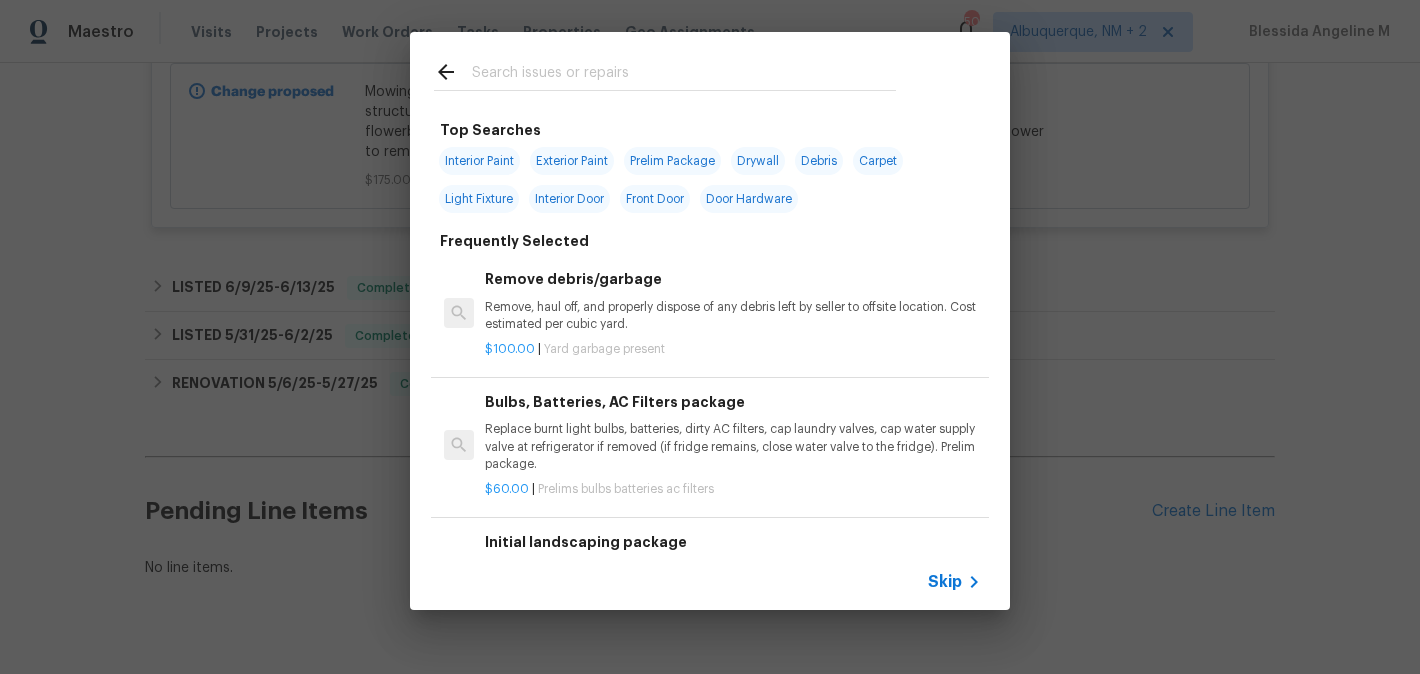 click at bounding box center [684, 75] 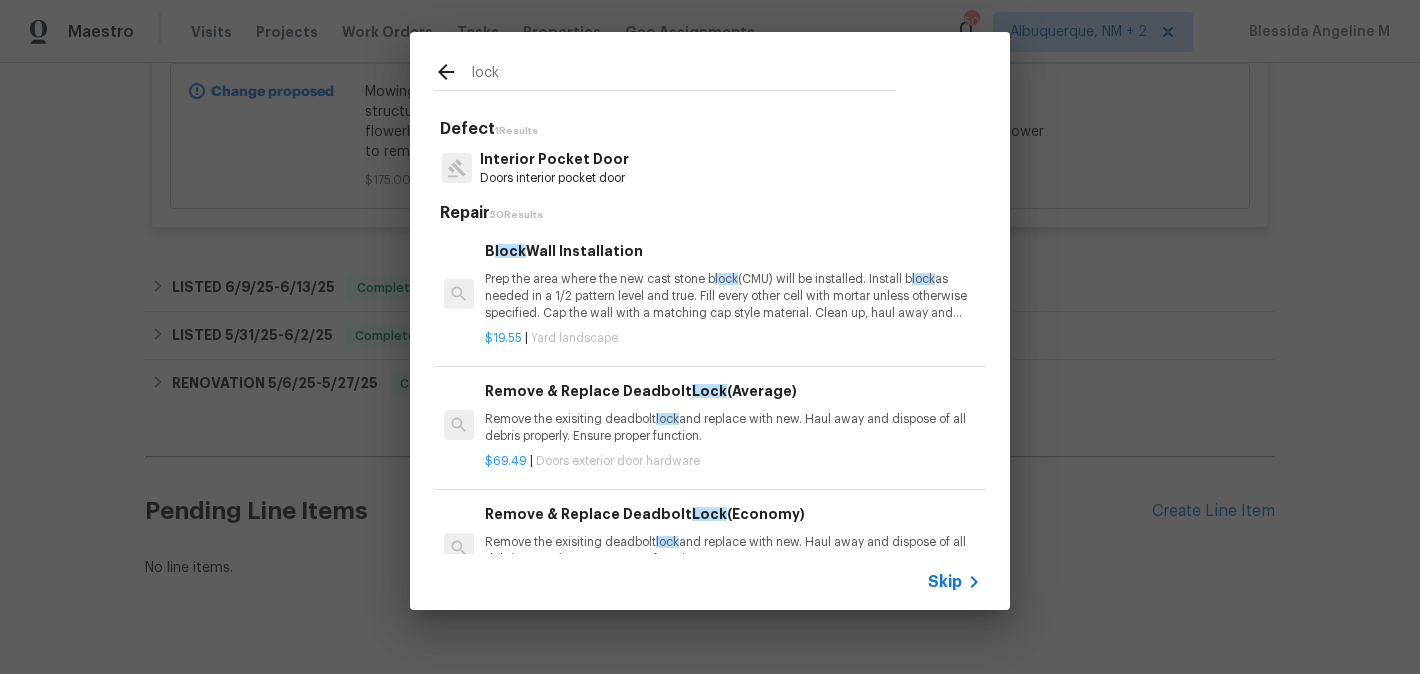 type on "lock" 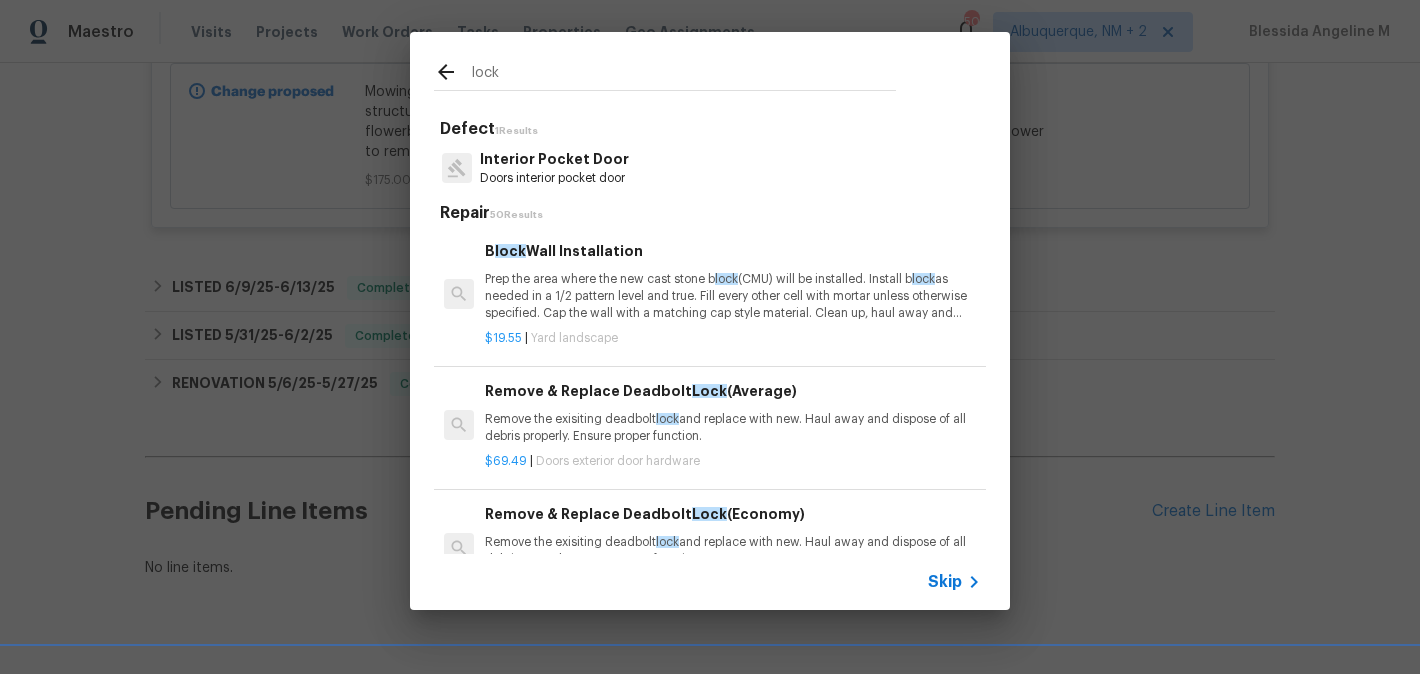 click on "Remove & Replace Deadbolt  Lock  (Economy) Remove the exisiting deadbolt  lock  and replace with new. Haul away and dispose of all debris properly. Ensure proper function. $38.11   |   Doors exterior door hardware" at bounding box center [710, 548] 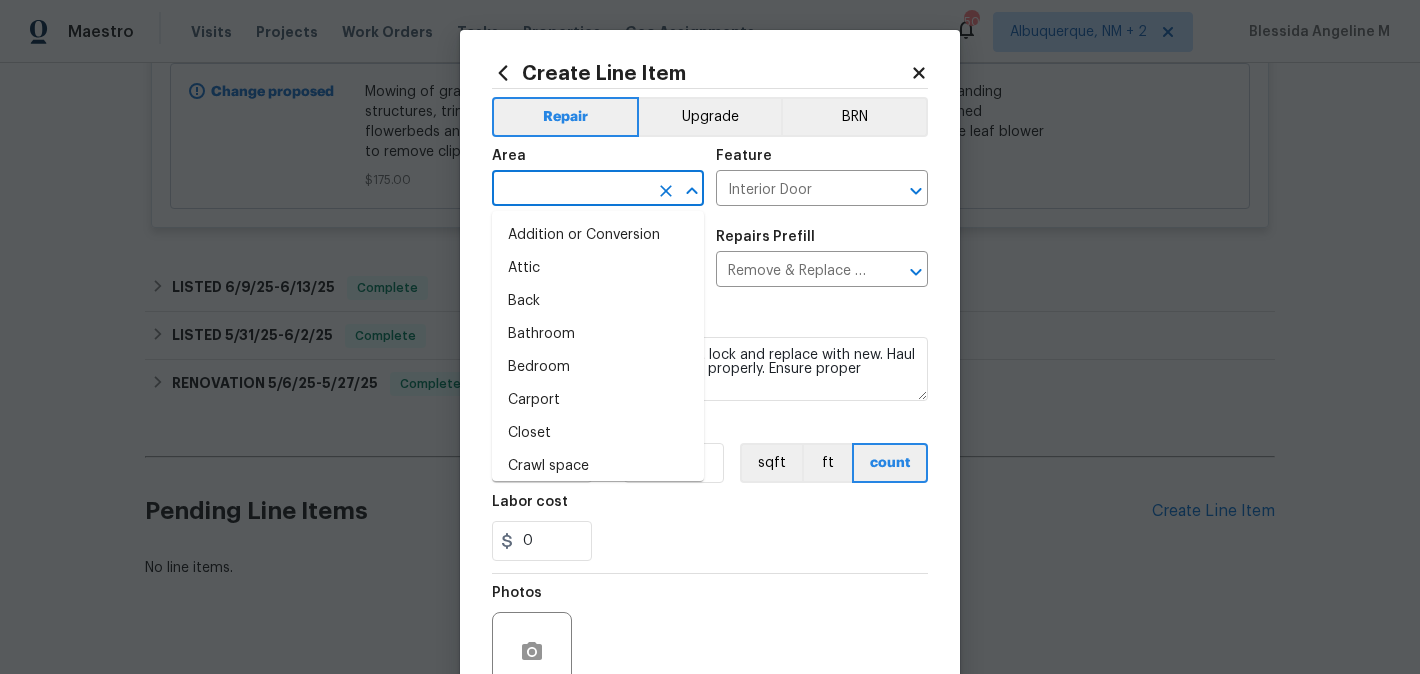 click at bounding box center [570, 190] 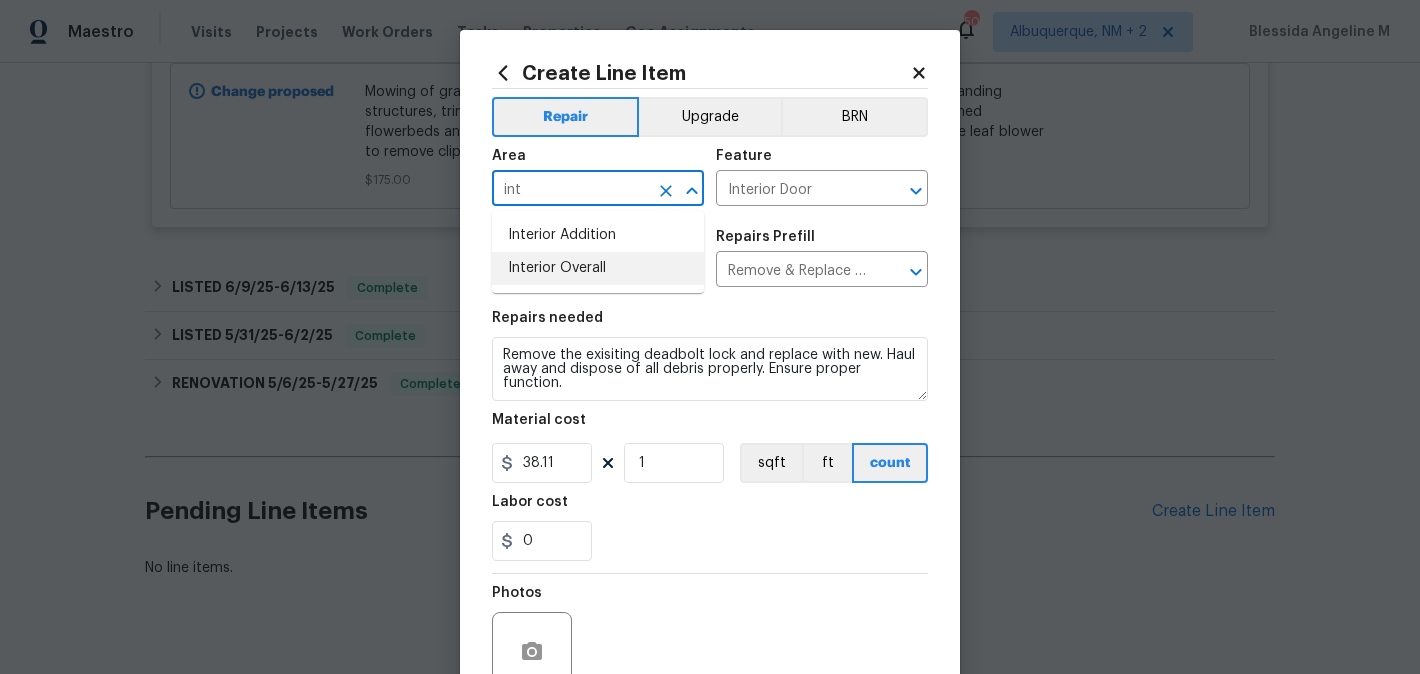 click on "Interior Overall" at bounding box center [598, 268] 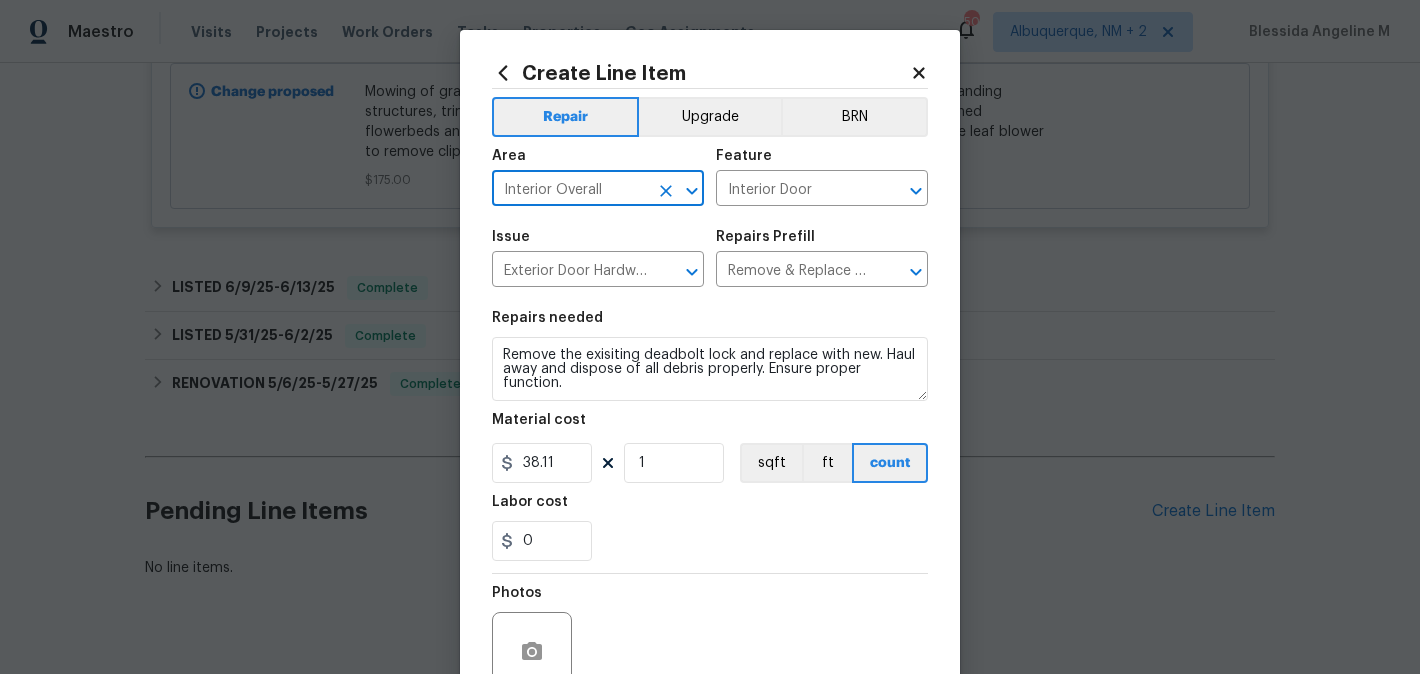 type on "Interior Overall" 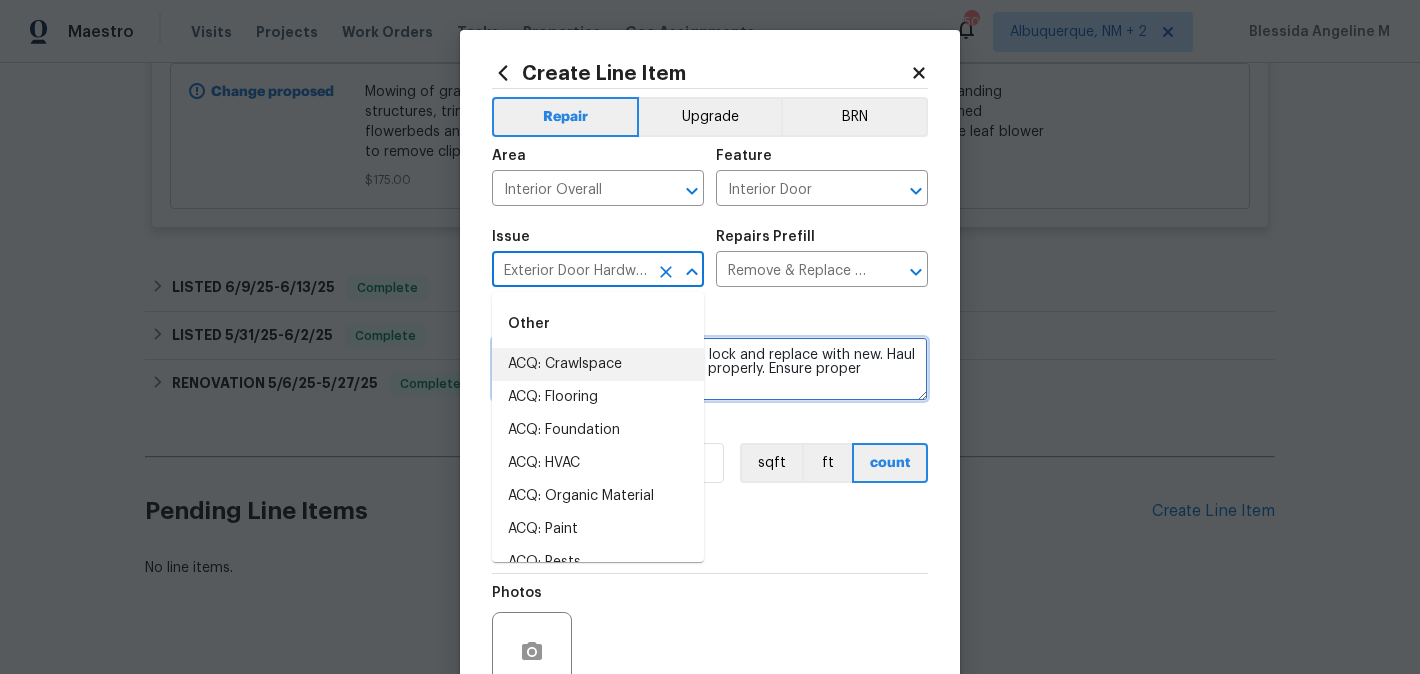 click on "Remove the exisiting deadbolt lock and replace with new. Haul away and dispose of all debris properly. Ensure proper function." at bounding box center [710, 369] 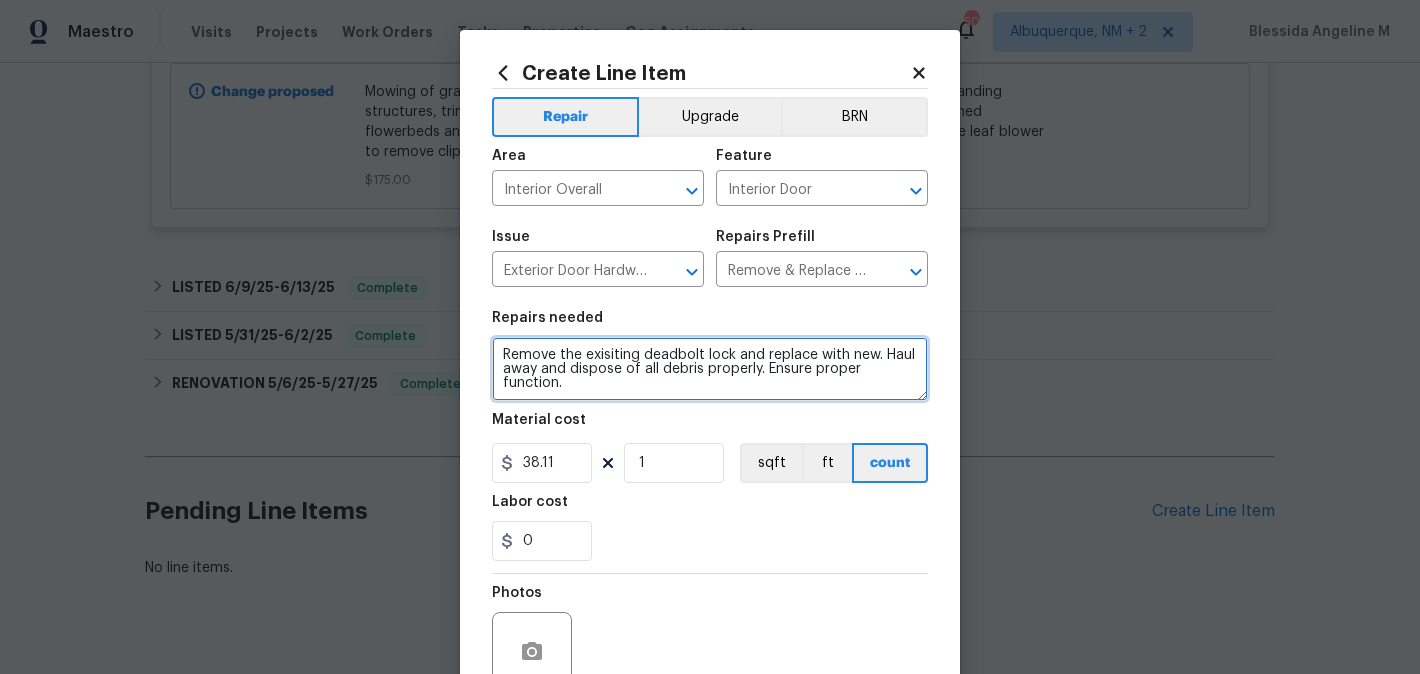 click on "Remove the exisiting deadbolt lock and replace with new. Haul away and dispose of all debris properly. Ensure proper function." at bounding box center (710, 369) 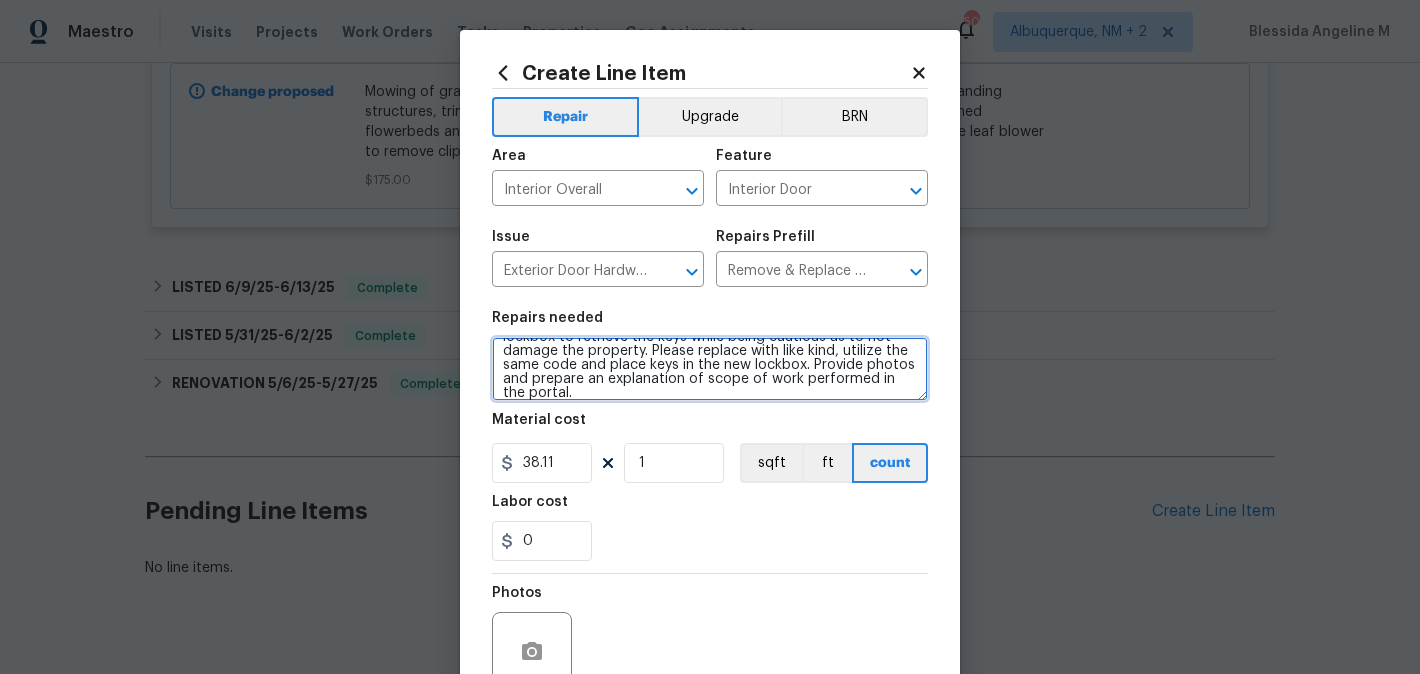 scroll, scrollTop: 0, scrollLeft: 0, axis: both 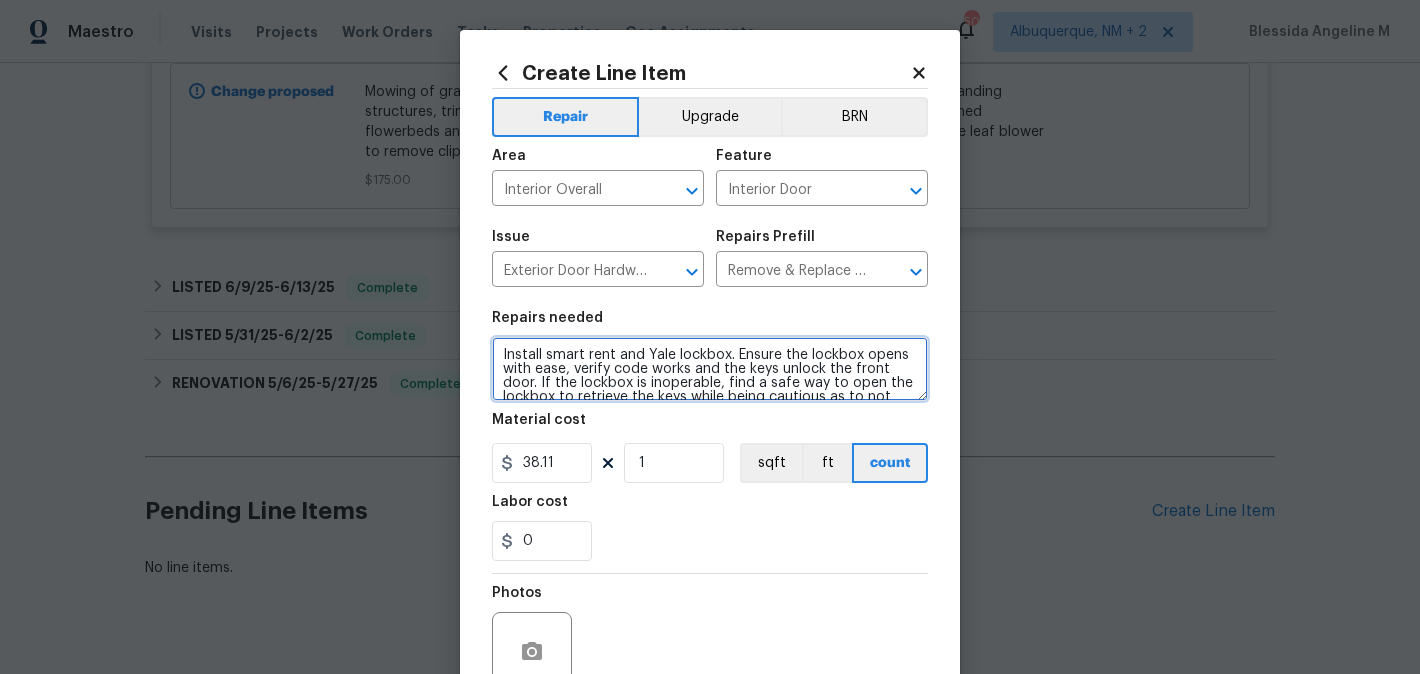 type on "Install smart rent and Yale lockbox. Ensure the lockbox opens with ease, verify code works and the keys unlock the front door. If the lockbox is inoperable, find a safe way to open the lockbox to retrieve the keys while being cautious as to not damage the property. Please replace with like kind, utilize the same code and place keys in the new lockbox. Provide photos and prepare an explanation of scope of work performed in the portal." 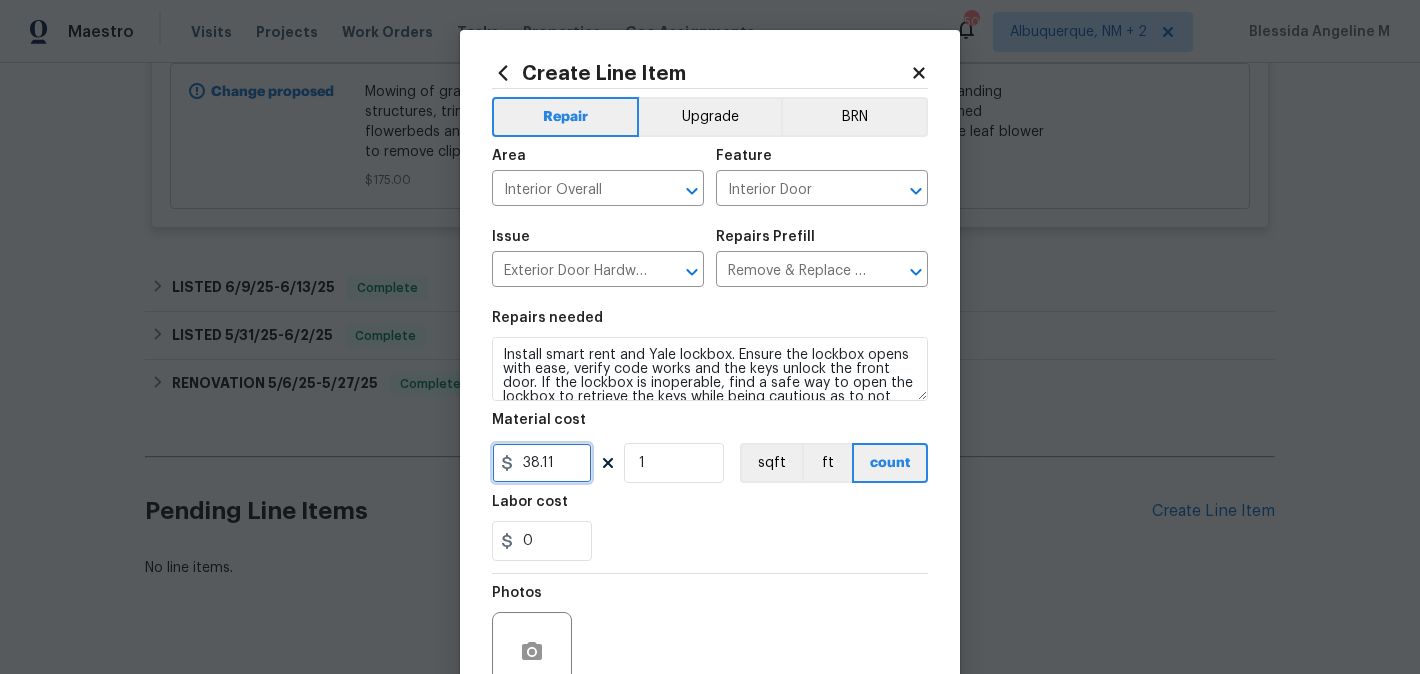 click on "38.11" at bounding box center [542, 463] 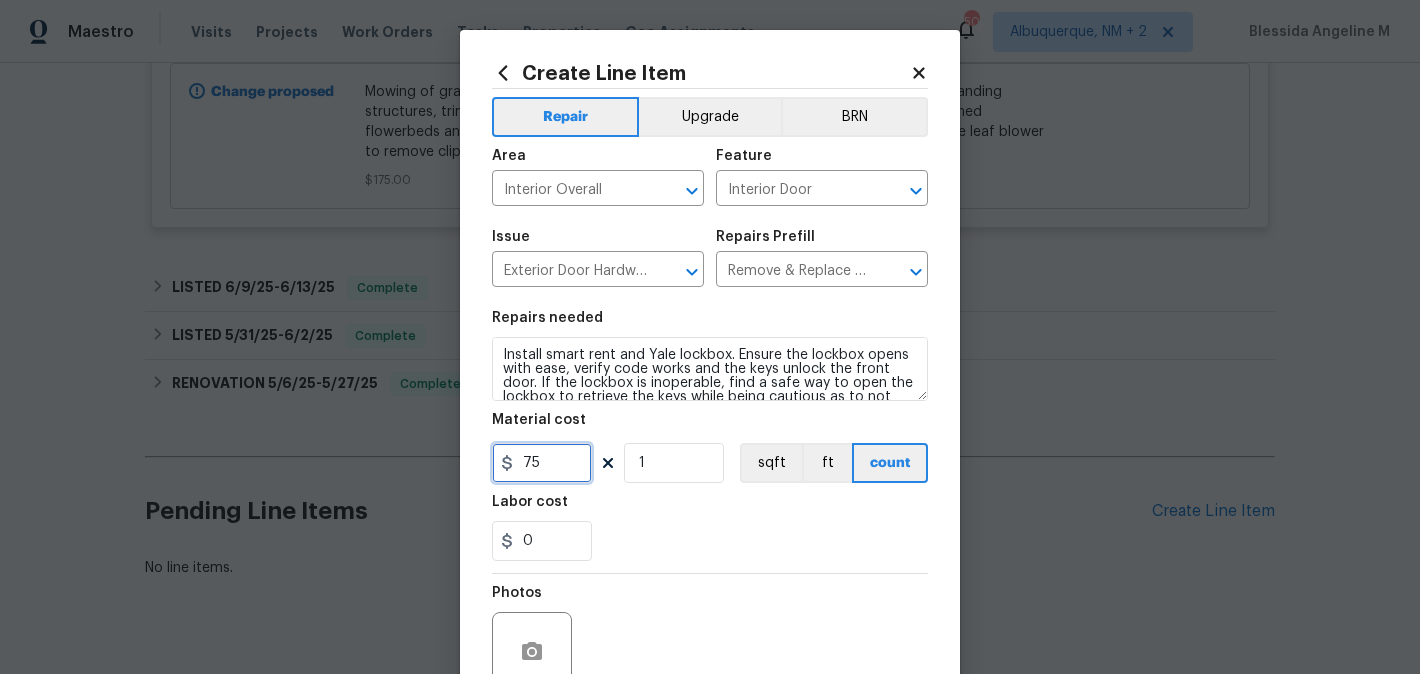 scroll, scrollTop: 188, scrollLeft: 0, axis: vertical 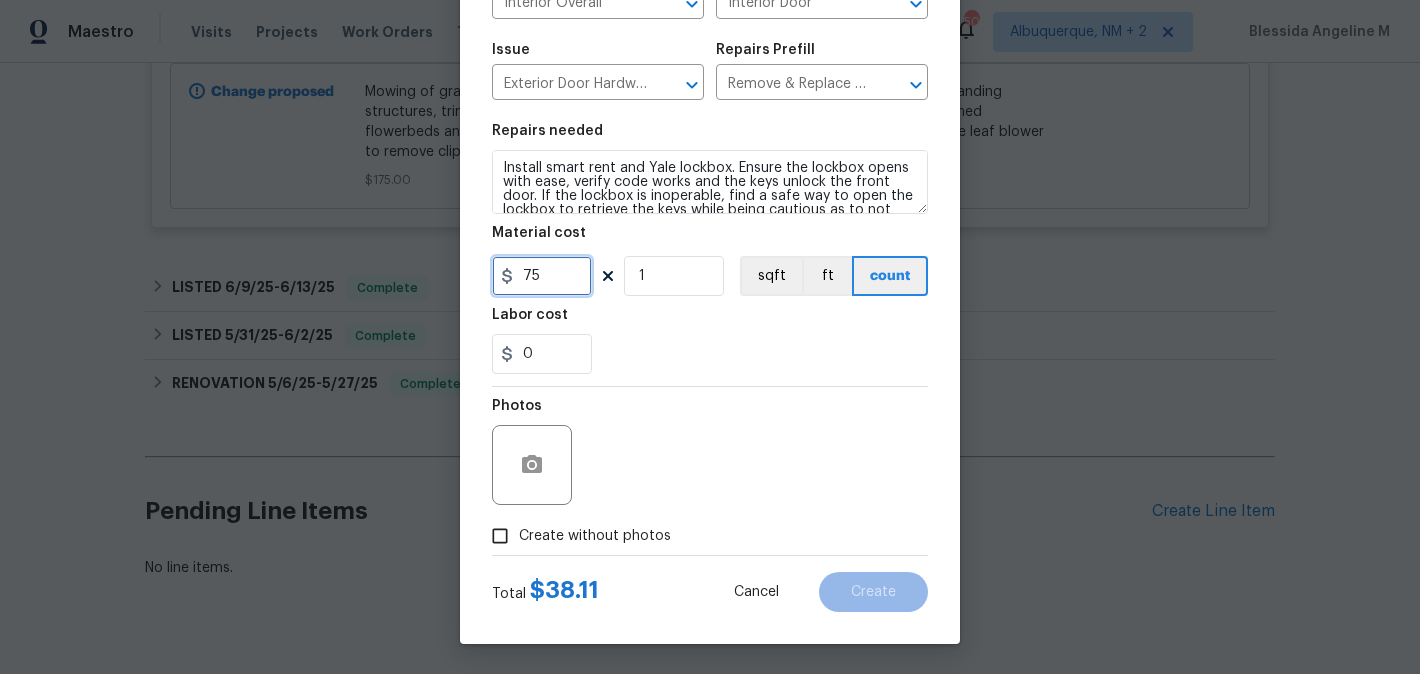 type on "75" 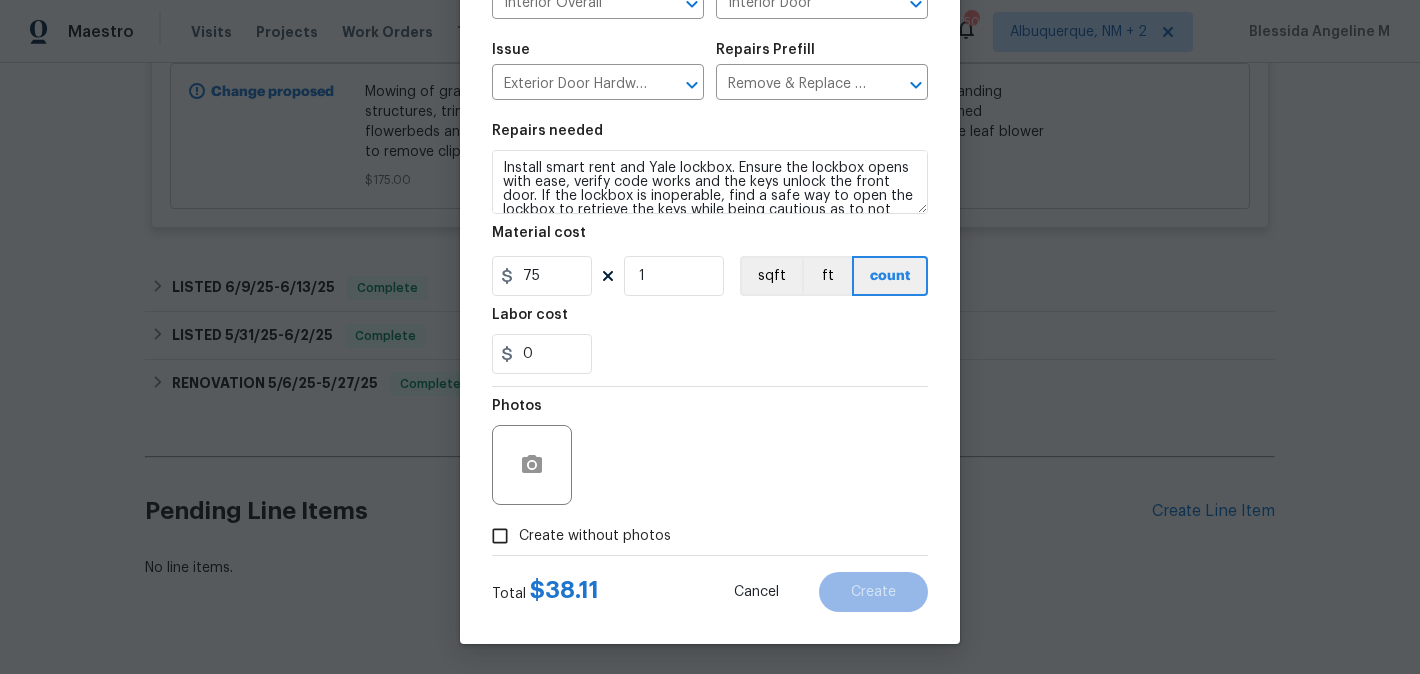 click on "Create without photos" at bounding box center [595, 536] 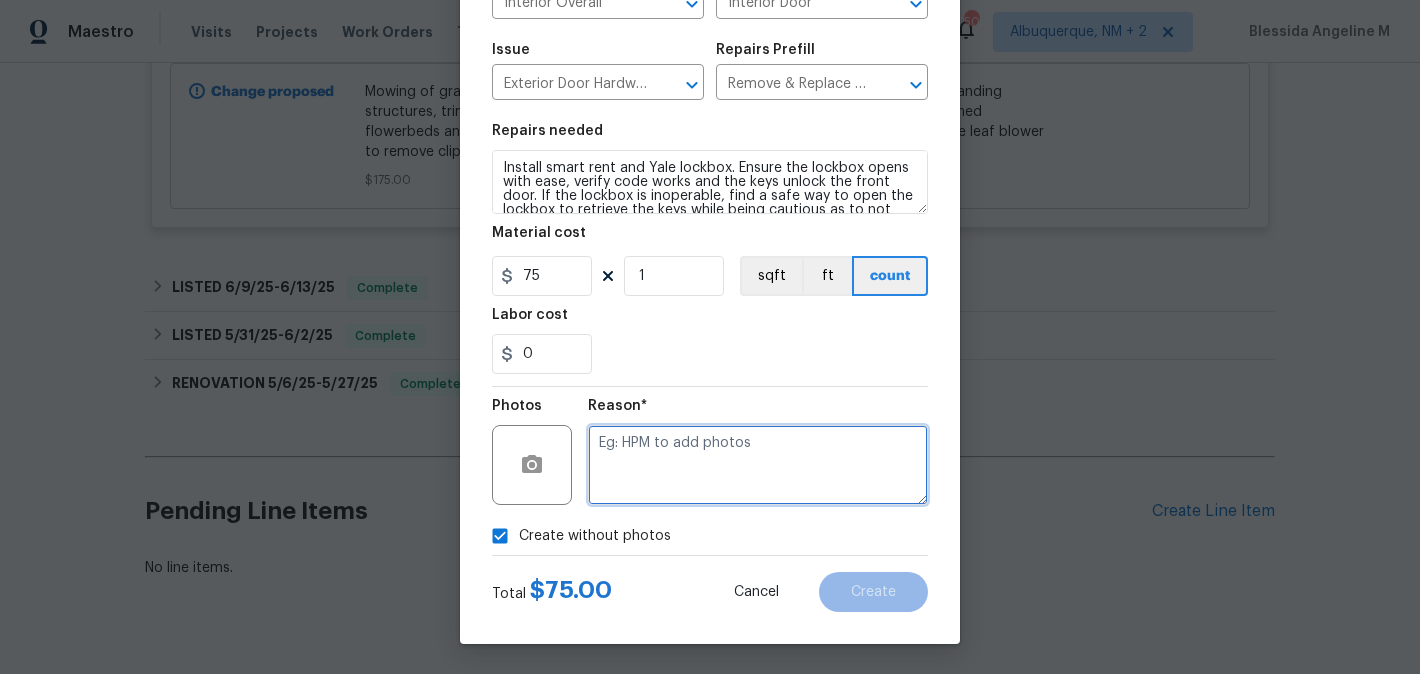 click at bounding box center (758, 465) 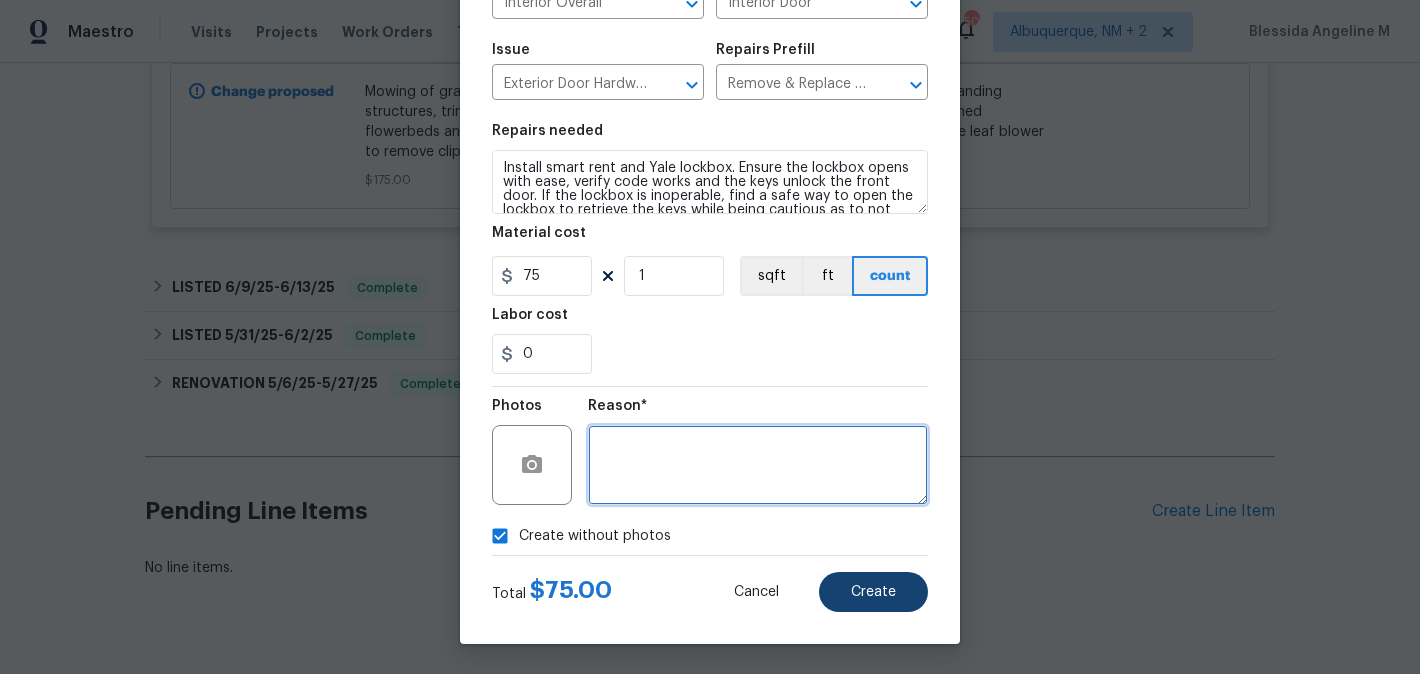 type 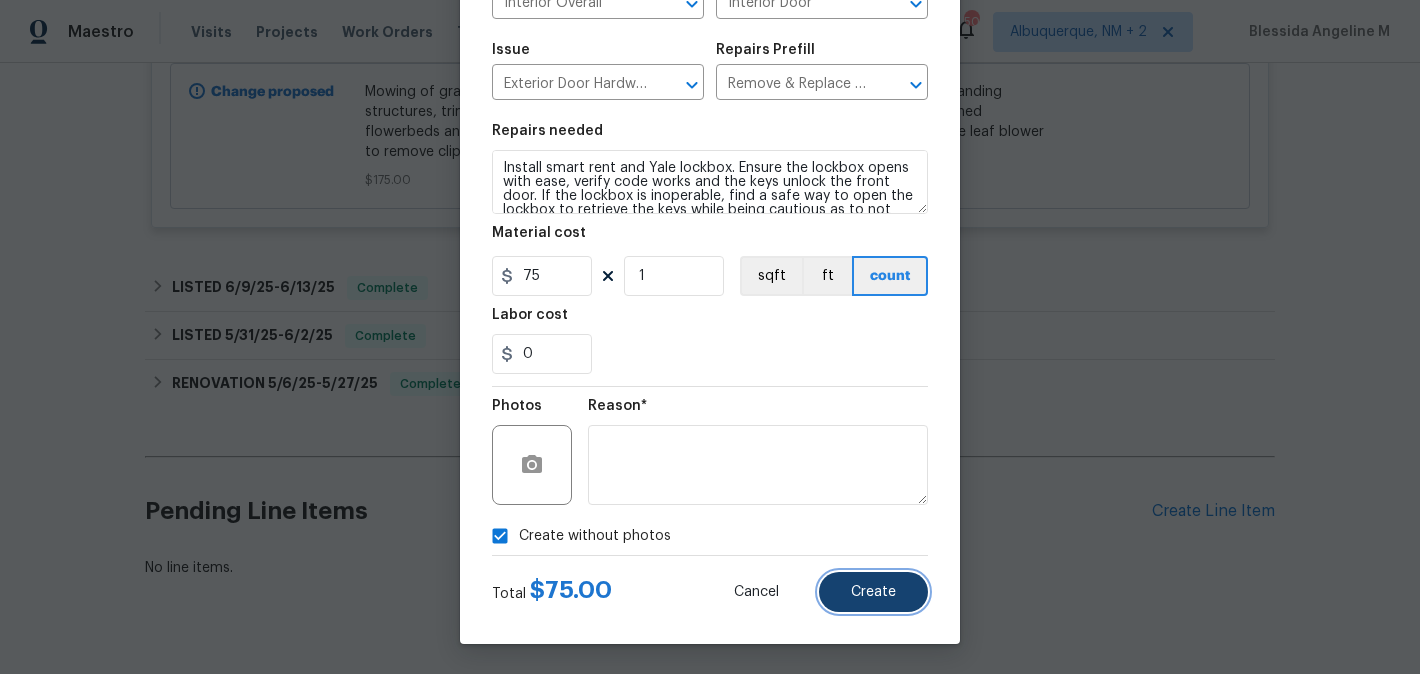 click on "Create" at bounding box center (873, 592) 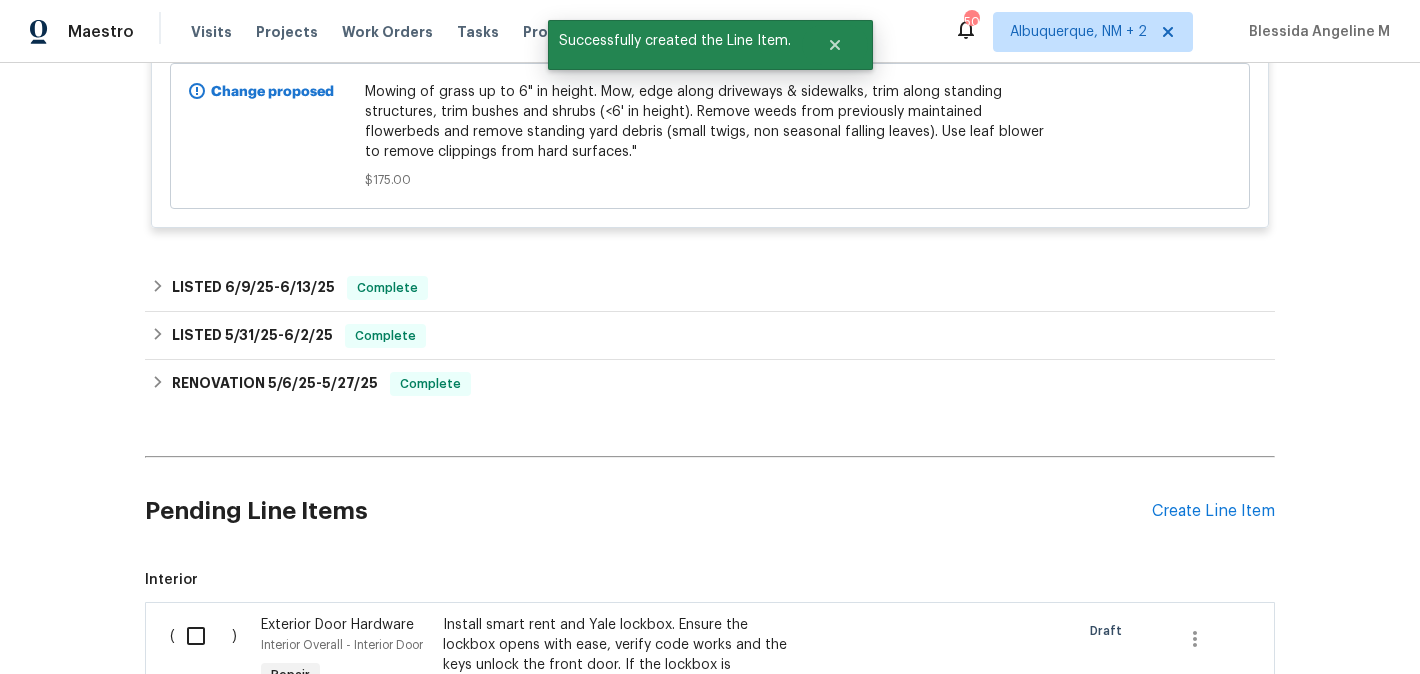 scroll, scrollTop: 1135, scrollLeft: 0, axis: vertical 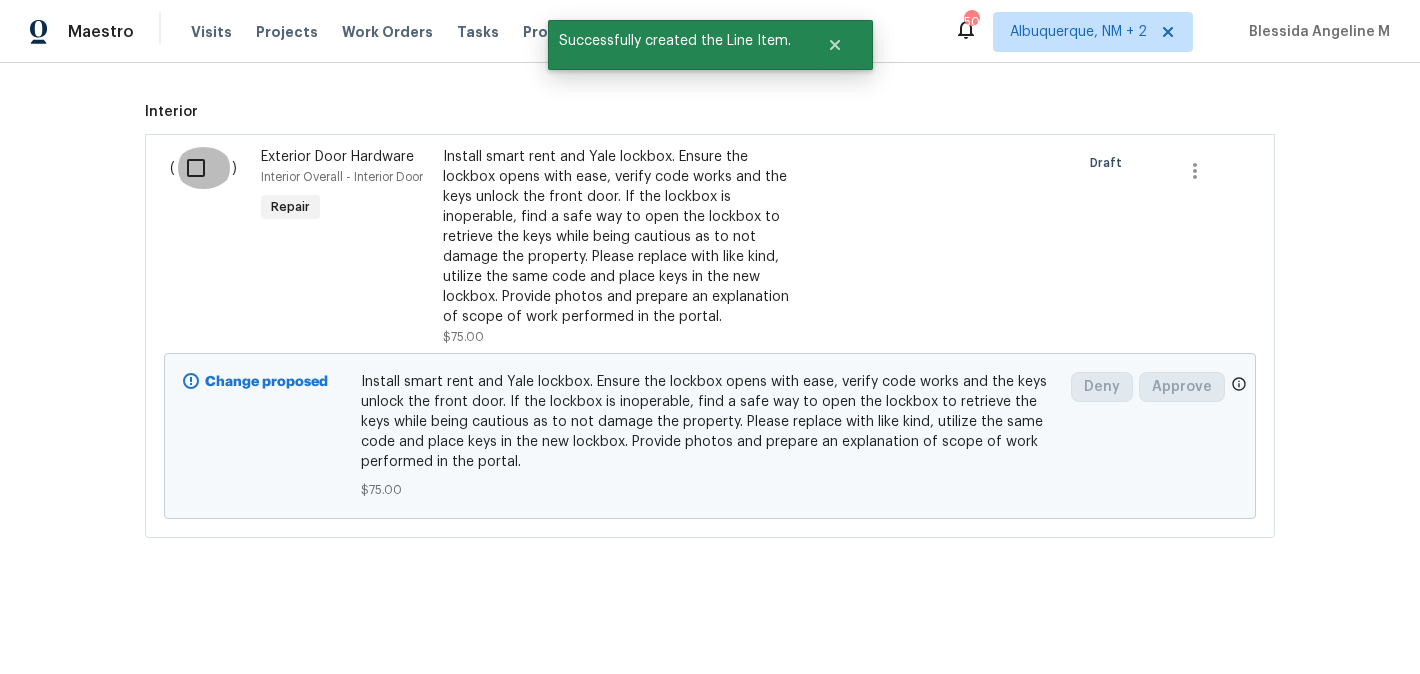 click at bounding box center (203, 168) 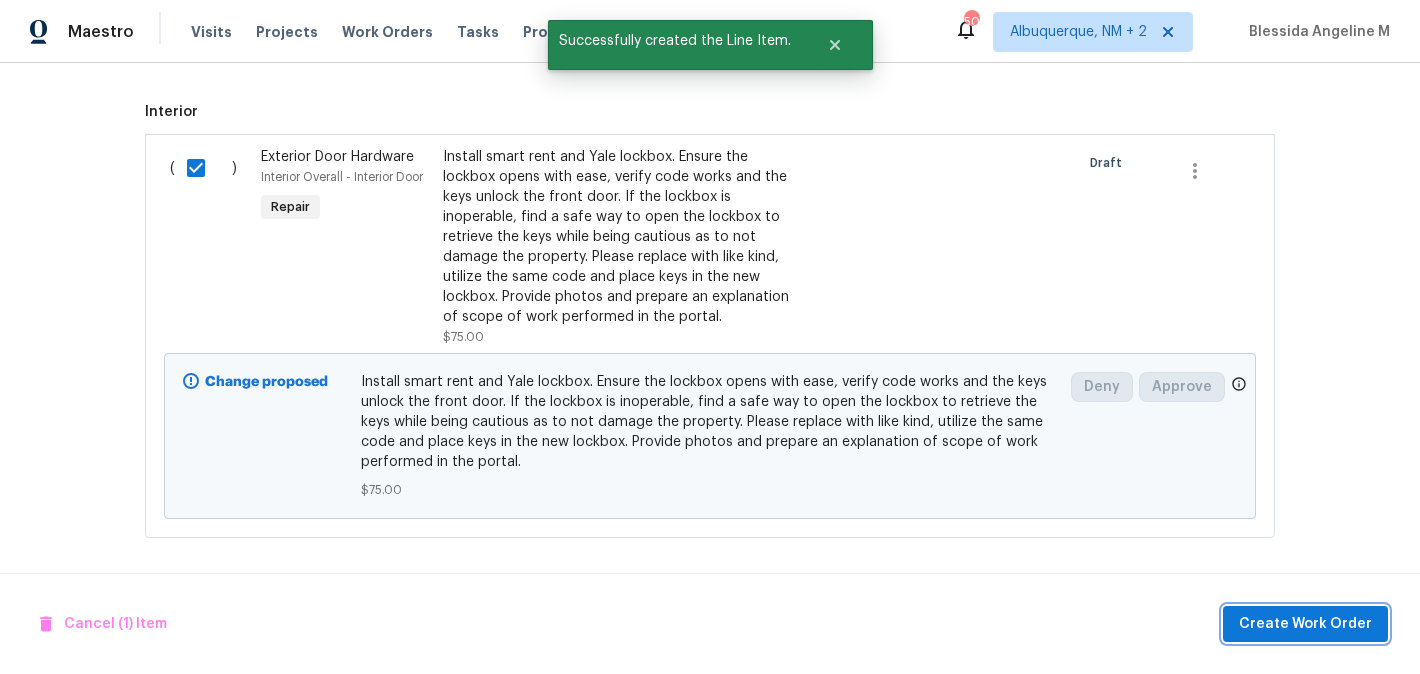 click on "Create Work Order" at bounding box center (1305, 624) 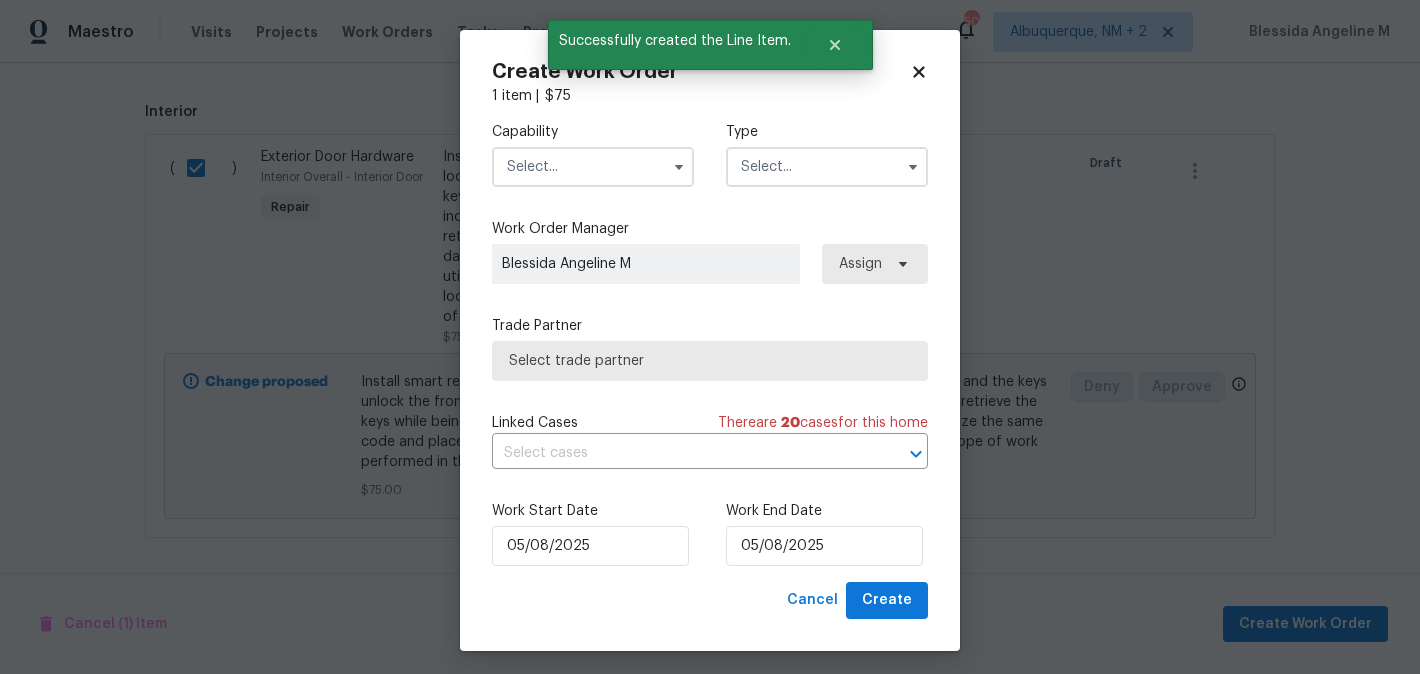 click at bounding box center (593, 167) 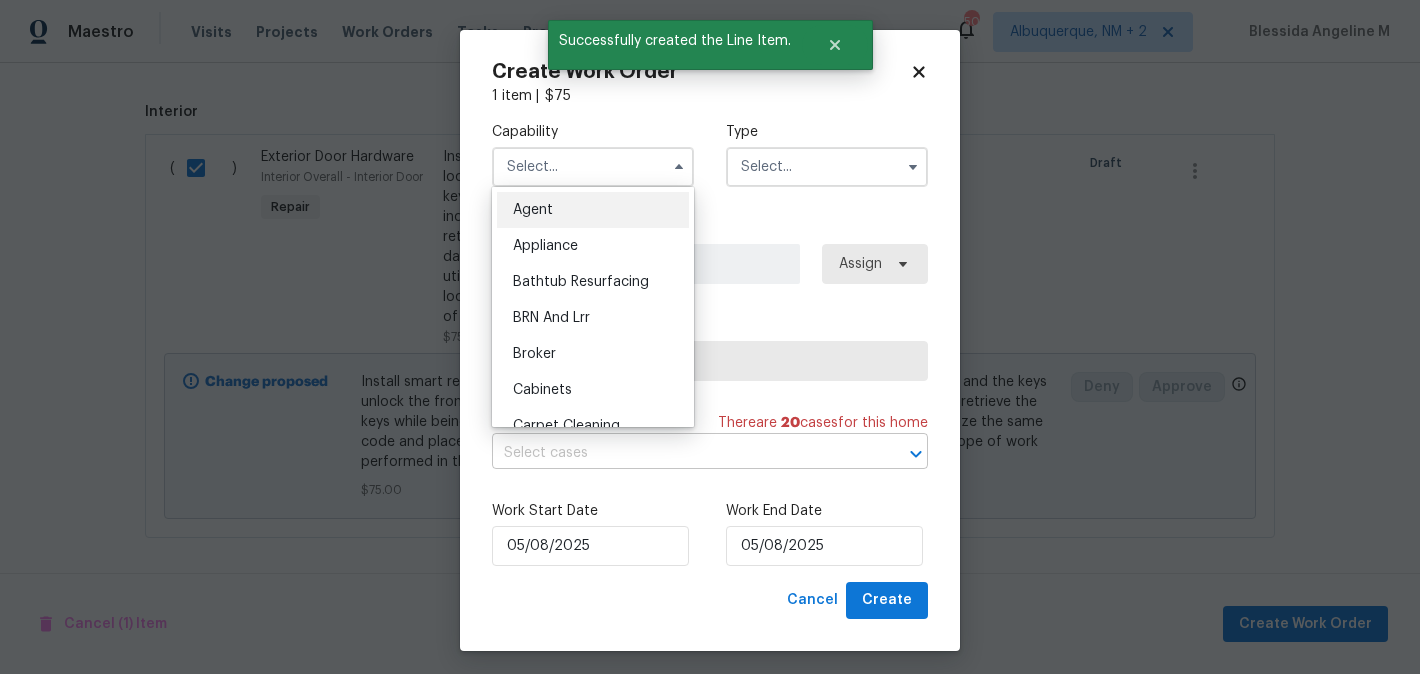 scroll, scrollTop: 7, scrollLeft: 0, axis: vertical 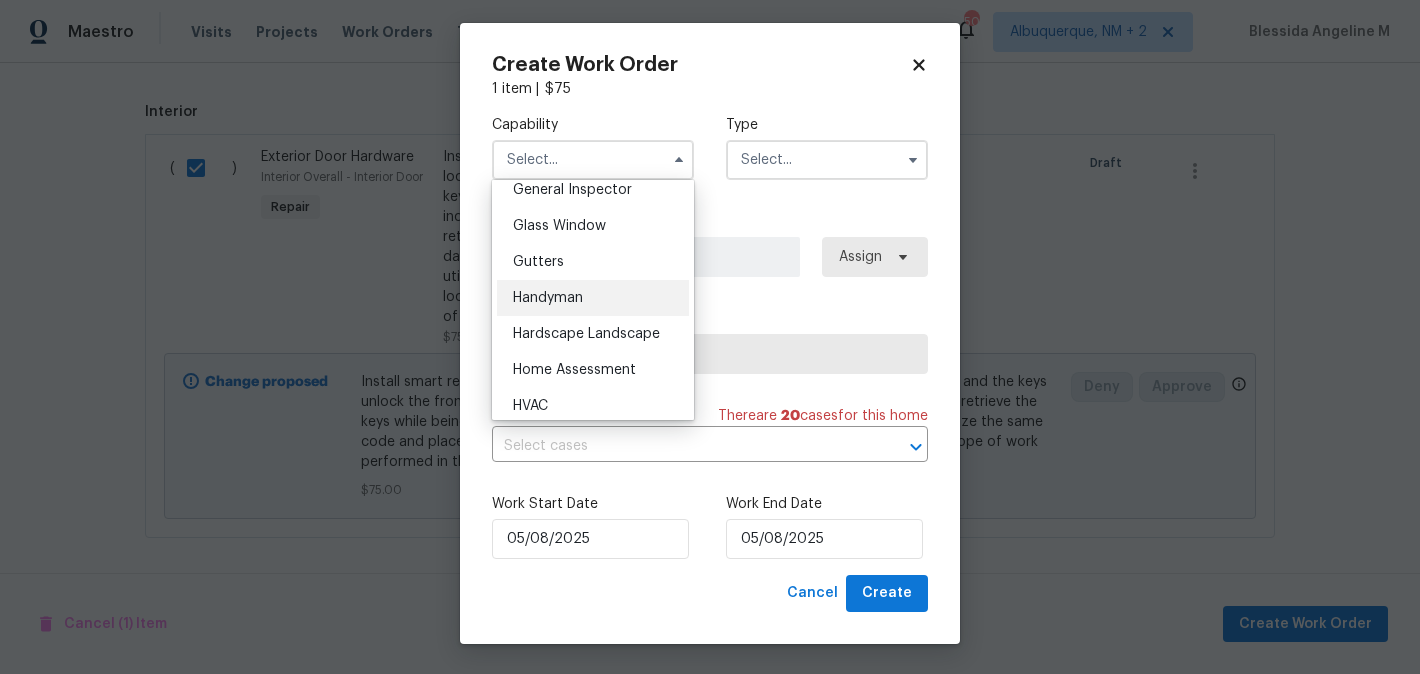 click on "Handyman" at bounding box center (593, 298) 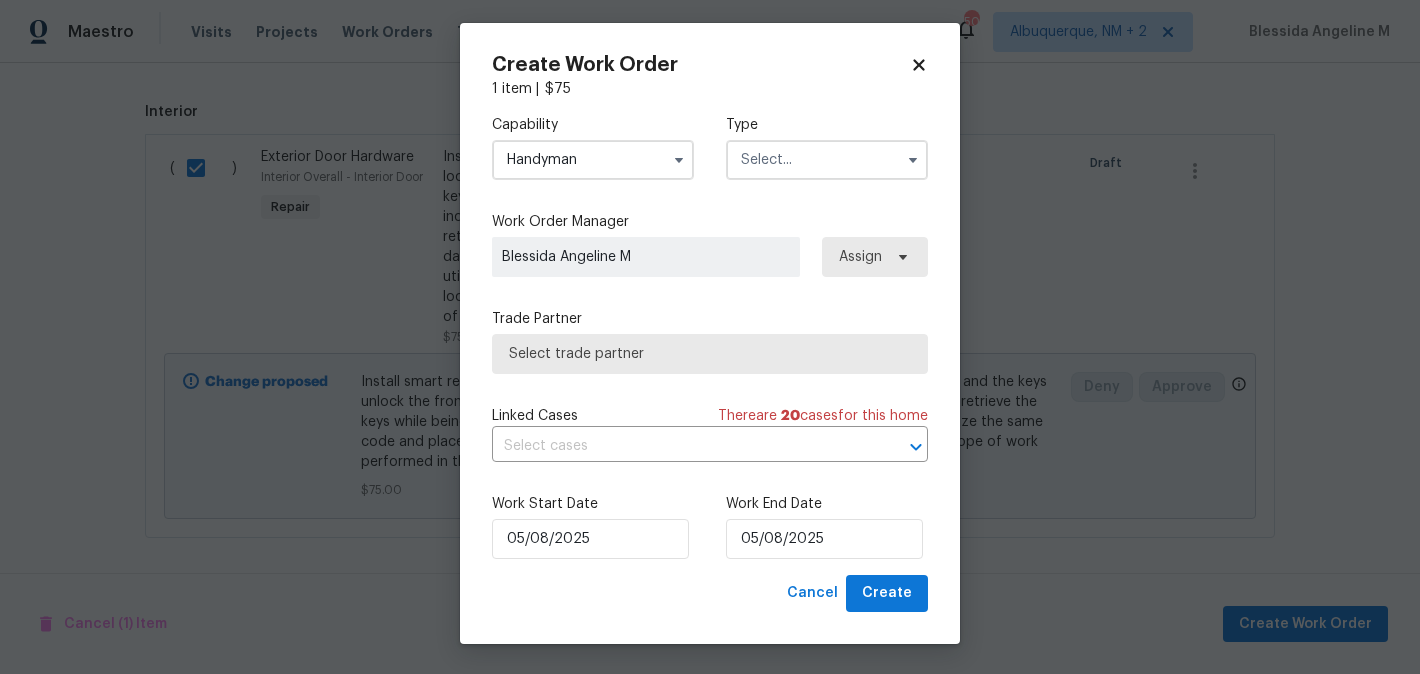 click at bounding box center (827, 160) 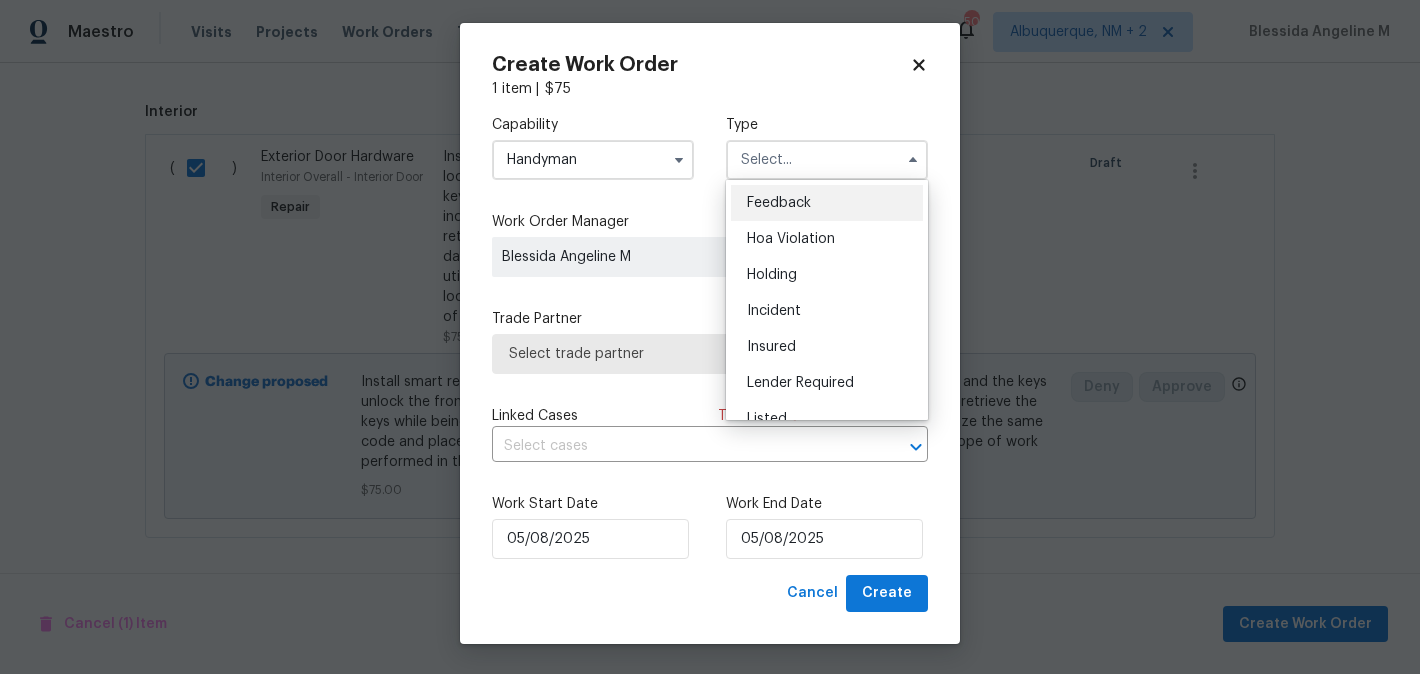 click on "Feedback" at bounding box center (827, 203) 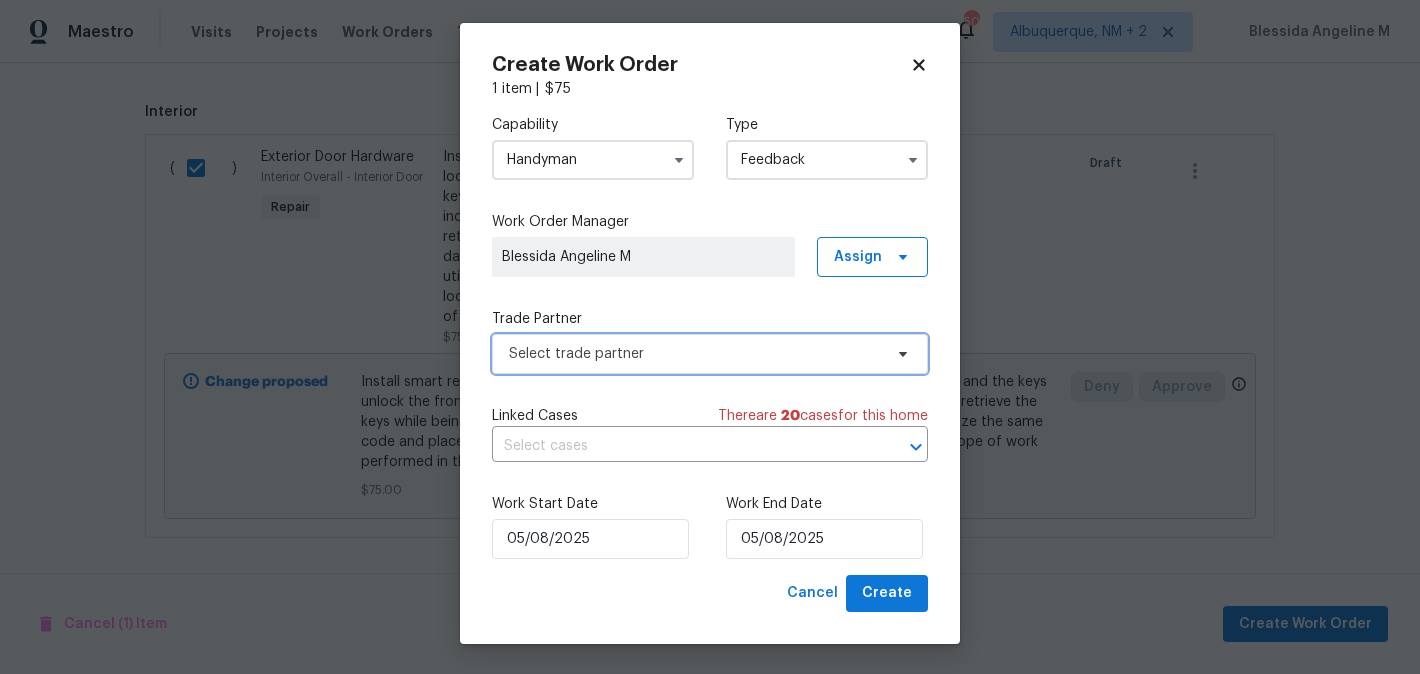 click on "Select trade partner" at bounding box center (710, 354) 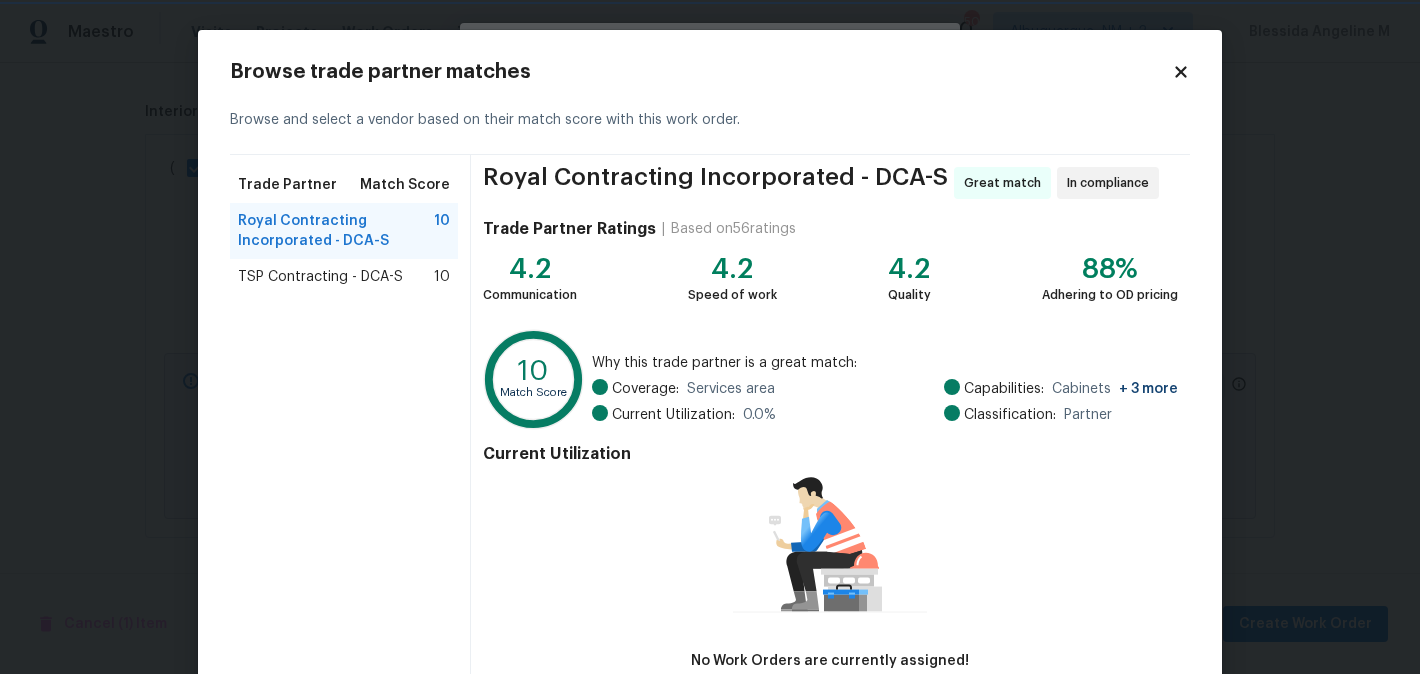 scroll, scrollTop: 126, scrollLeft: 0, axis: vertical 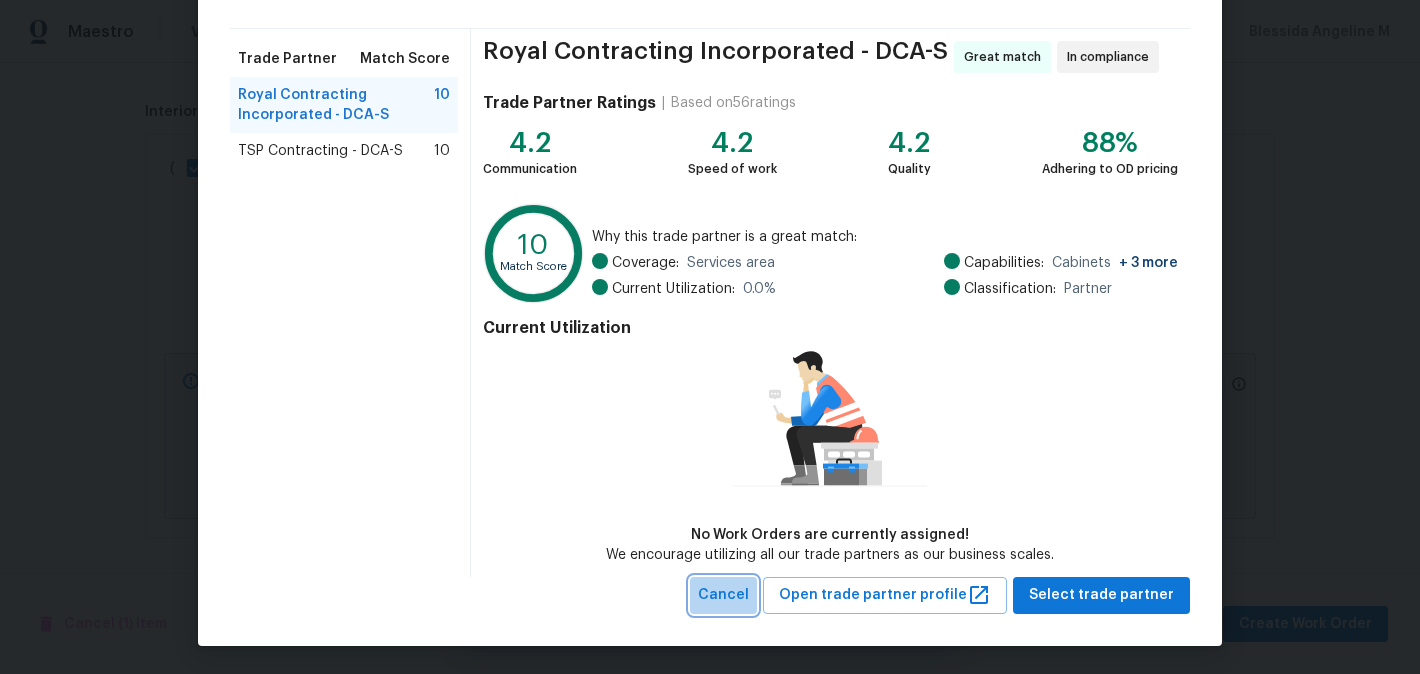 click on "Cancel" at bounding box center [723, 595] 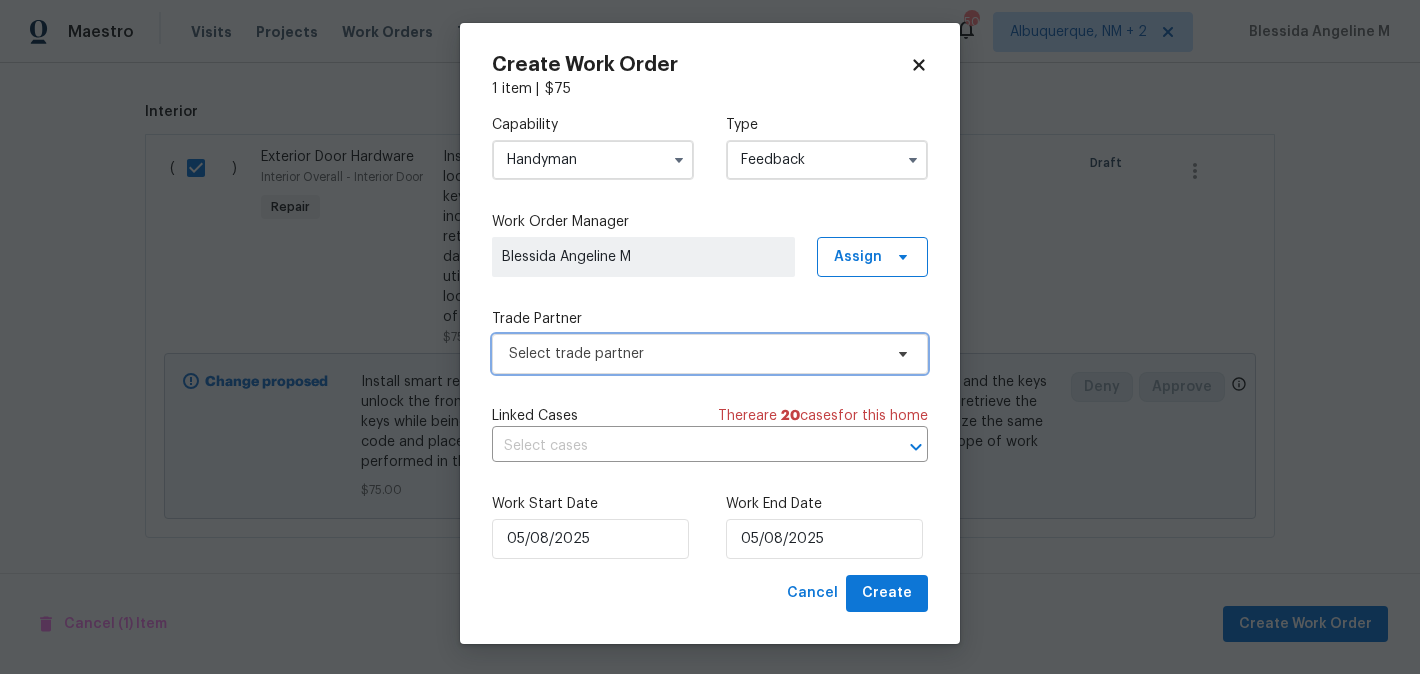 scroll, scrollTop: 0, scrollLeft: 0, axis: both 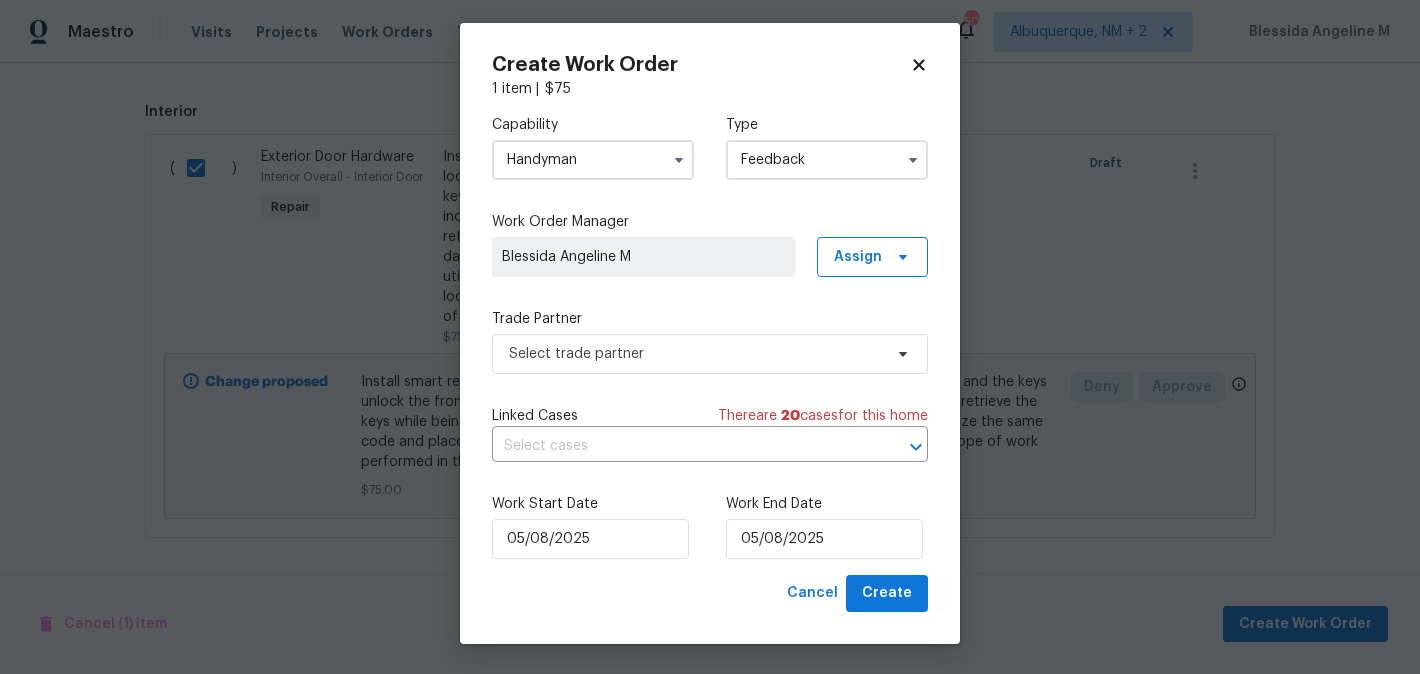 click on "Handyman" at bounding box center (593, 160) 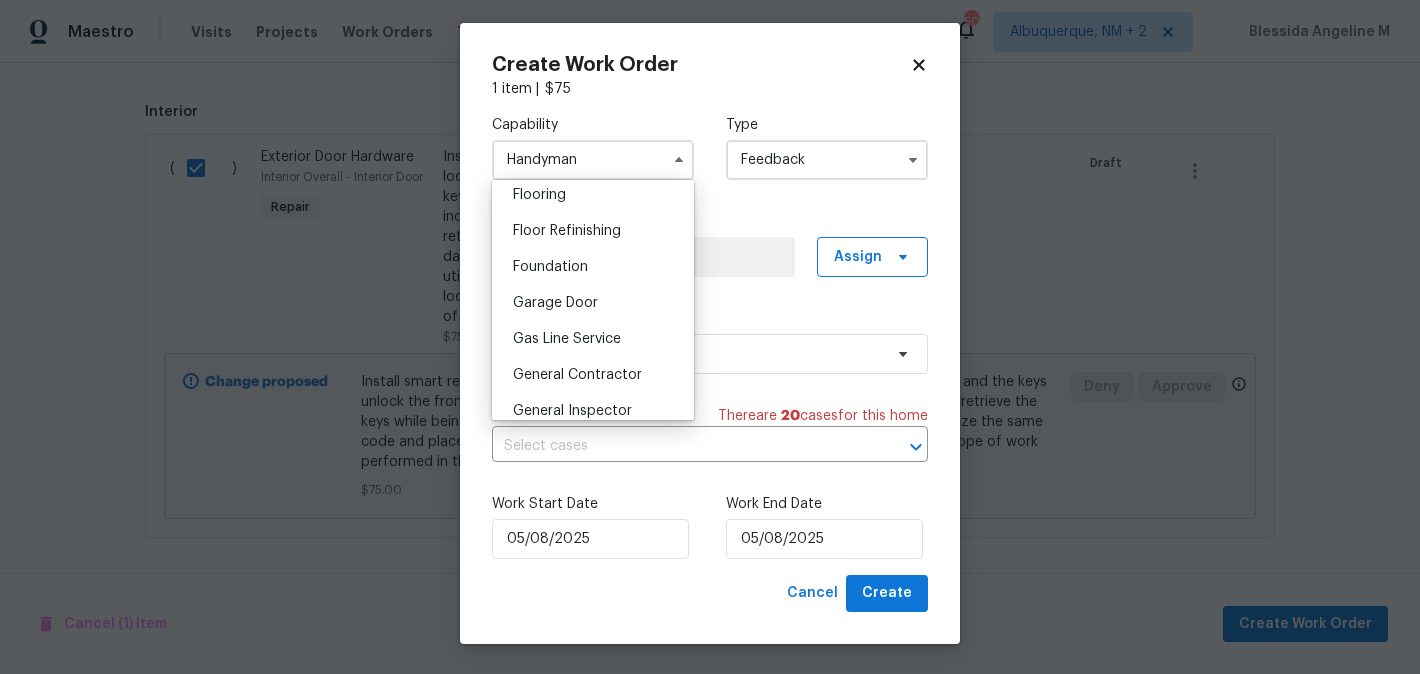 scroll, scrollTop: 787, scrollLeft: 0, axis: vertical 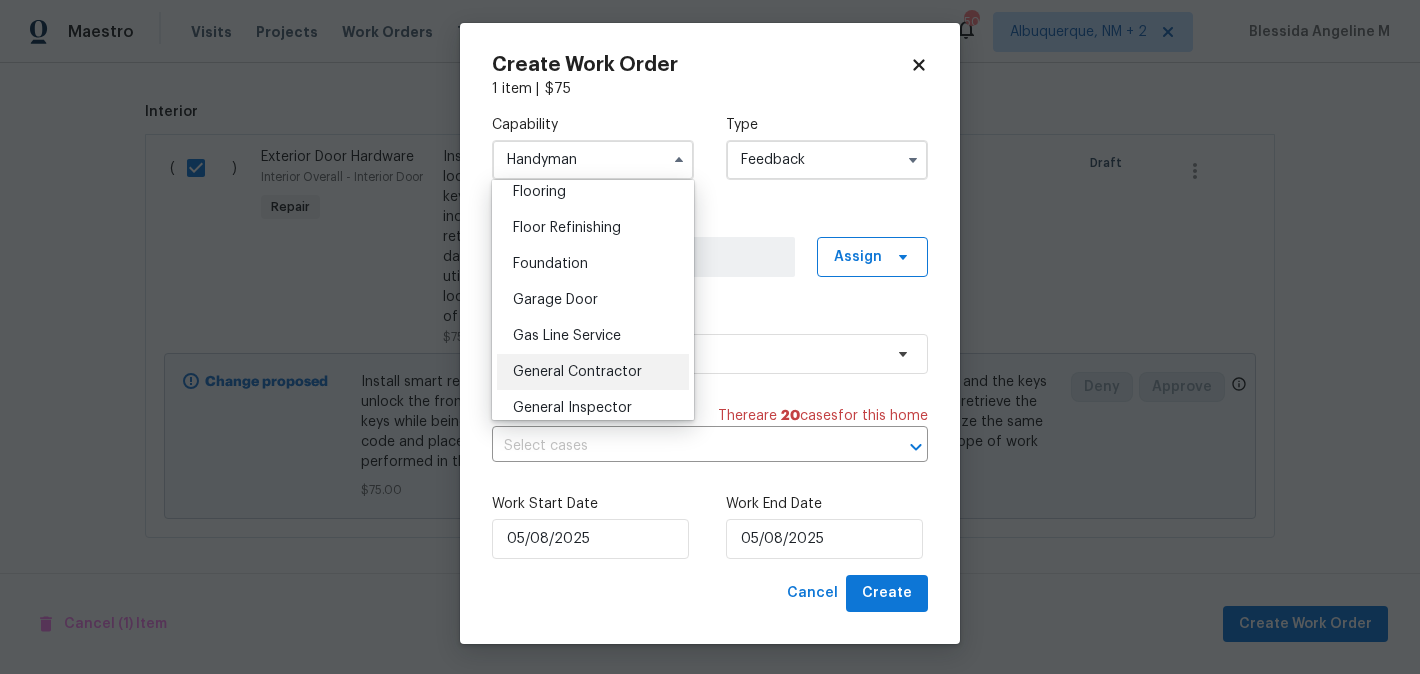 click on "General Contractor" at bounding box center [577, 372] 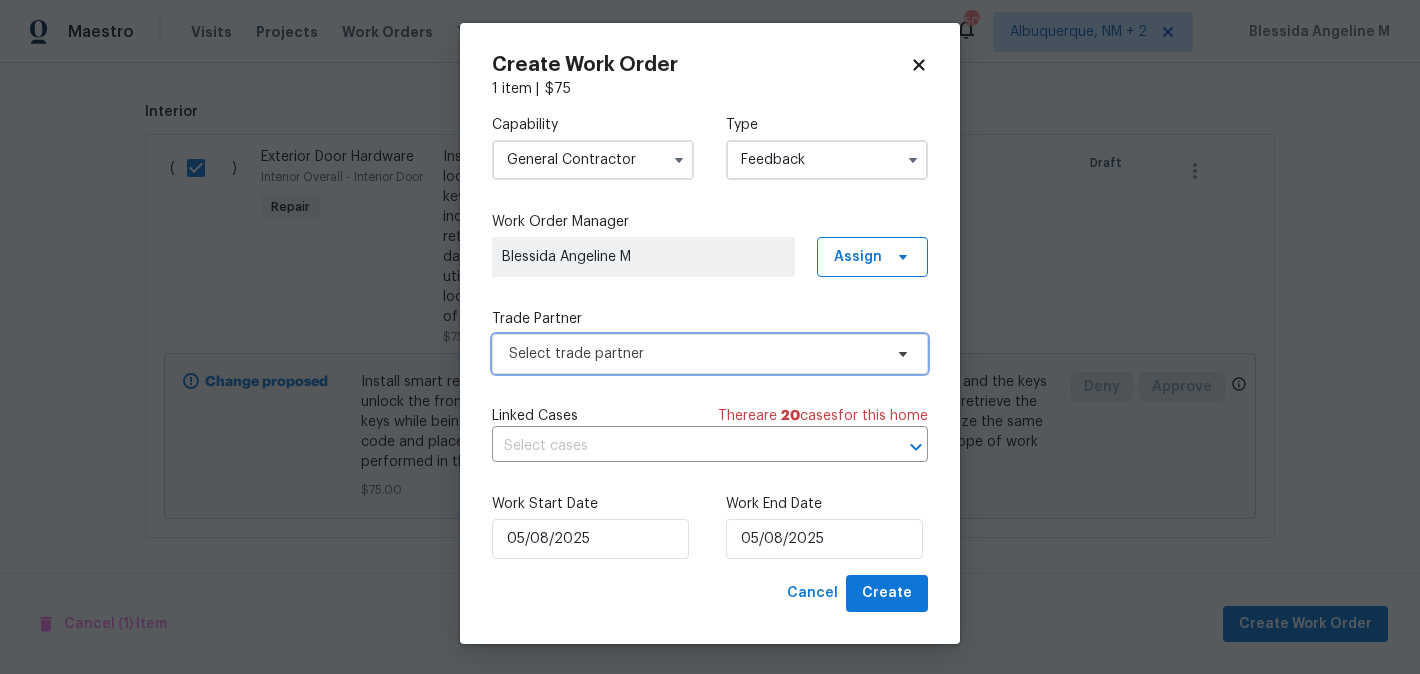 click on "Select trade partner" at bounding box center (695, 354) 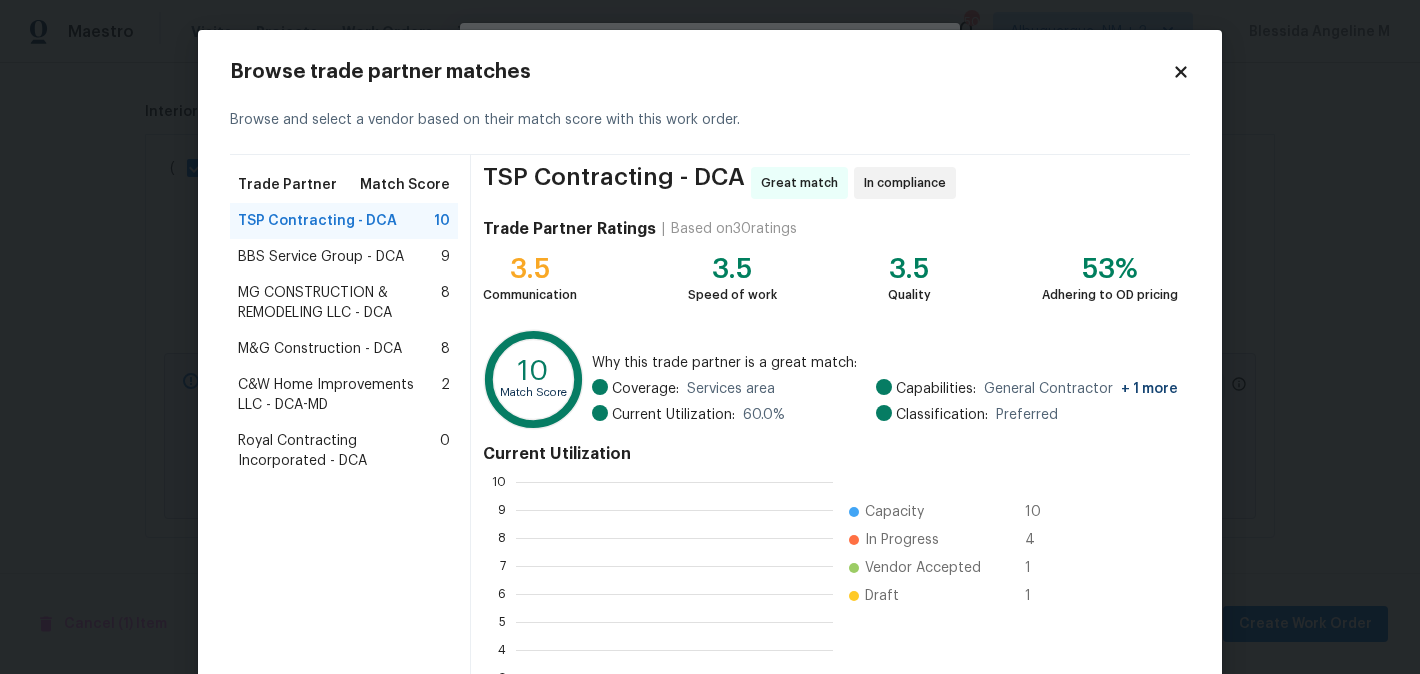scroll, scrollTop: 2, scrollLeft: 2, axis: both 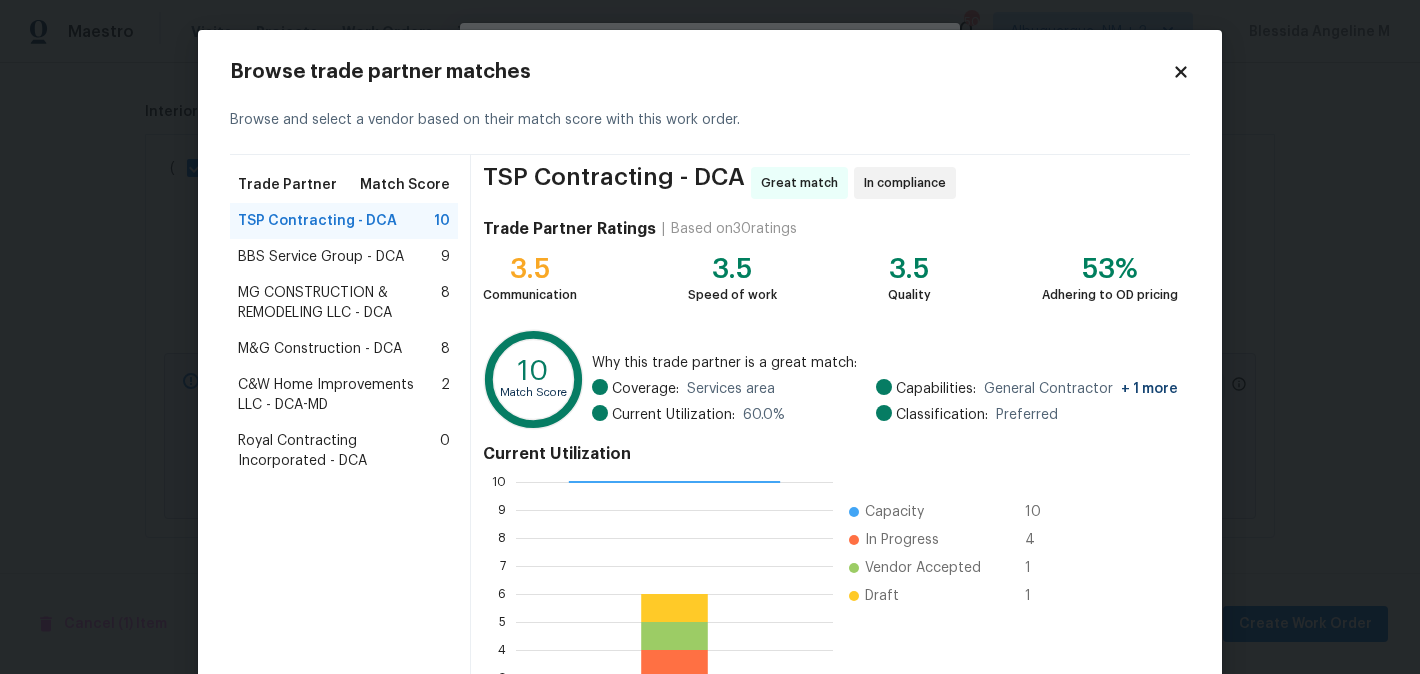 click on "M&G Construction - DCA" at bounding box center (320, 349) 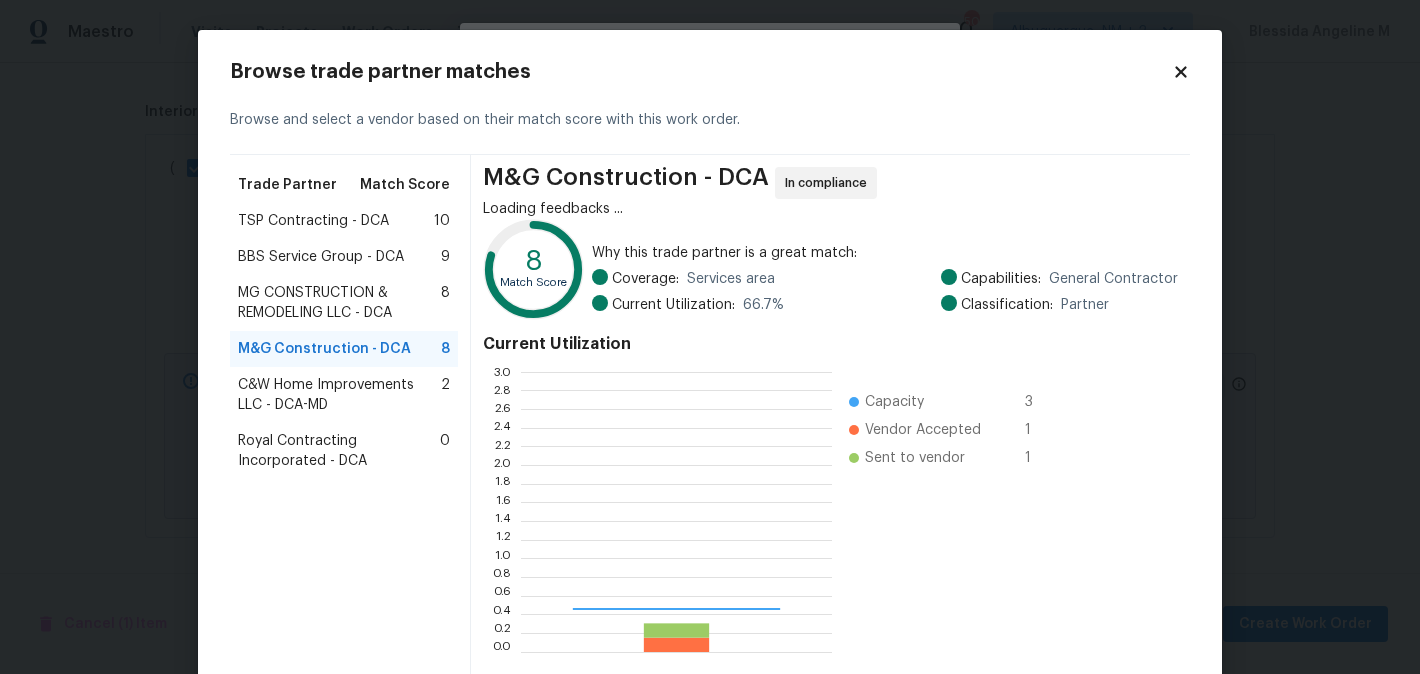scroll, scrollTop: 2, scrollLeft: 1, axis: both 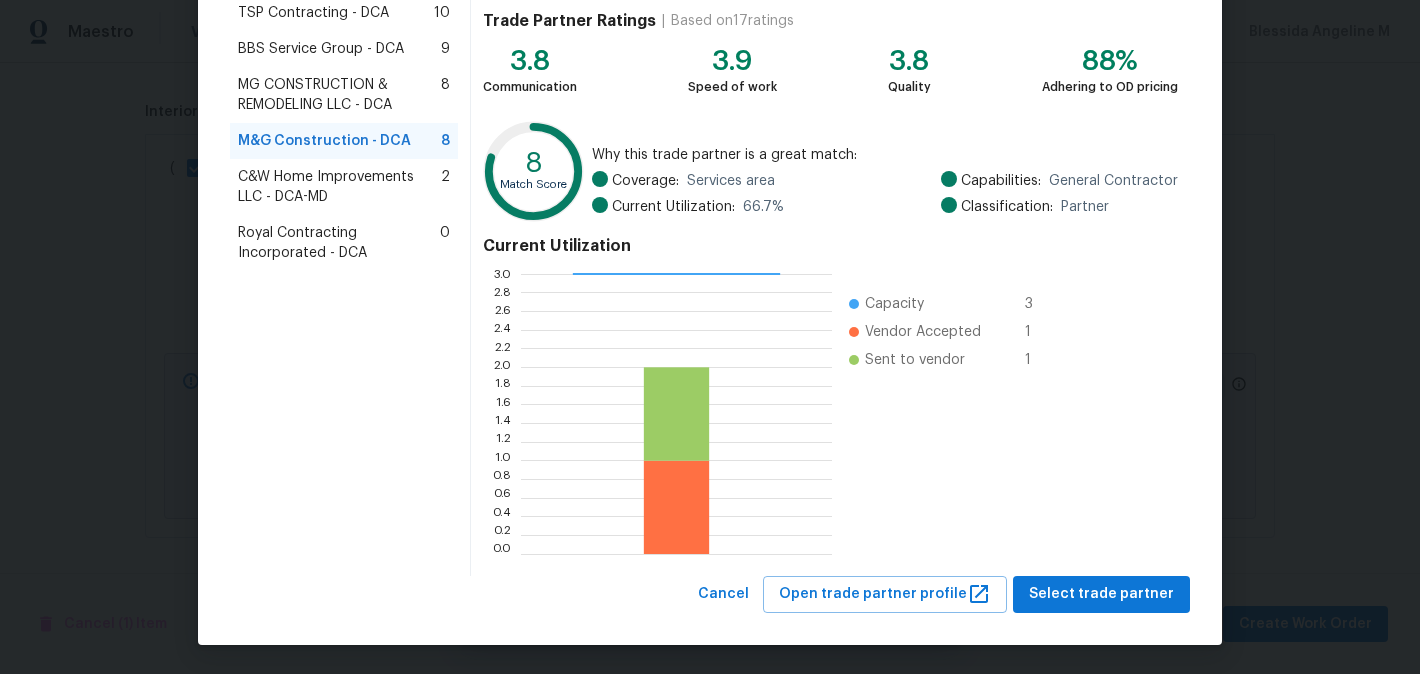 click on "M&G Construction - DCA In compliance Trade Partner Ratings    |    Based on  17  ratings 3.8 Communication 3.9 Speed of work 3.8 Quality 88% Adhering to OD pricing 8 Match Score Why this trade partner is a great match: Coverage: Services area Current Utilization: 66.7 % Capabilities: General Contractor Classification: Partner Current Utilization 0.0 0.2 0.4 0.6 0.8 1.0 1.2 1.4 1.6 1.8 2.0 2.2 2.4 2.6 2.8 3.0 Capacity 3 Vendor Accepted 1 Sent to vendor 1" at bounding box center (830, 261) 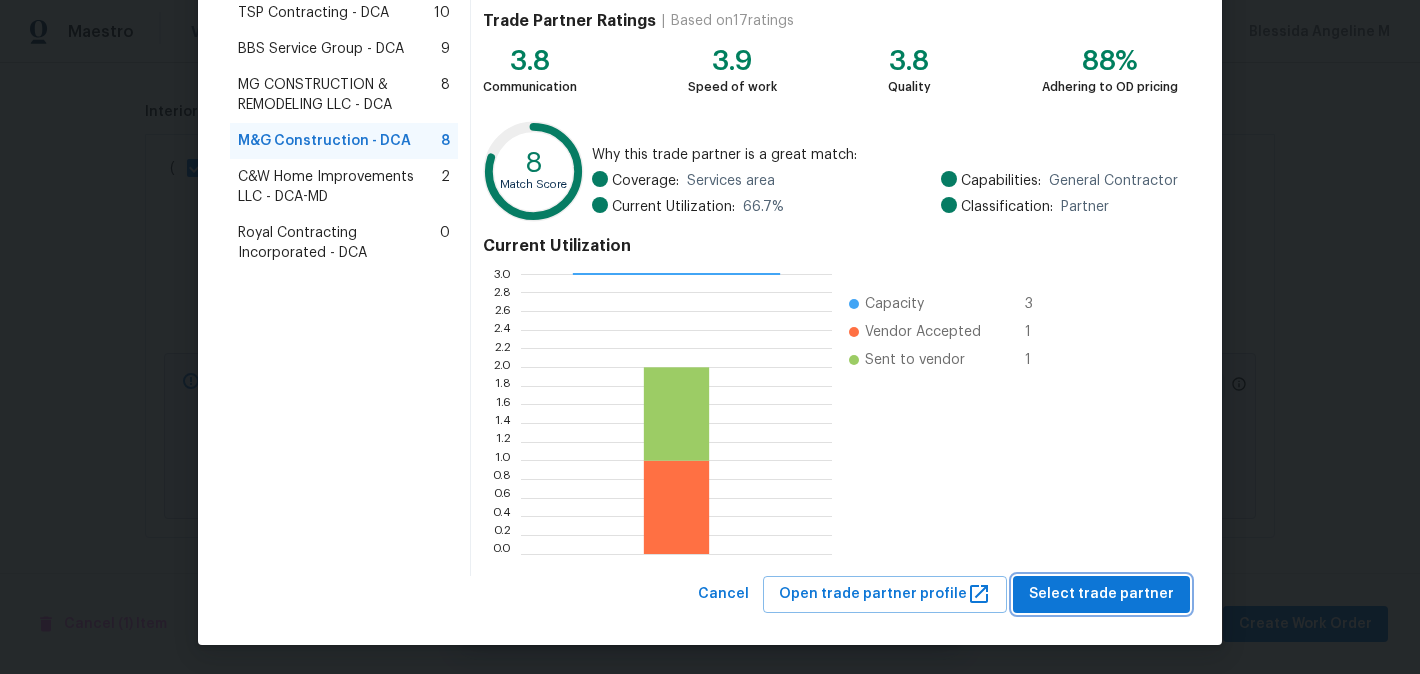 click on "Select trade partner" at bounding box center [1101, 594] 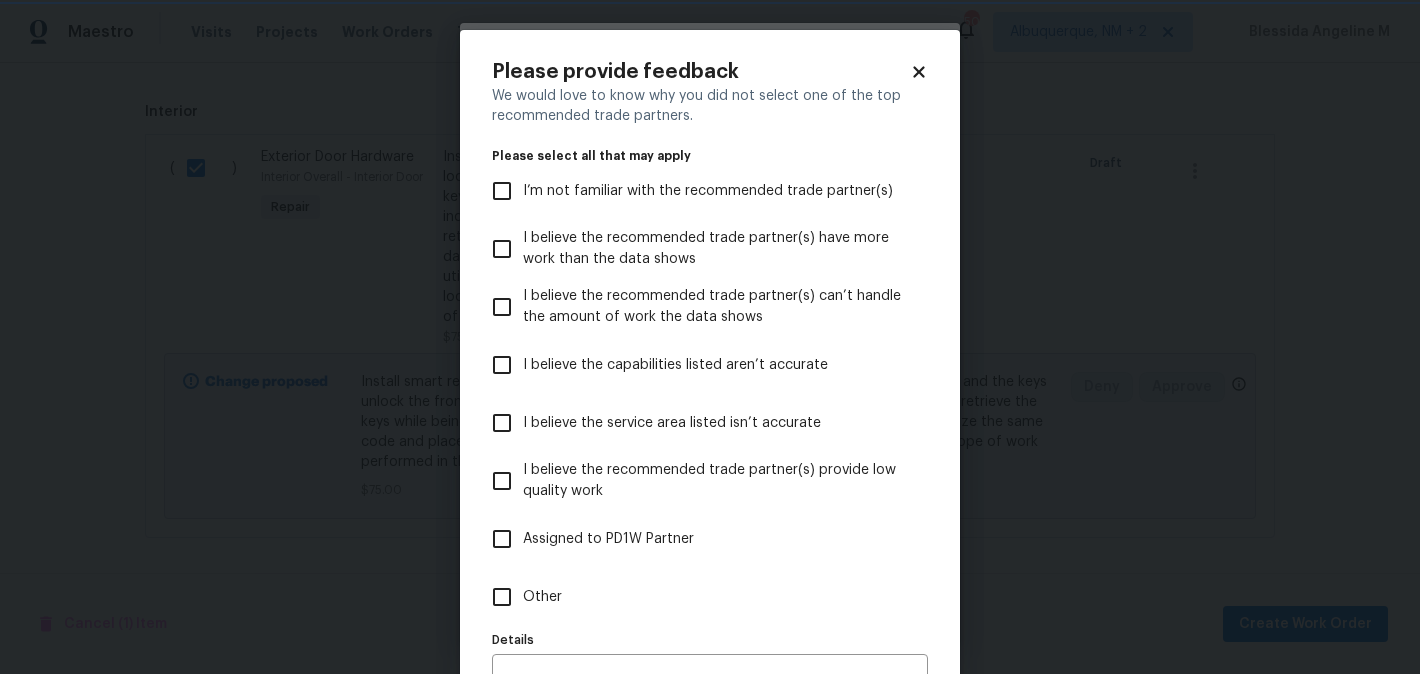scroll, scrollTop: 0, scrollLeft: 0, axis: both 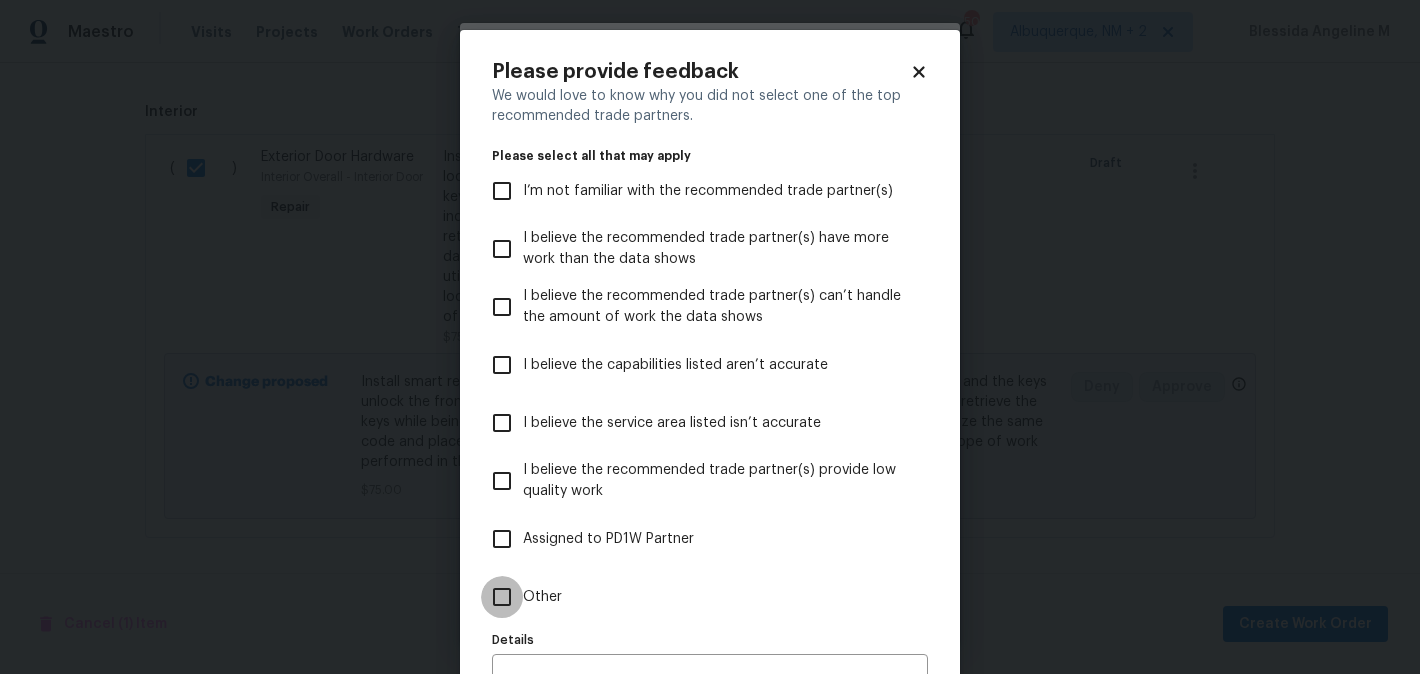 click on "Other" at bounding box center (502, 597) 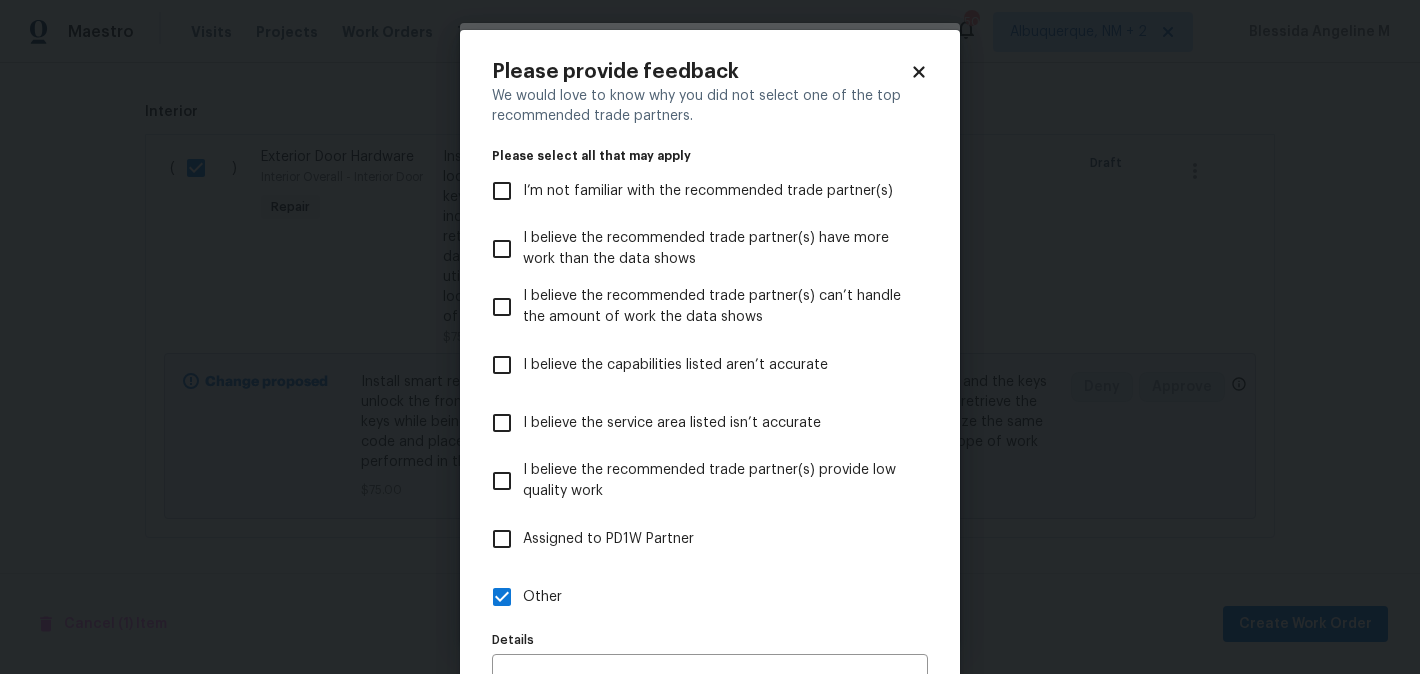 scroll, scrollTop: 118, scrollLeft: 0, axis: vertical 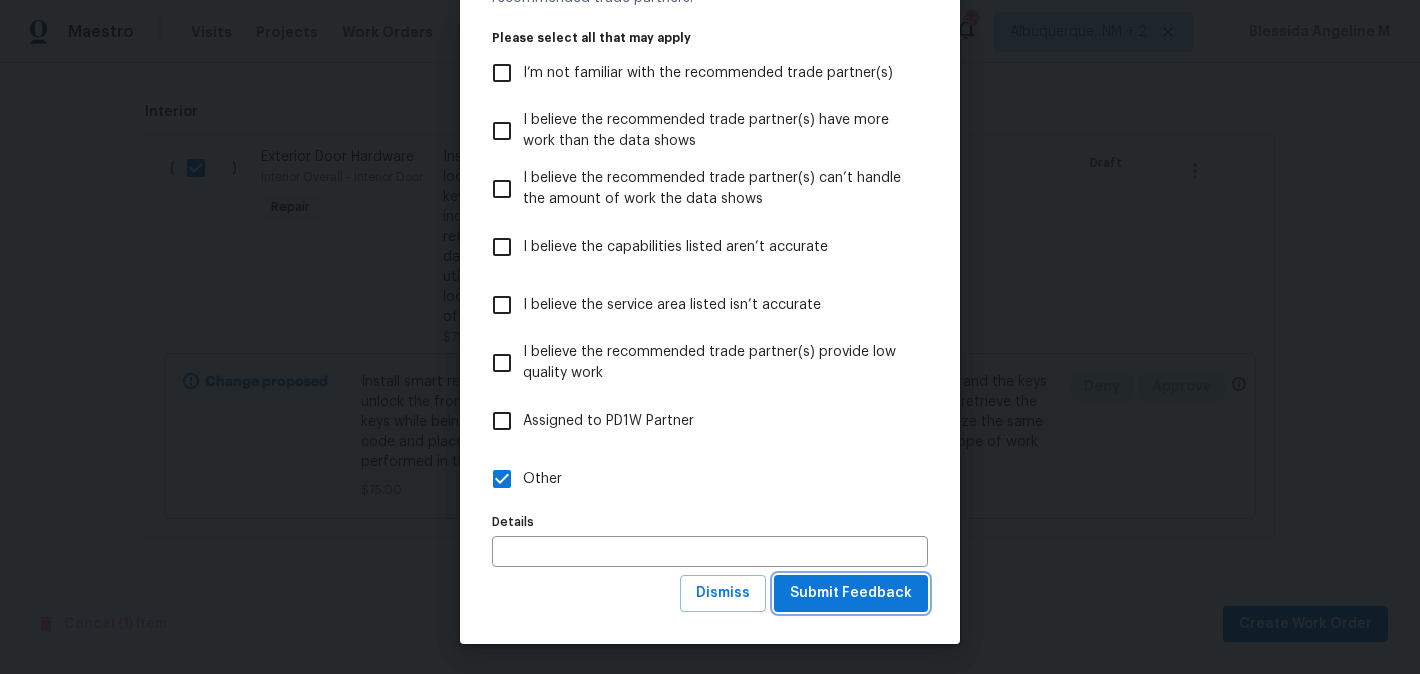 click on "Submit Feedback" at bounding box center [851, 593] 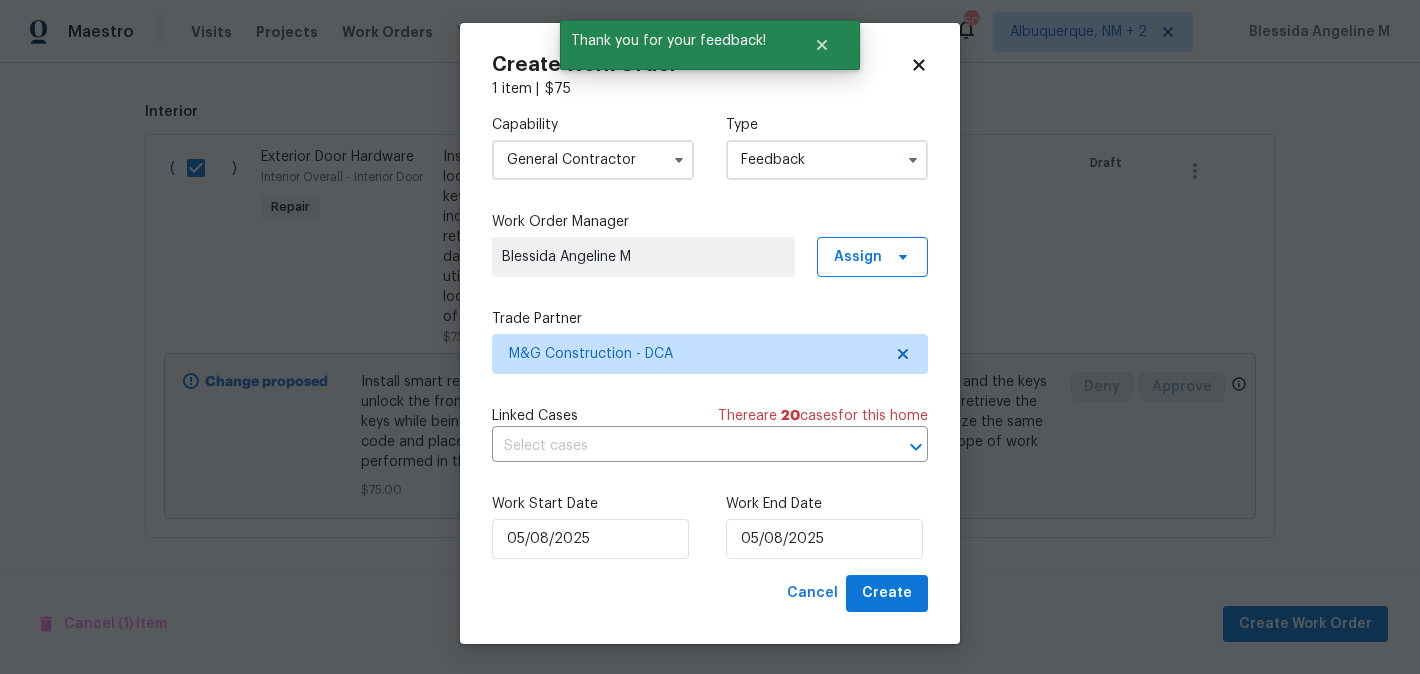 scroll, scrollTop: 0, scrollLeft: 0, axis: both 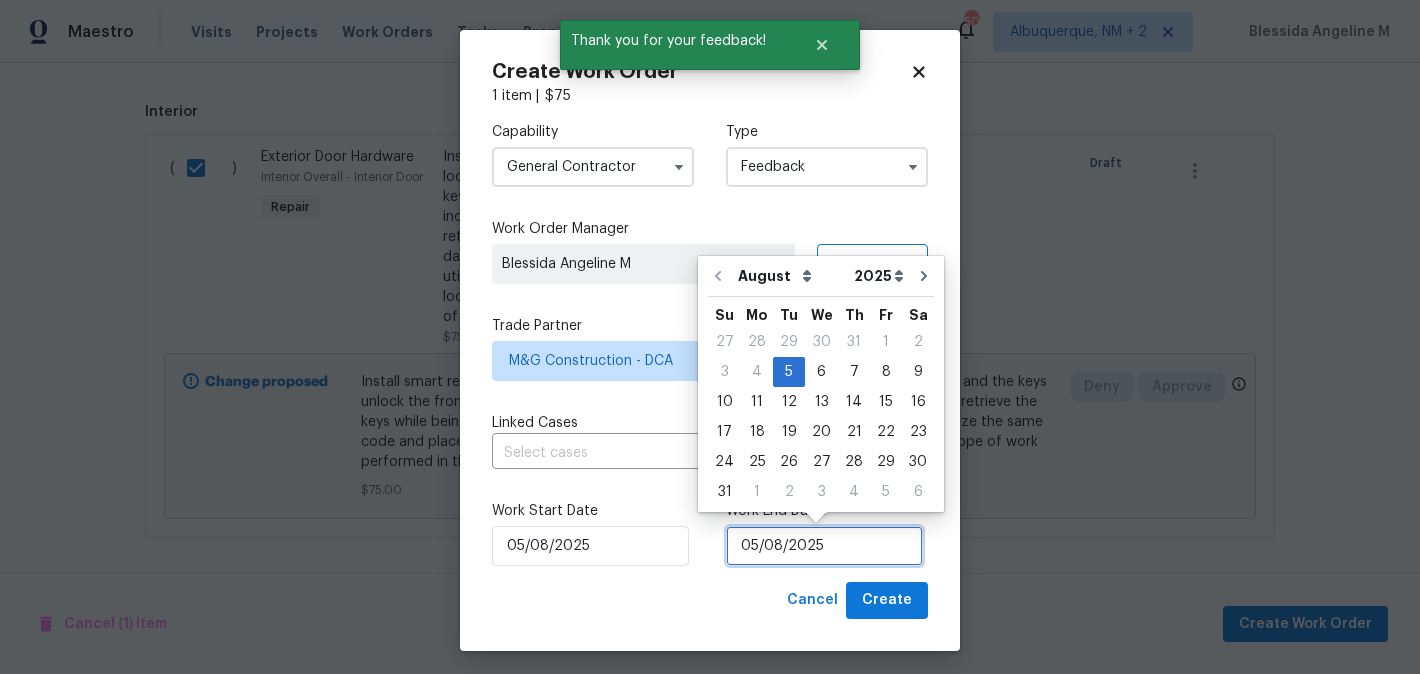 click on "05/08/2025" at bounding box center [824, 546] 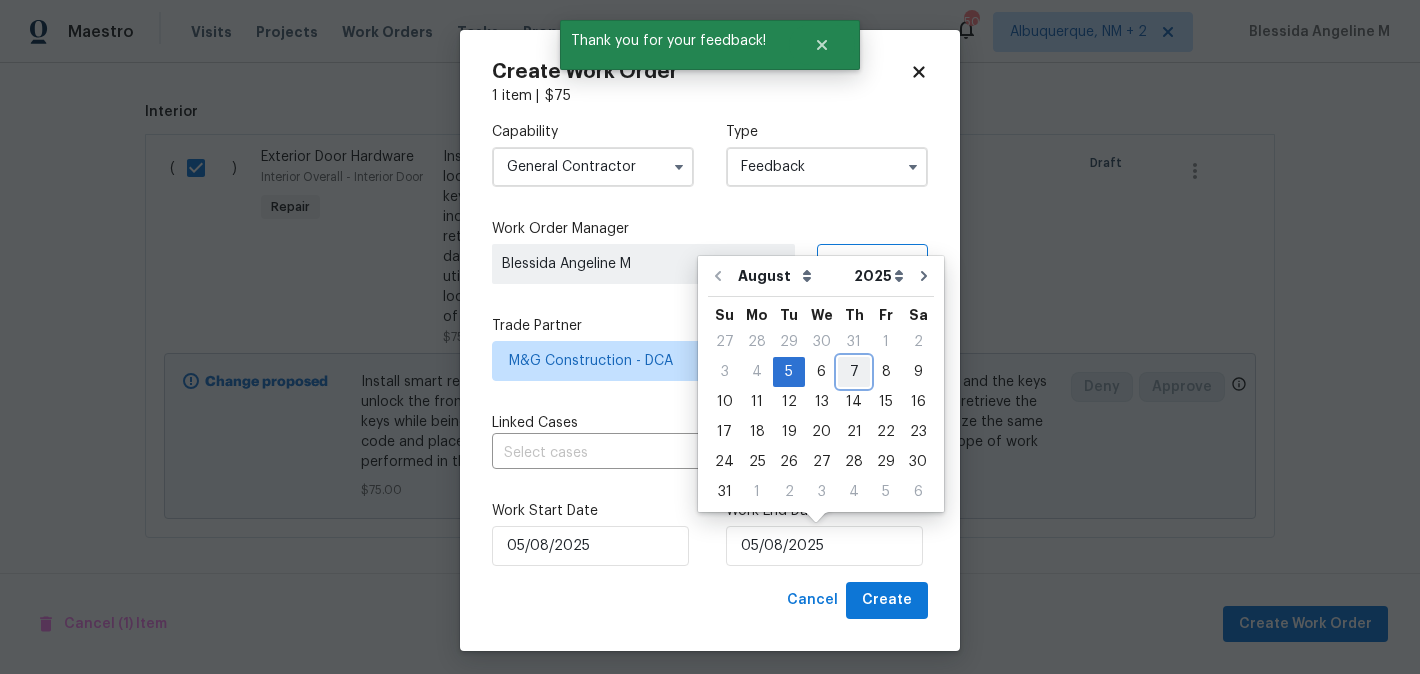 click on "7" at bounding box center [854, 372] 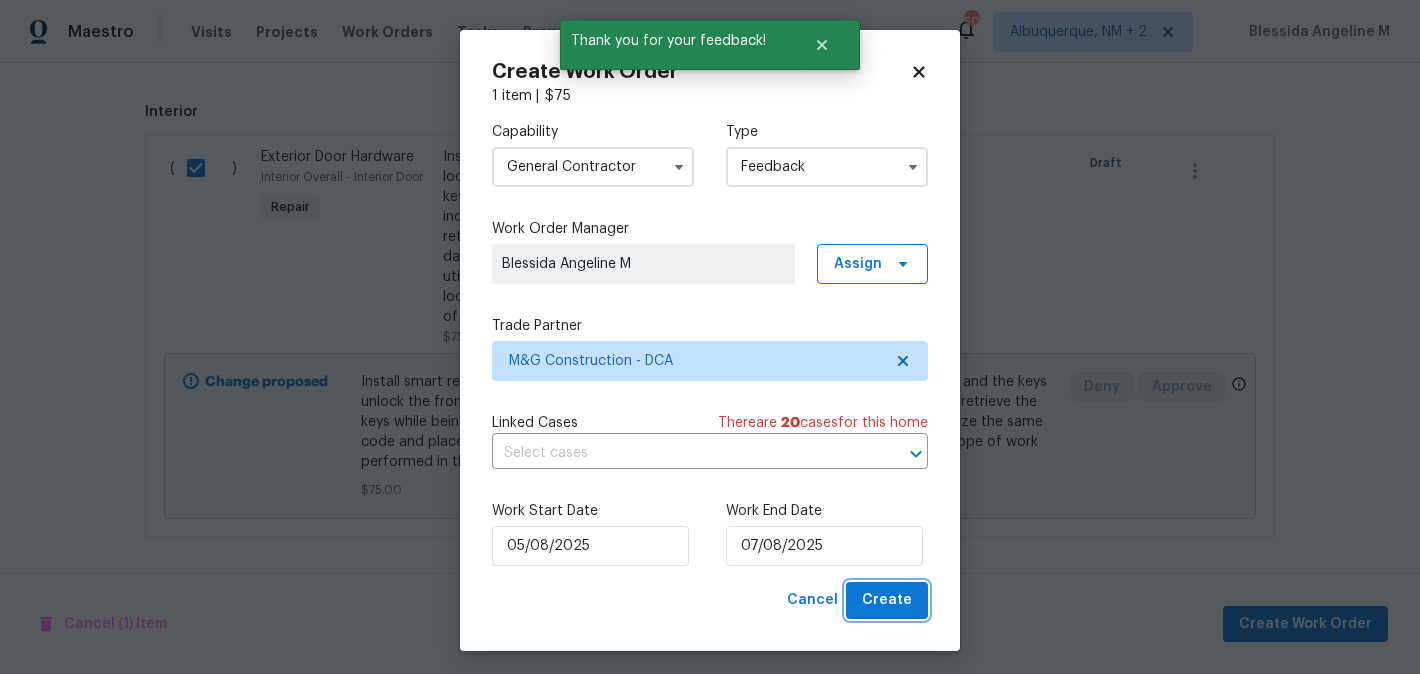 click on "Create" at bounding box center [887, 600] 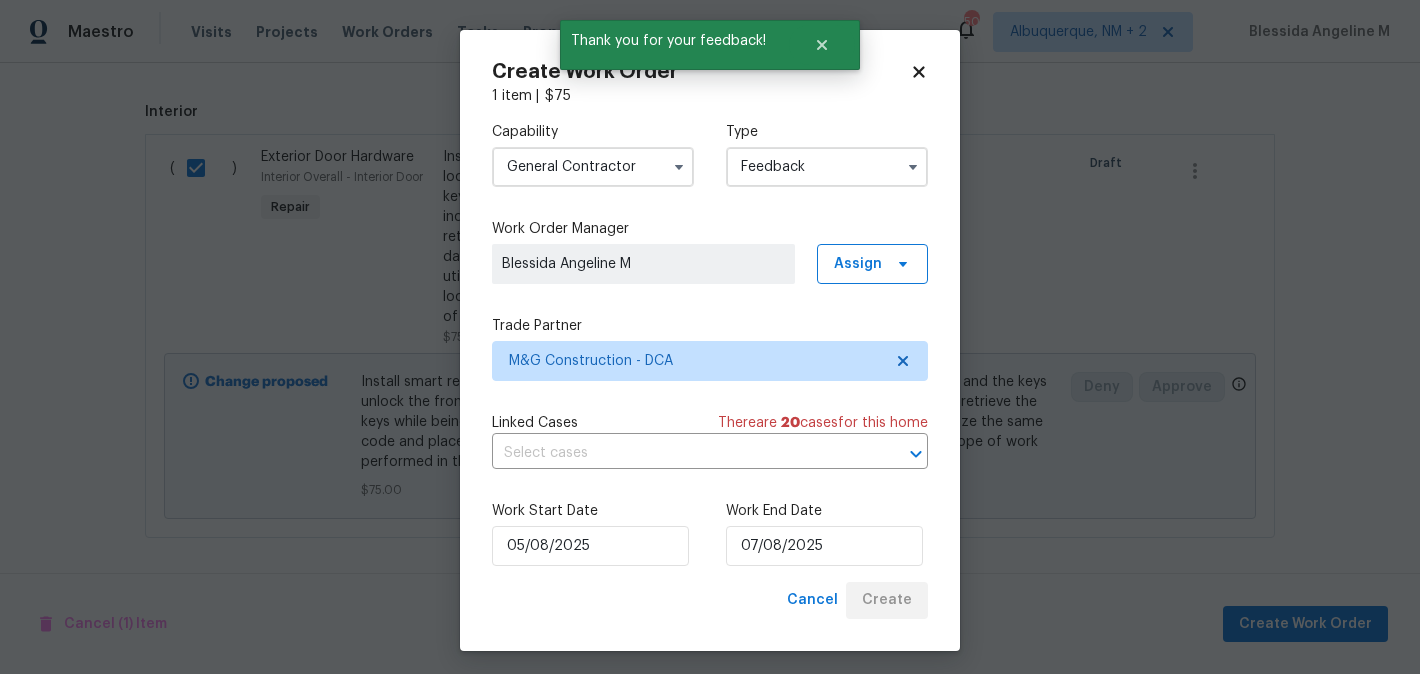checkbox on "false" 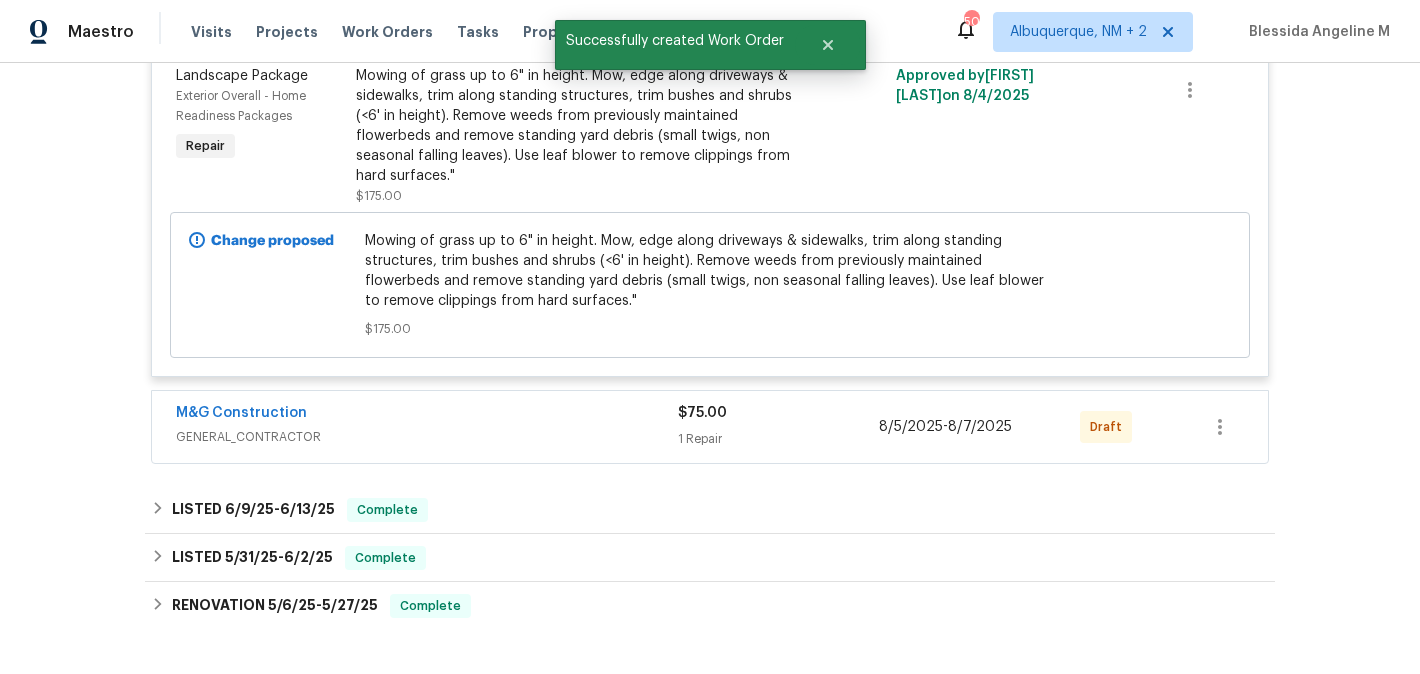 scroll, scrollTop: 507, scrollLeft: 0, axis: vertical 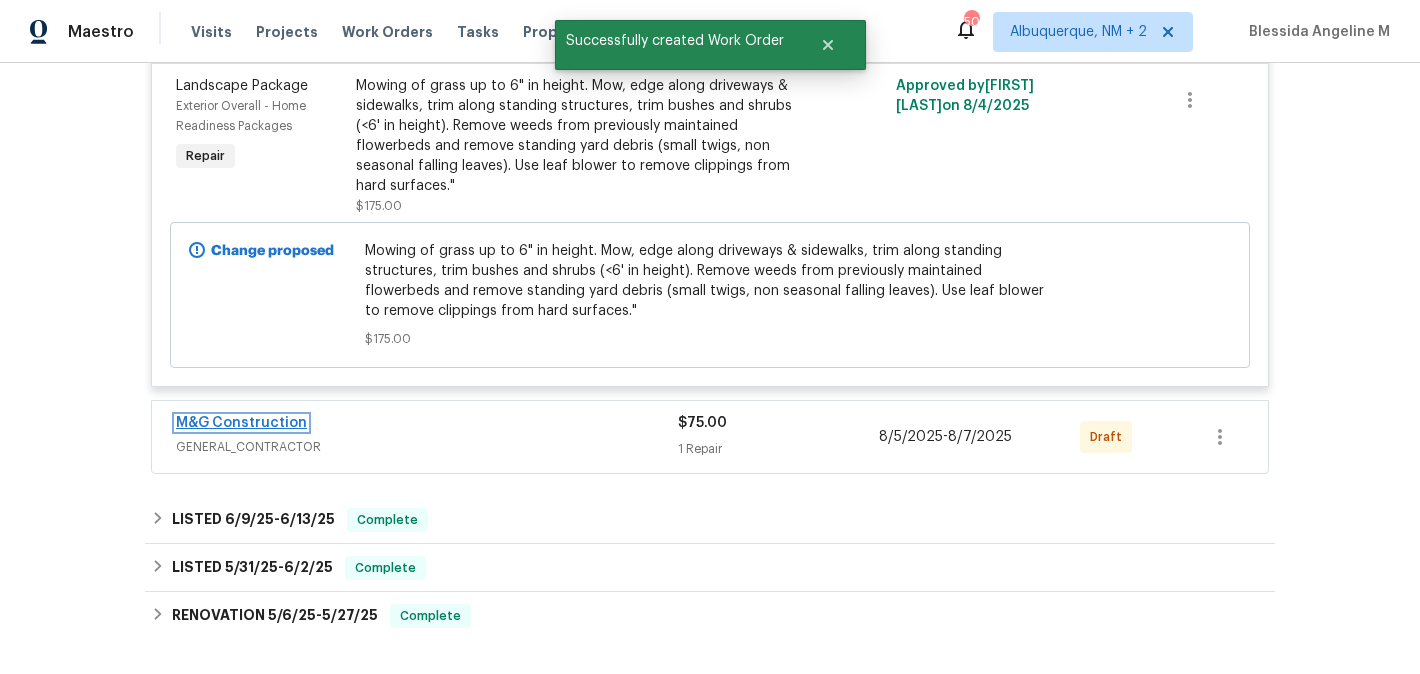 click on "M&G Construction" at bounding box center (241, 423) 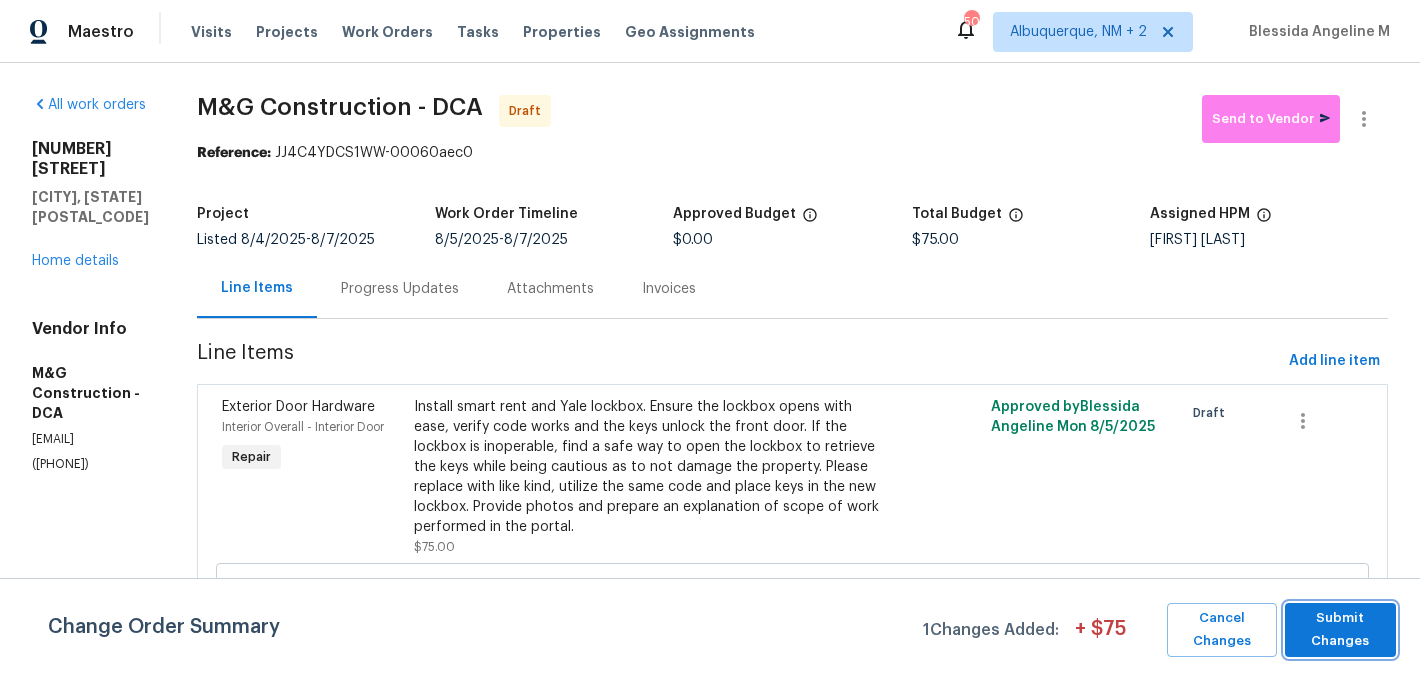 click on "Submit Changes" at bounding box center (1340, 630) 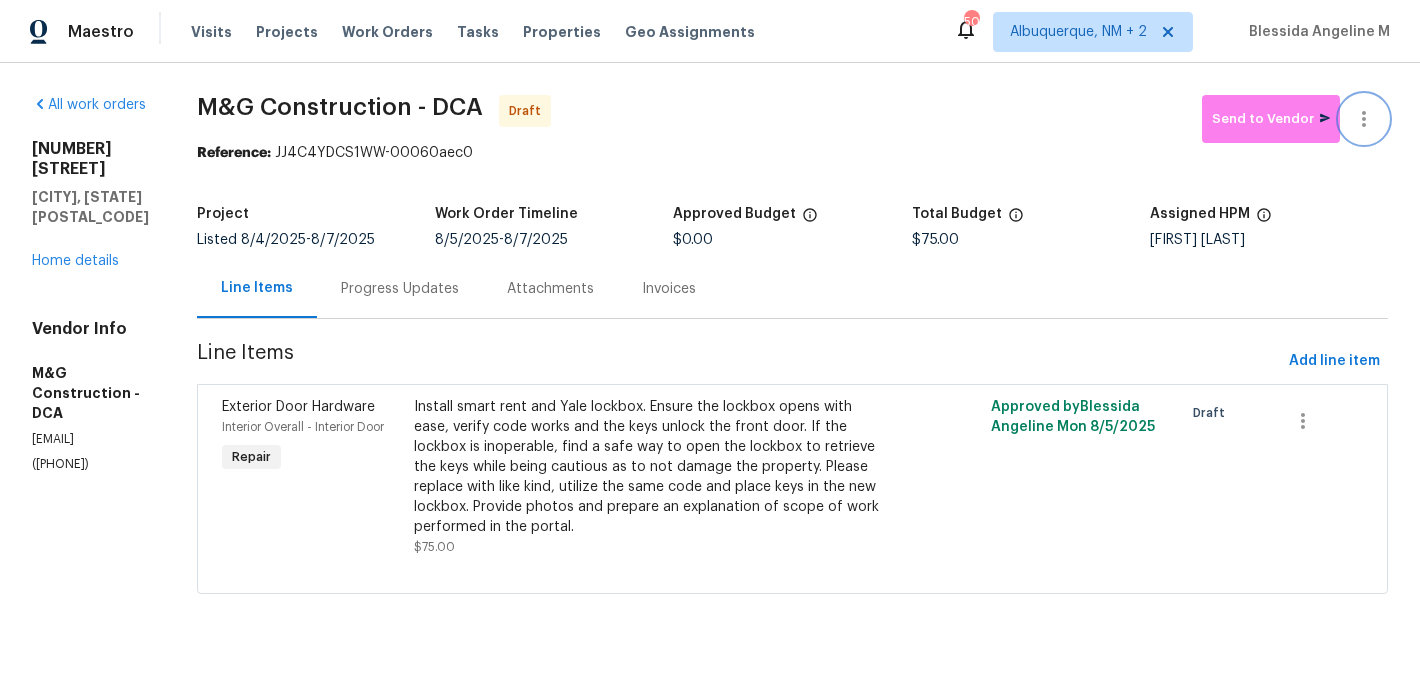 click 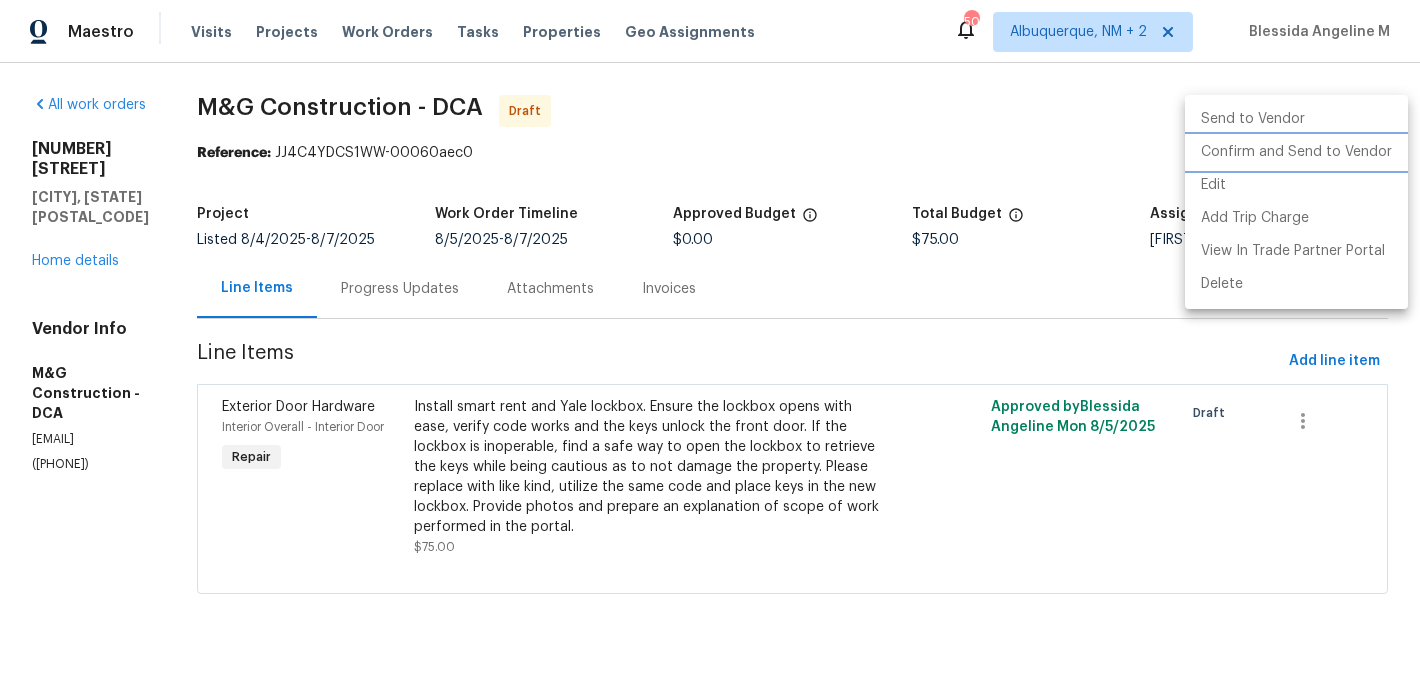 click on "Confirm and Send to Vendor" at bounding box center (1296, 152) 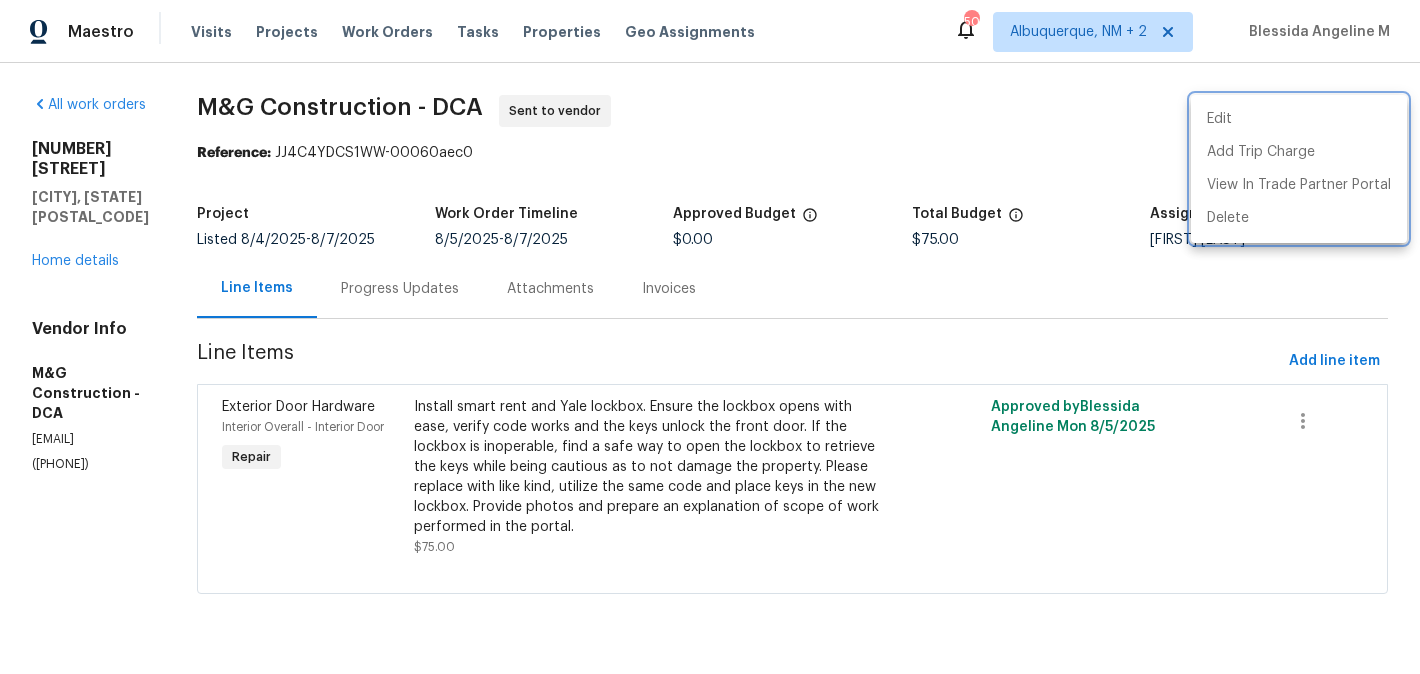 click at bounding box center (710, 337) 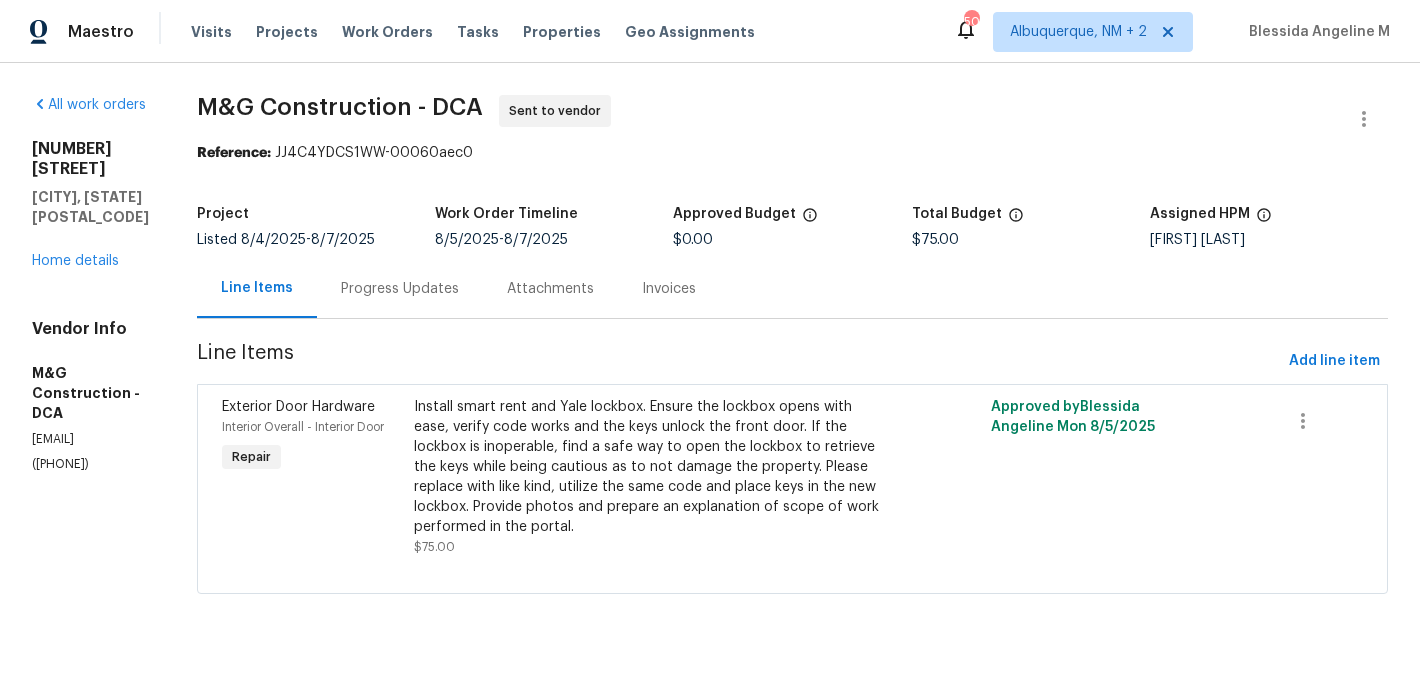 click on "Progress Updates" at bounding box center (400, 289) 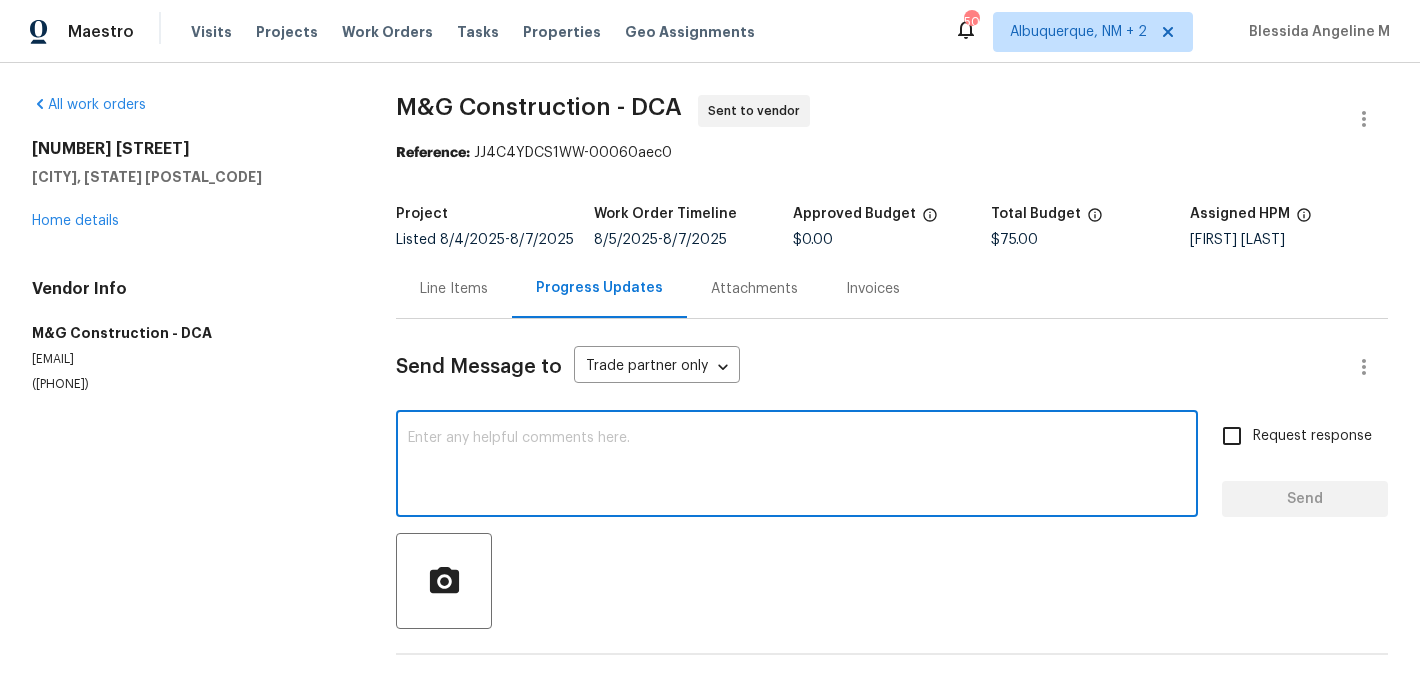 click at bounding box center (797, 466) 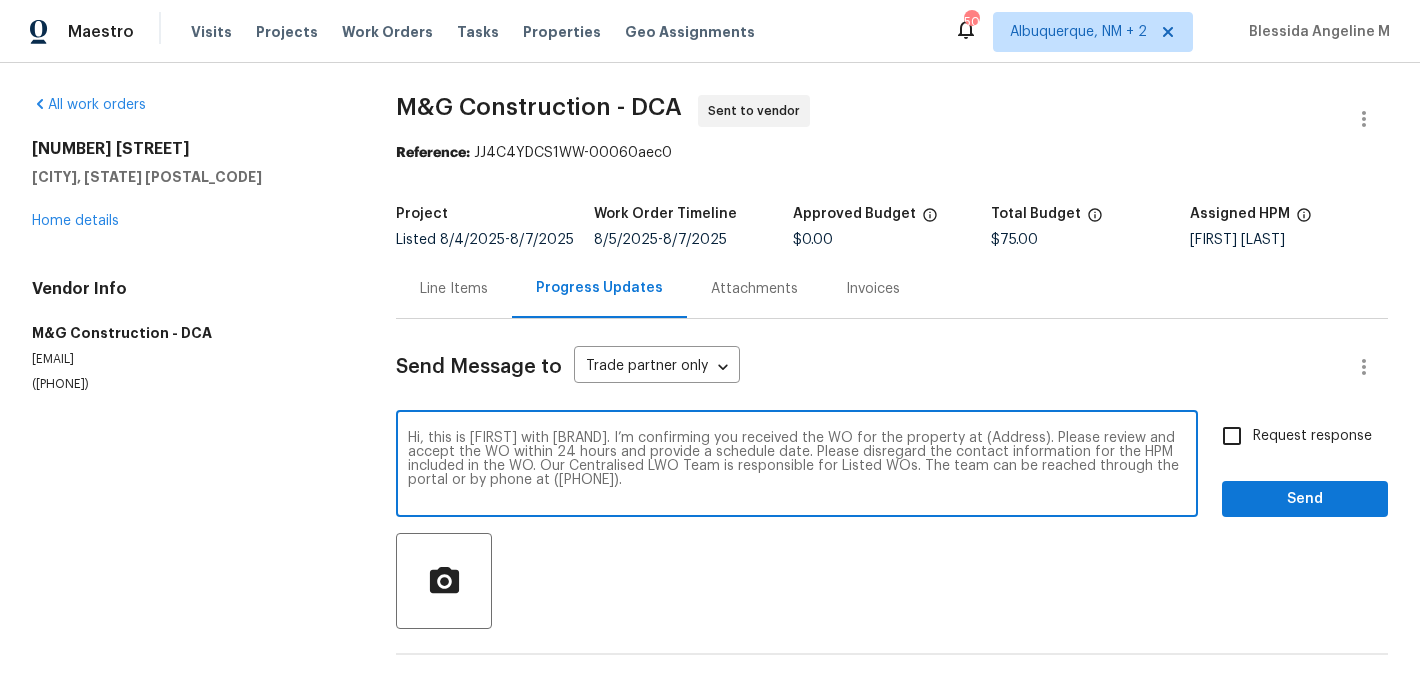 click on "Hi, this is Blessida with Opendoor. I’m confirming you received the WO for the property at (Address). Please review and accept the WO within 24 hours and provide a schedule date. Please disregard the contact information for the HPM included in the WO. Our Centralised LWO Team is responsible for Listed WOs. The team can be reached through the portal or by phone at (480) 478-0155." at bounding box center (797, 466) 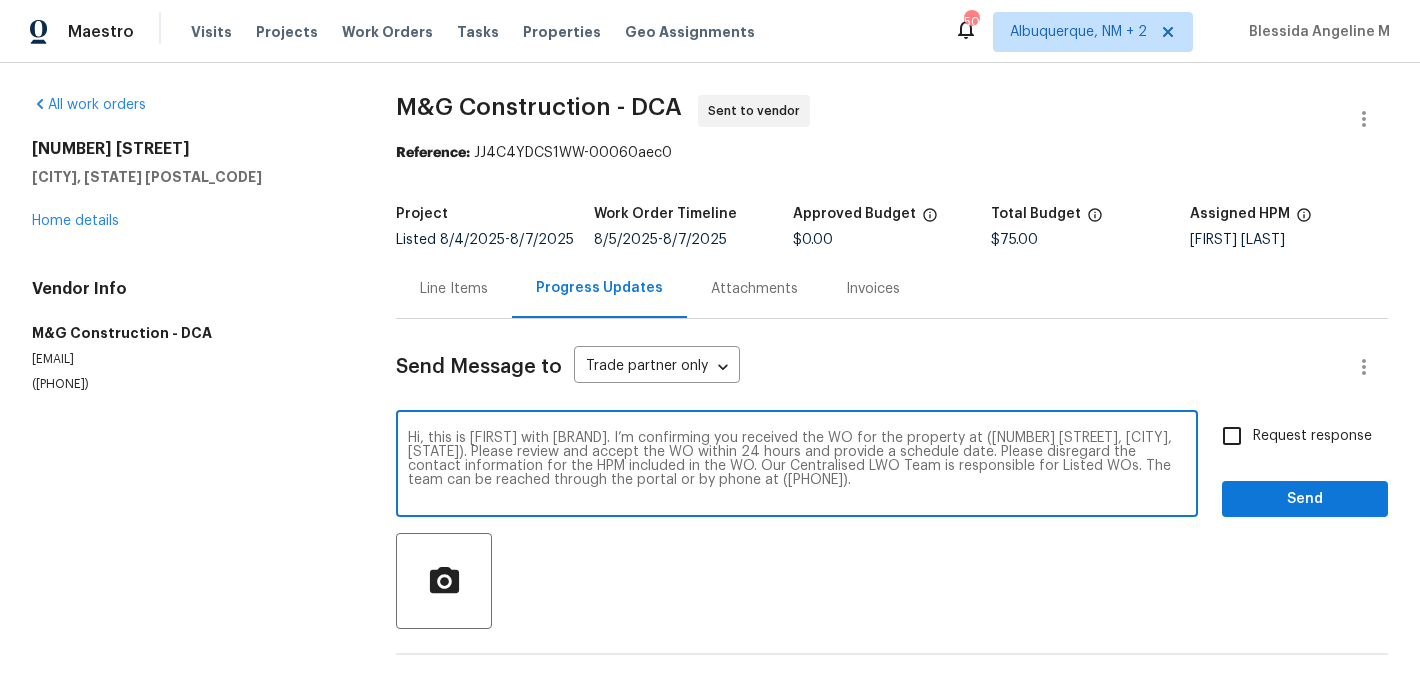 type on "Hi, this is Blessida with Opendoor. I’m confirming you received the WO for the property at (13109 Mica Ct, Silver Spring, MD 20904). Please review and accept the WO within 24 hours and provide a schedule date. Please disregard the contact information for the HPM included in the WO. Our Centralised LWO Team is responsible for Listed WOs. The team can be reached through the portal or by phone at (480) 478-0155." 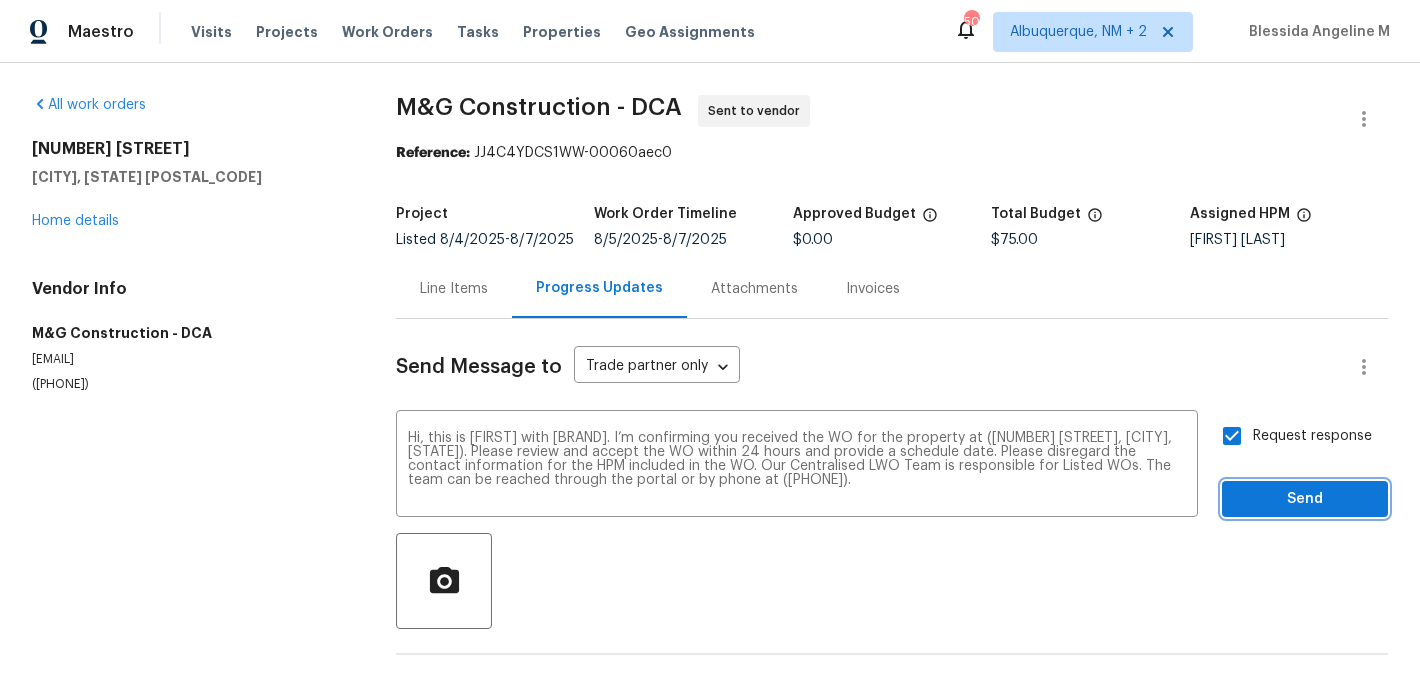 click on "Send" at bounding box center [1305, 499] 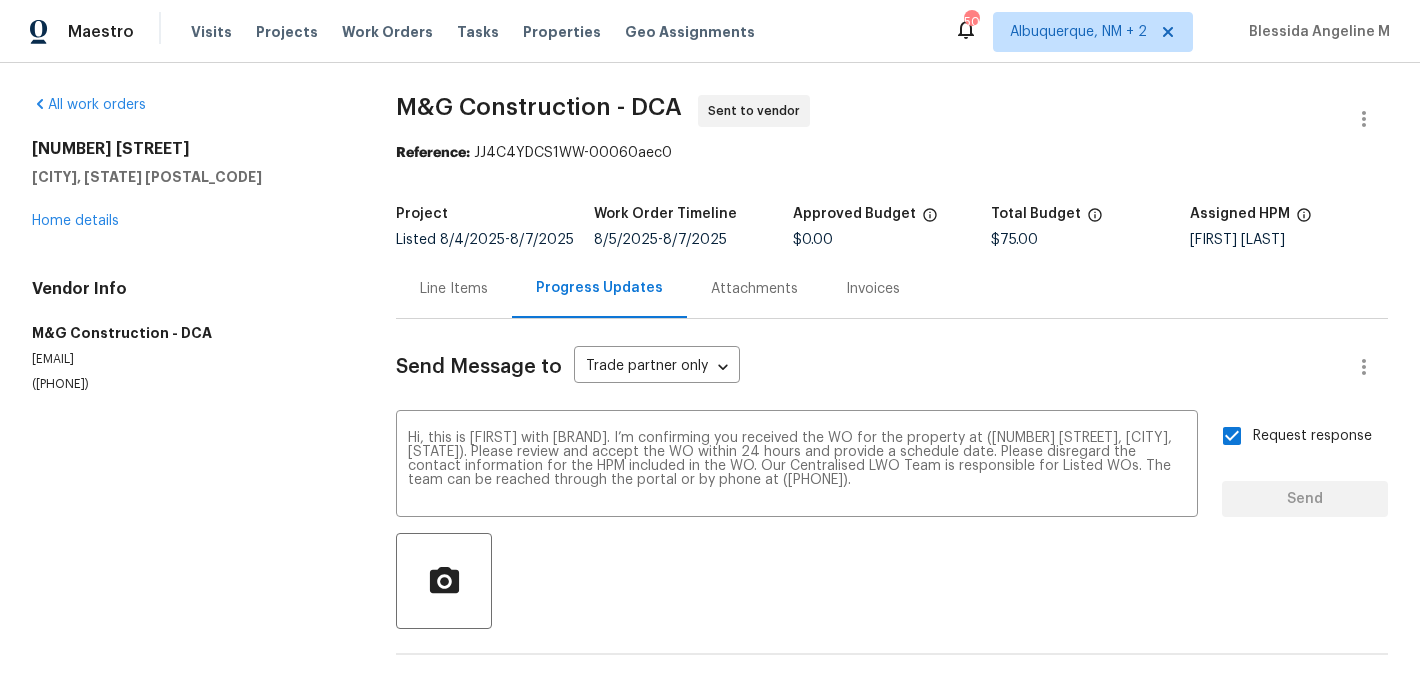 type 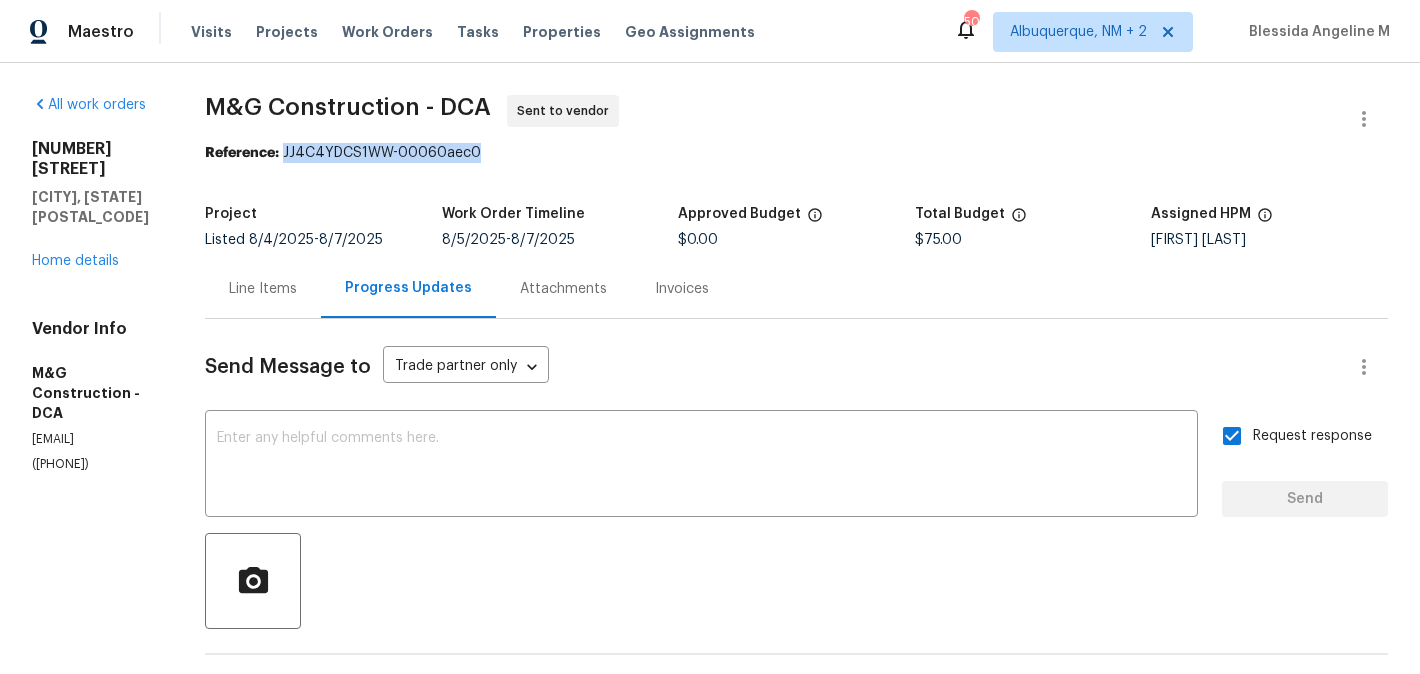 drag, startPoint x: 316, startPoint y: 151, endPoint x: 563, endPoint y: 157, distance: 247.07286 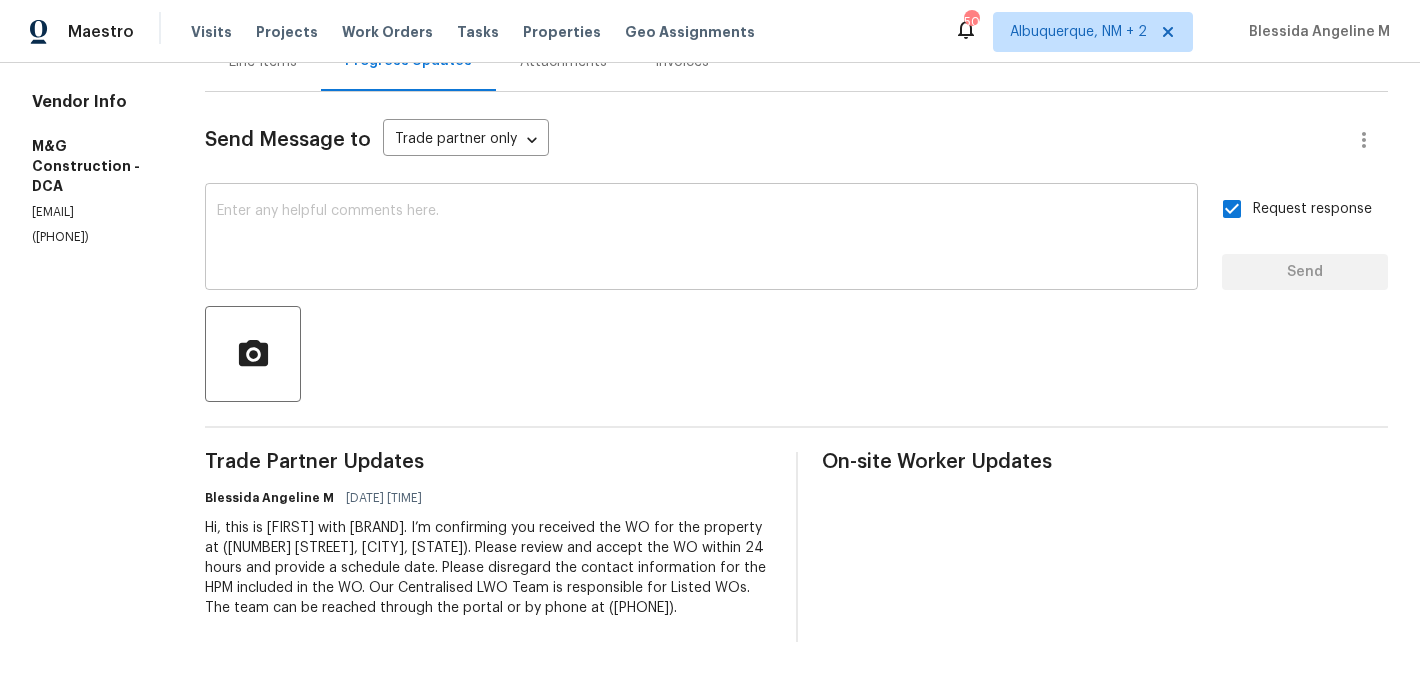 scroll, scrollTop: 0, scrollLeft: 0, axis: both 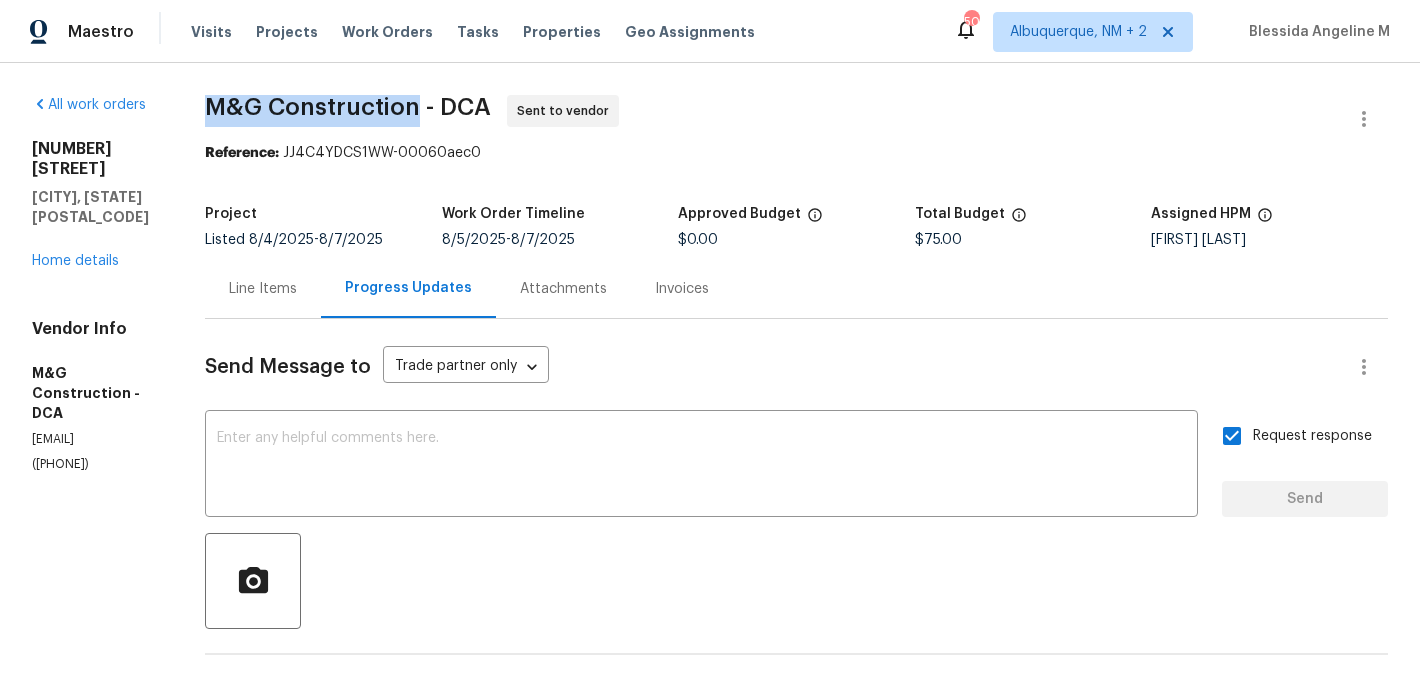 drag, startPoint x: 234, startPoint y: 109, endPoint x: 447, endPoint y: 112, distance: 213.02112 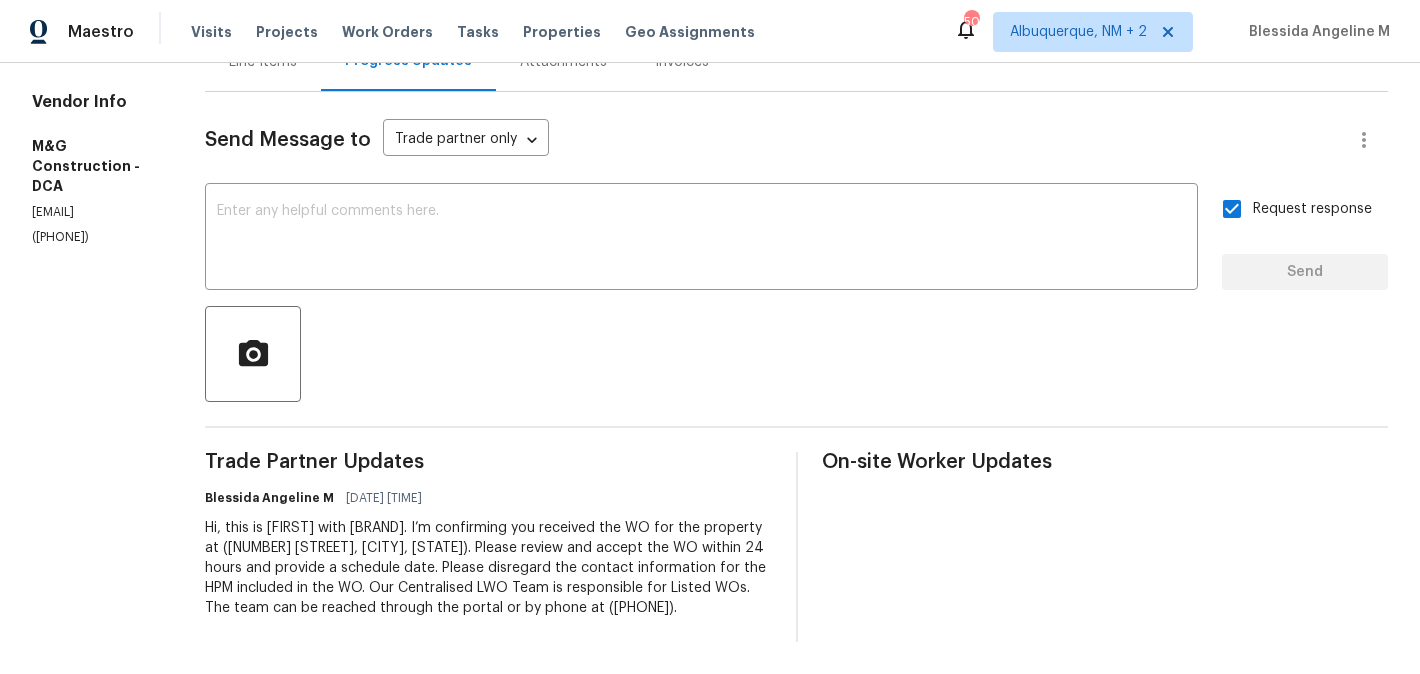 scroll, scrollTop: 0, scrollLeft: 0, axis: both 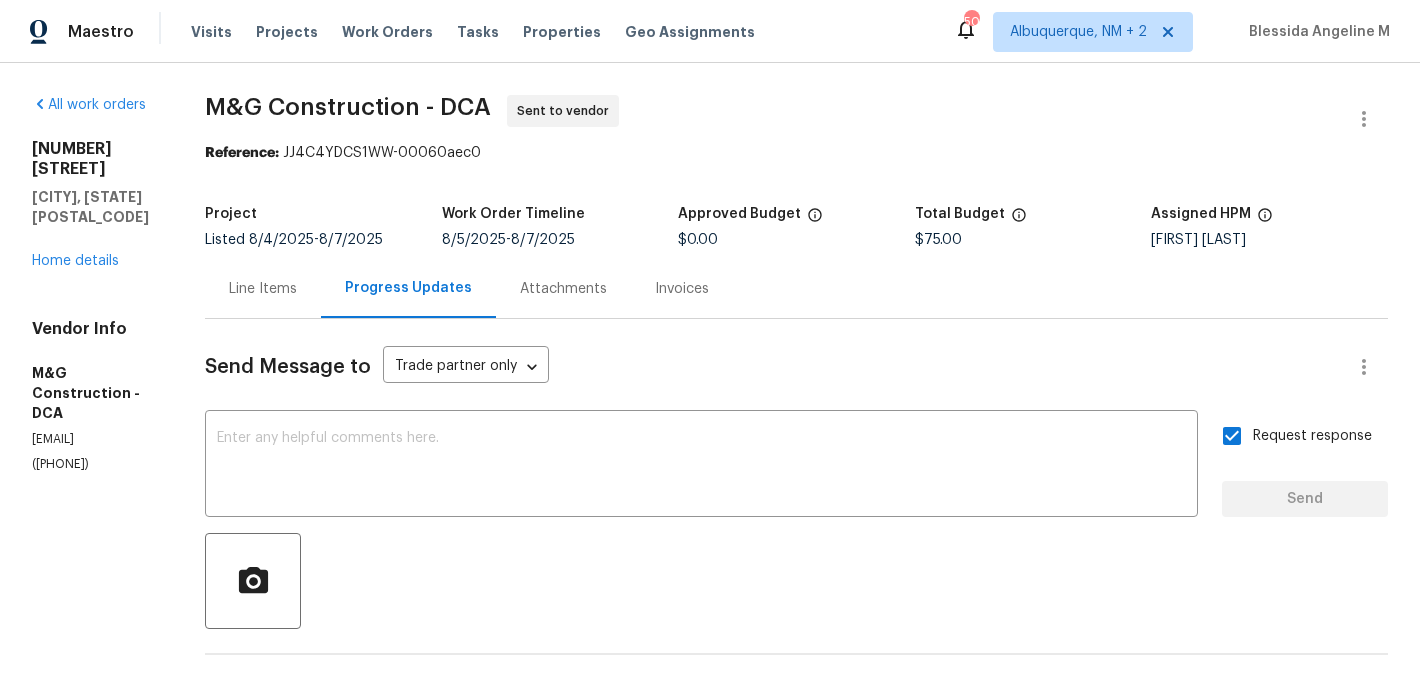 click on "Line Items" at bounding box center (263, 289) 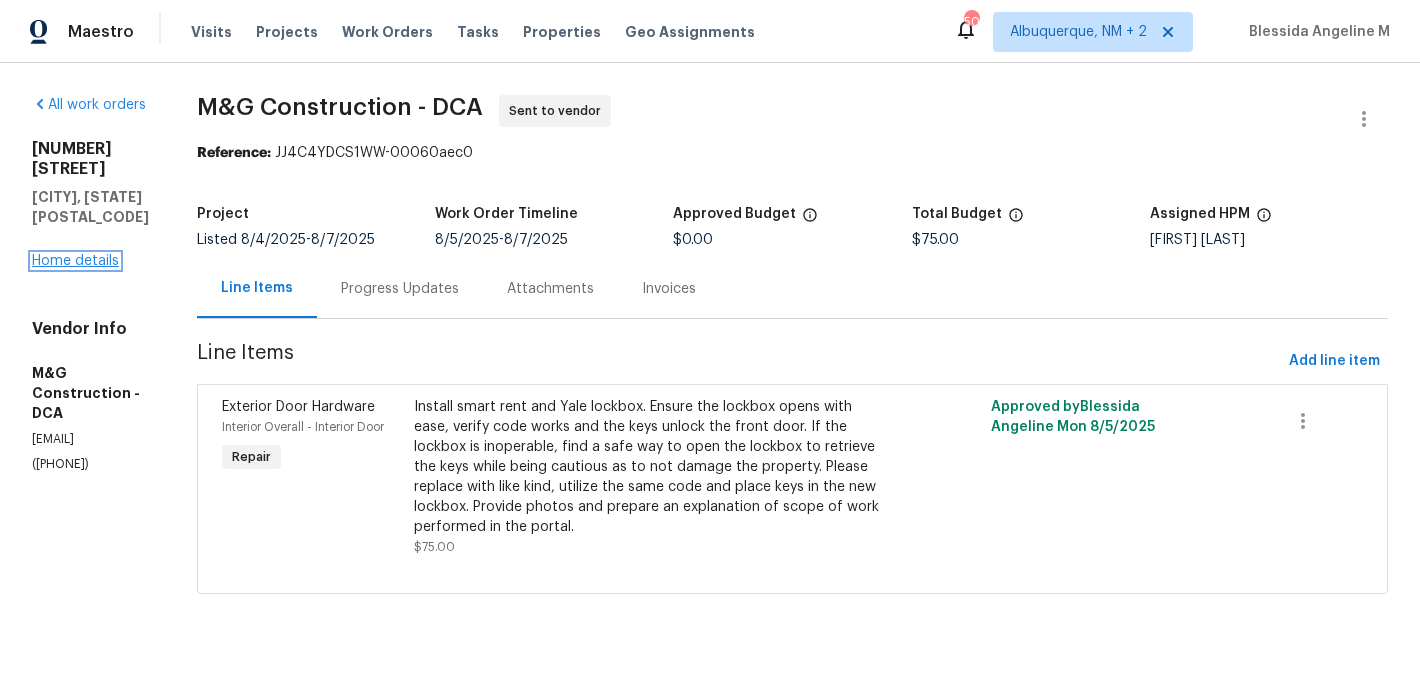 click on "Home details" at bounding box center [75, 261] 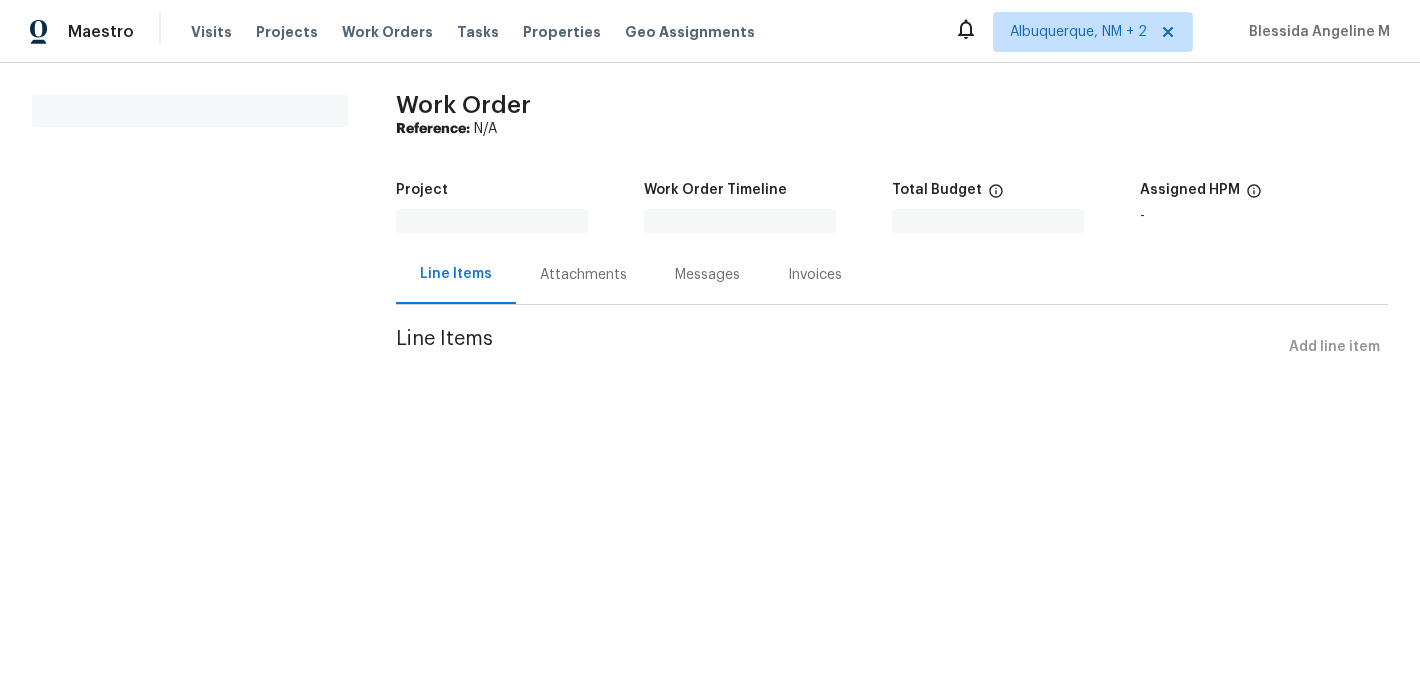 scroll, scrollTop: 0, scrollLeft: 0, axis: both 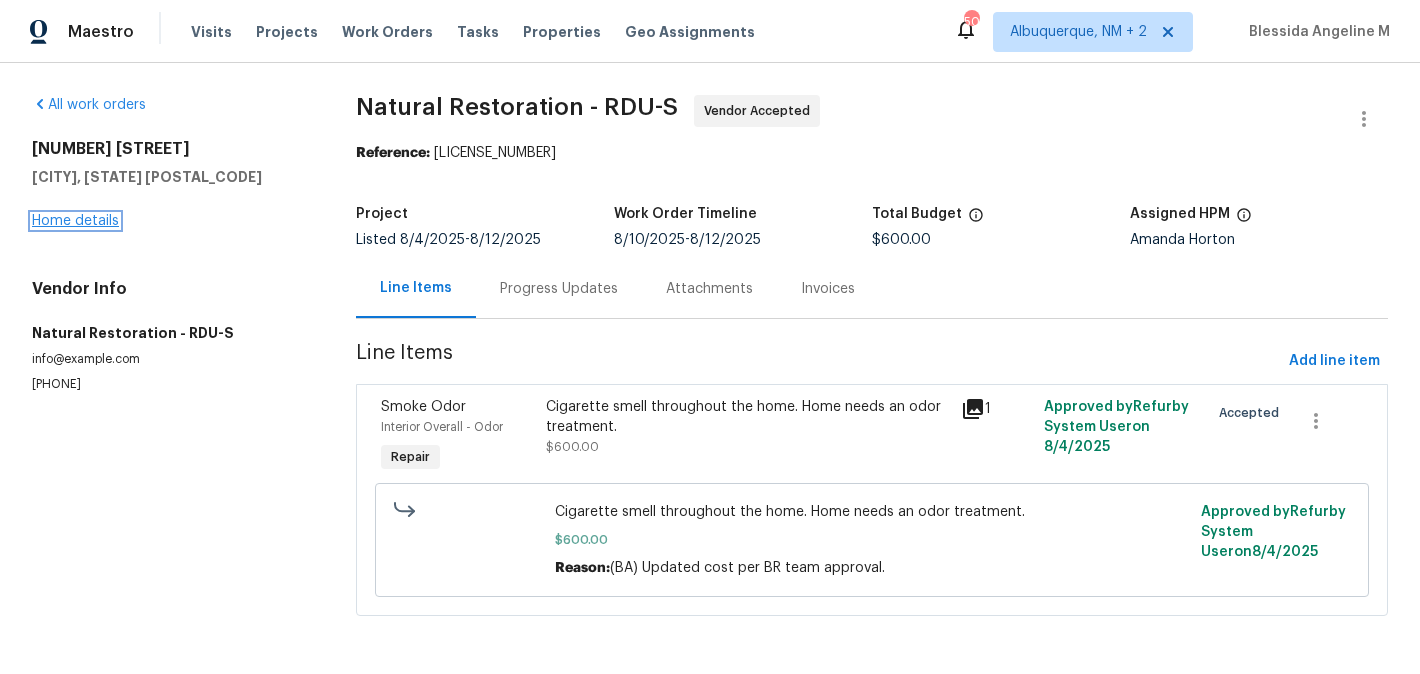 click on "Home details" at bounding box center [75, 221] 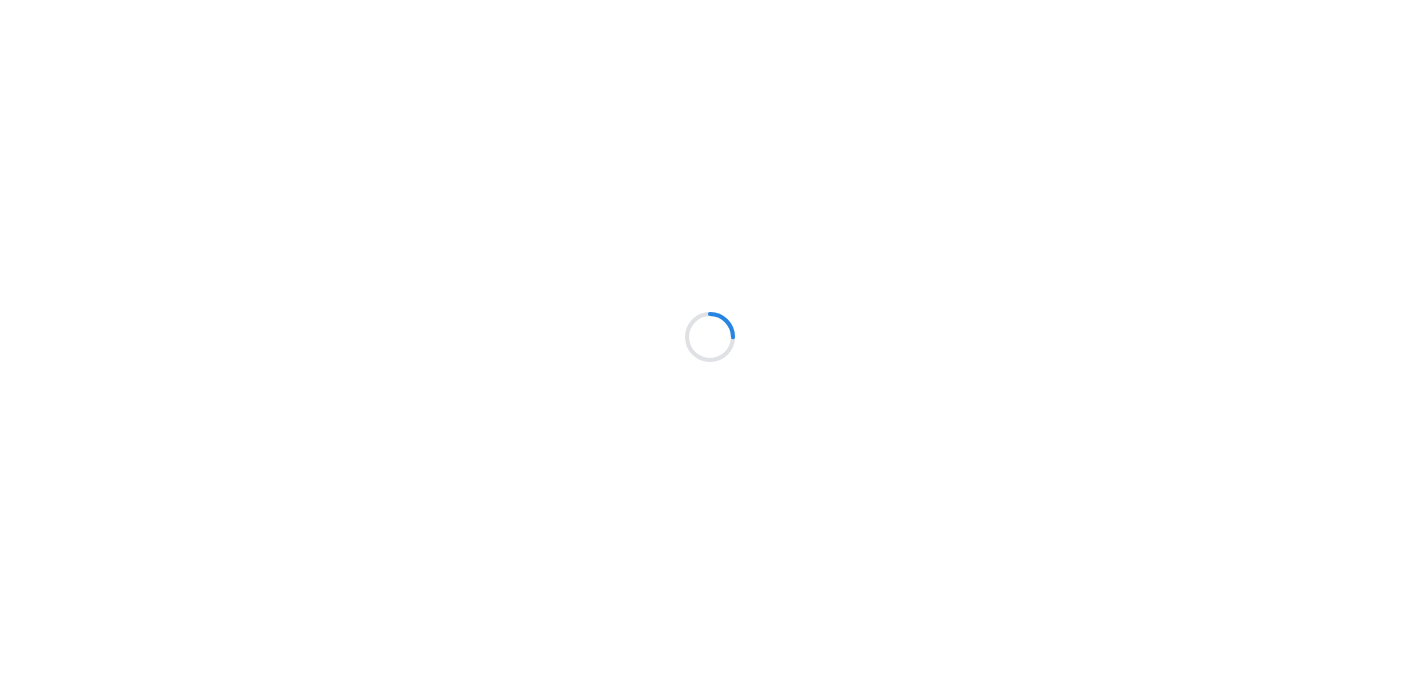 scroll, scrollTop: 0, scrollLeft: 0, axis: both 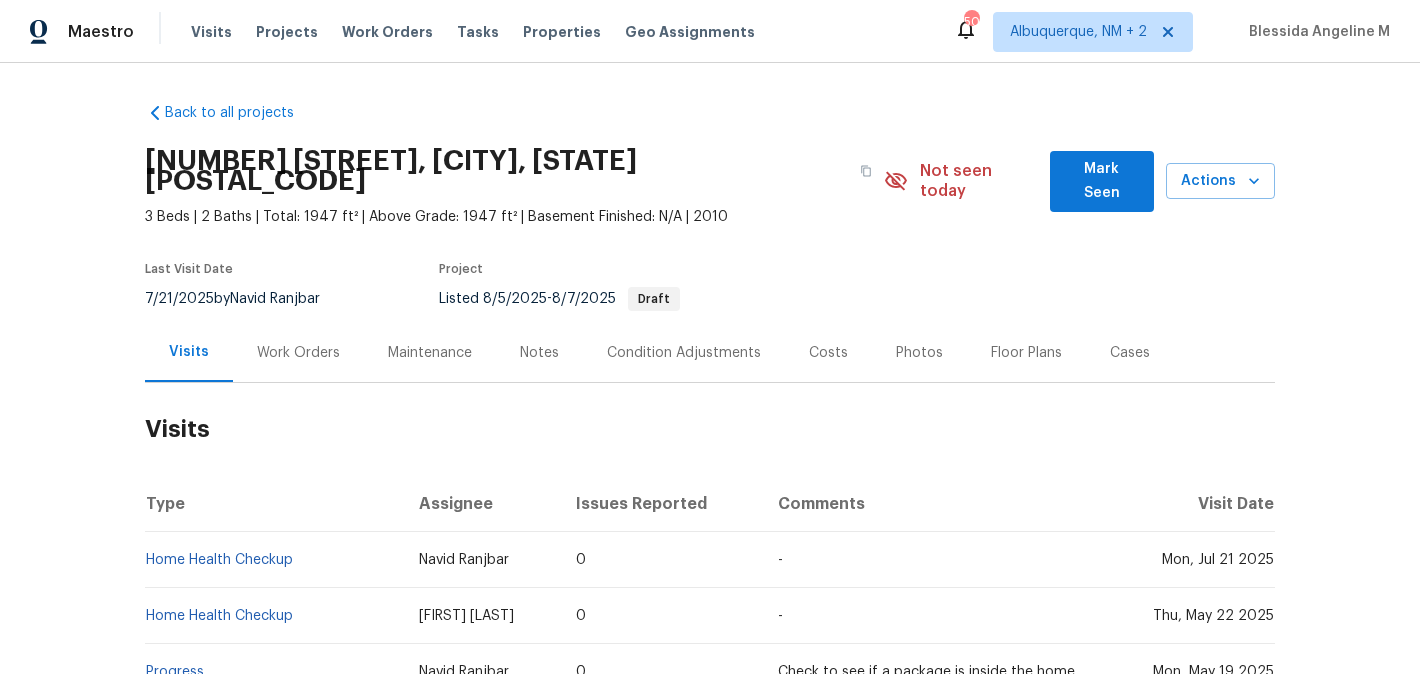 click on "Work Orders" at bounding box center (298, 353) 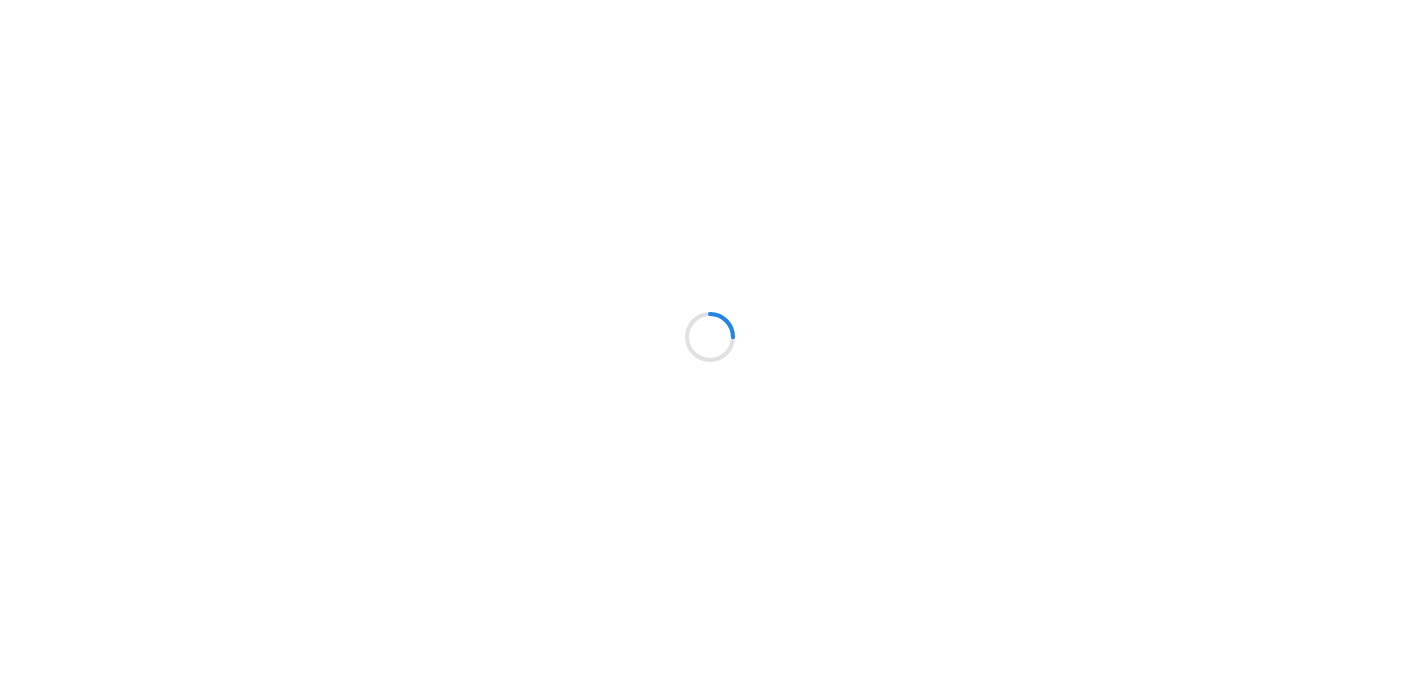 scroll, scrollTop: 0, scrollLeft: 0, axis: both 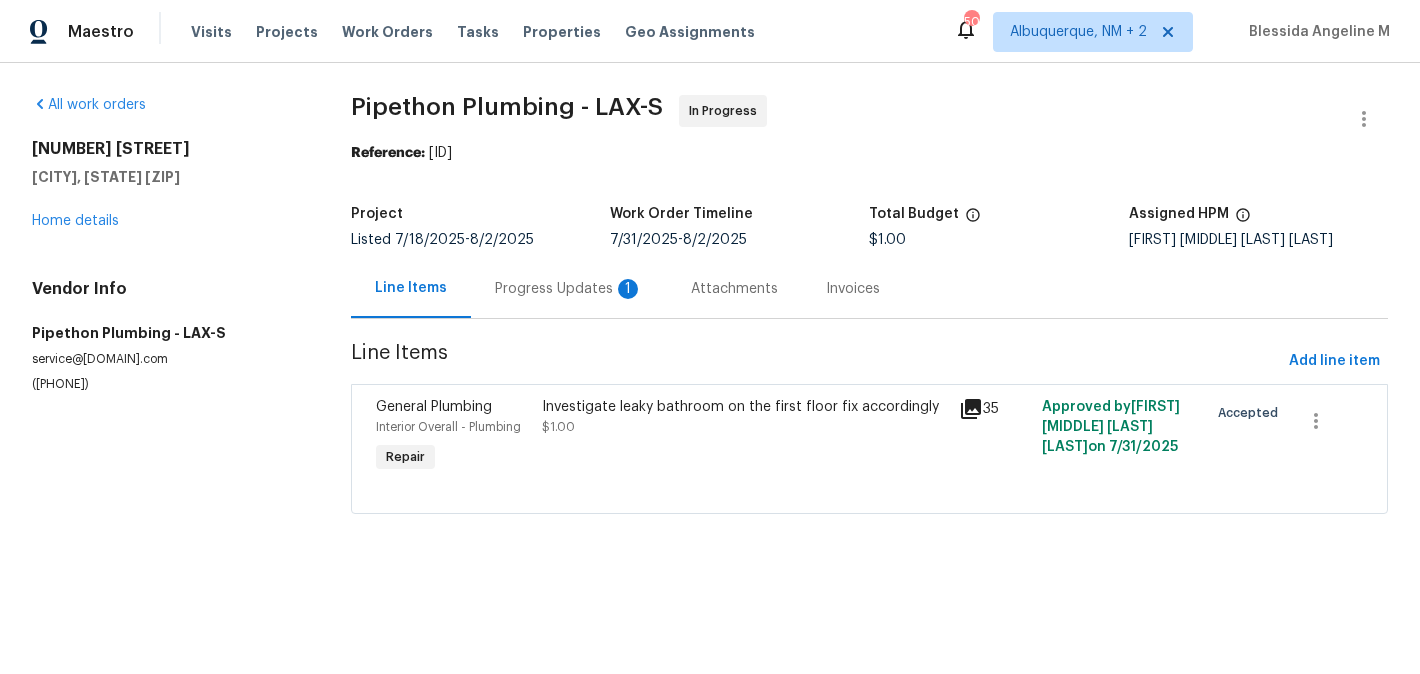 click on "Progress Updates 1" at bounding box center (569, 289) 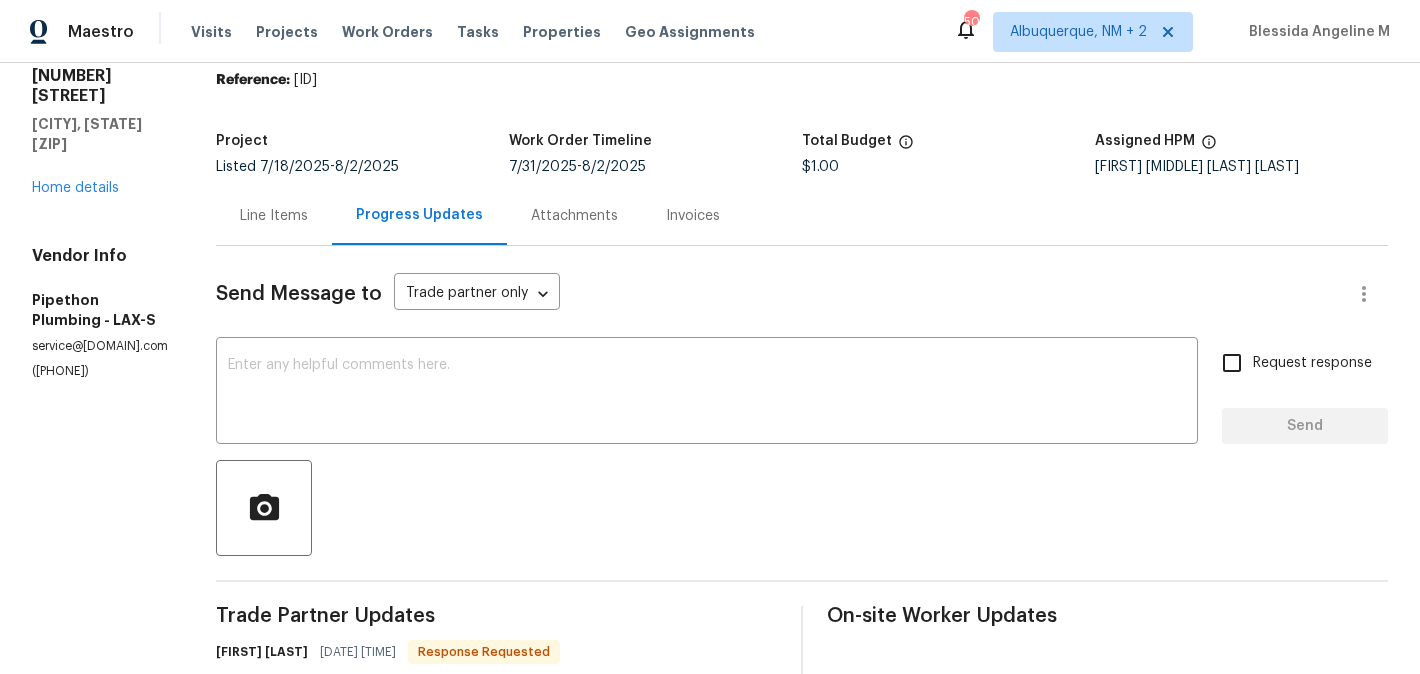 scroll, scrollTop: 271, scrollLeft: 0, axis: vertical 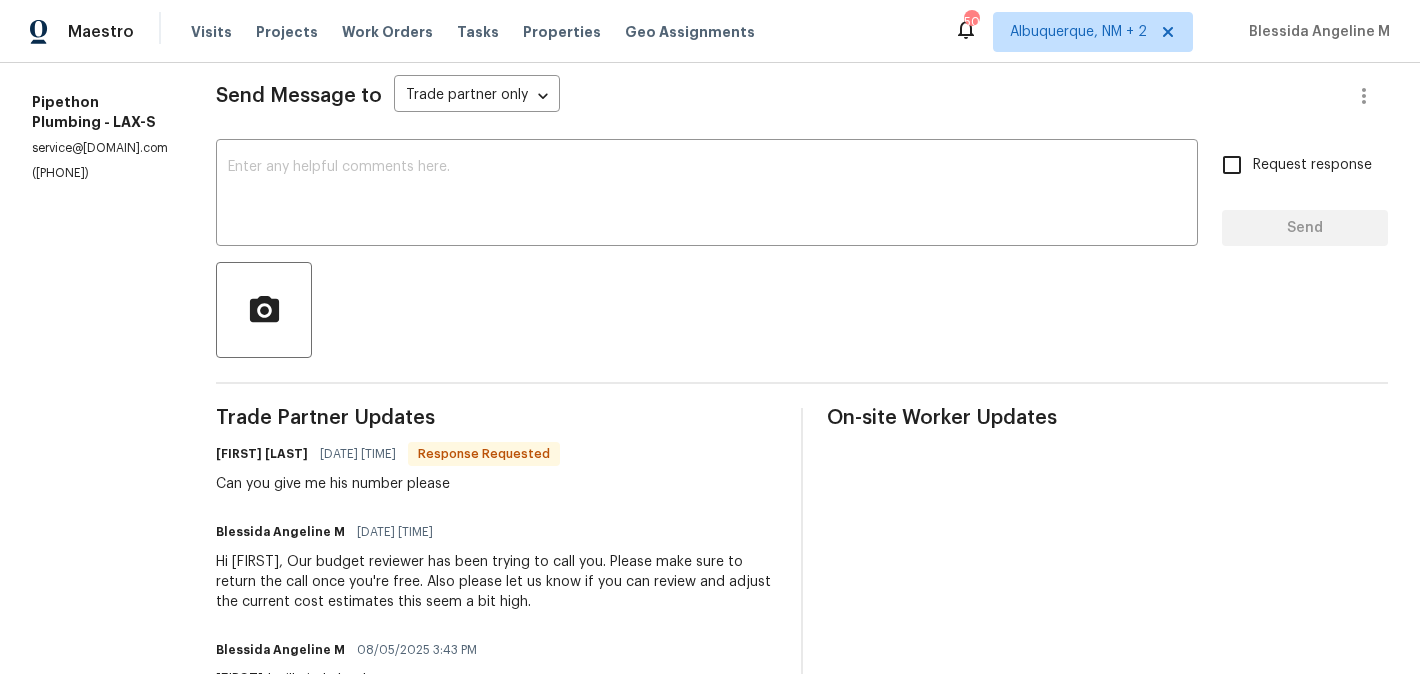 click on "[FIRST] [LAST]" at bounding box center (262, 454) 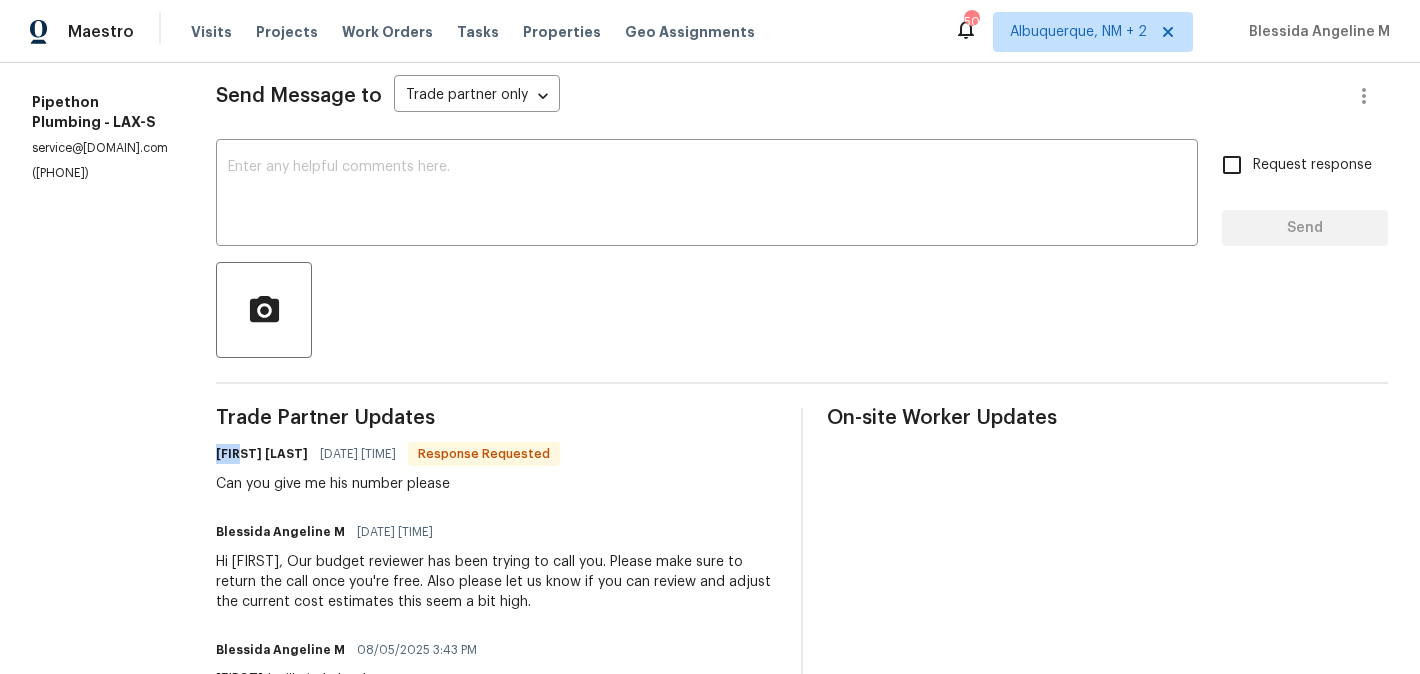 click on "[FIRST] [LAST]" at bounding box center [262, 454] 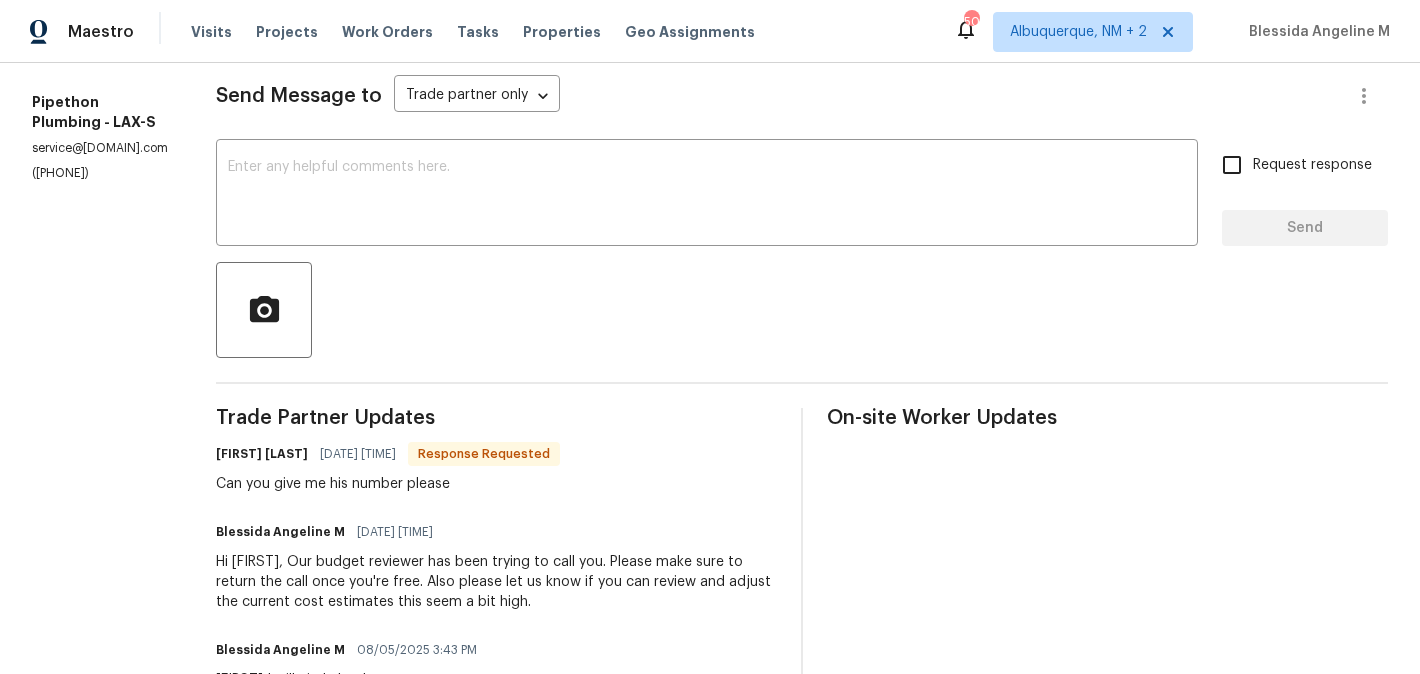click on "Send Message to Trade partner only Trade partner only ​ x ​ Request response Send Trade Partner Updates Andy Ramirez 08/05/2025 6:01 PM Response Requested Can you give me his number please Blessida Angeline M 08/05/2025 5:58 PM Hi Andy, Our budget reviewer has been trying to call you. Please make sure to return the call once you're free. Also please let us know if you can review and adjust the current cost estimates this seem a bit high. Blessida Angeline M 08/05/2025 3:43 PM Andy I will circle back to you. Andy Ramirez 08/05/2025 12:37 PM Blessida Angeline M 08/04/2025 10:14 AM Andy, do we have any updates on this? Please do get back to us. Thanks Blessida Angeline M 08/01/2025 12:35 PM Andy could you please provide us with the detailed cost estimate for the repairs and a Back On Market Date. Andy Ramirez 08/01/2025 12:20 PM Will do
Thank you Andy Ramirez 08/01/2025 12:20 PM Will do
Thank you Blessida Angeline M 08/01/2025 11:58 AM Andy thanks for the information. Please keep us posted. Andy Ramirez" at bounding box center [802, 981] 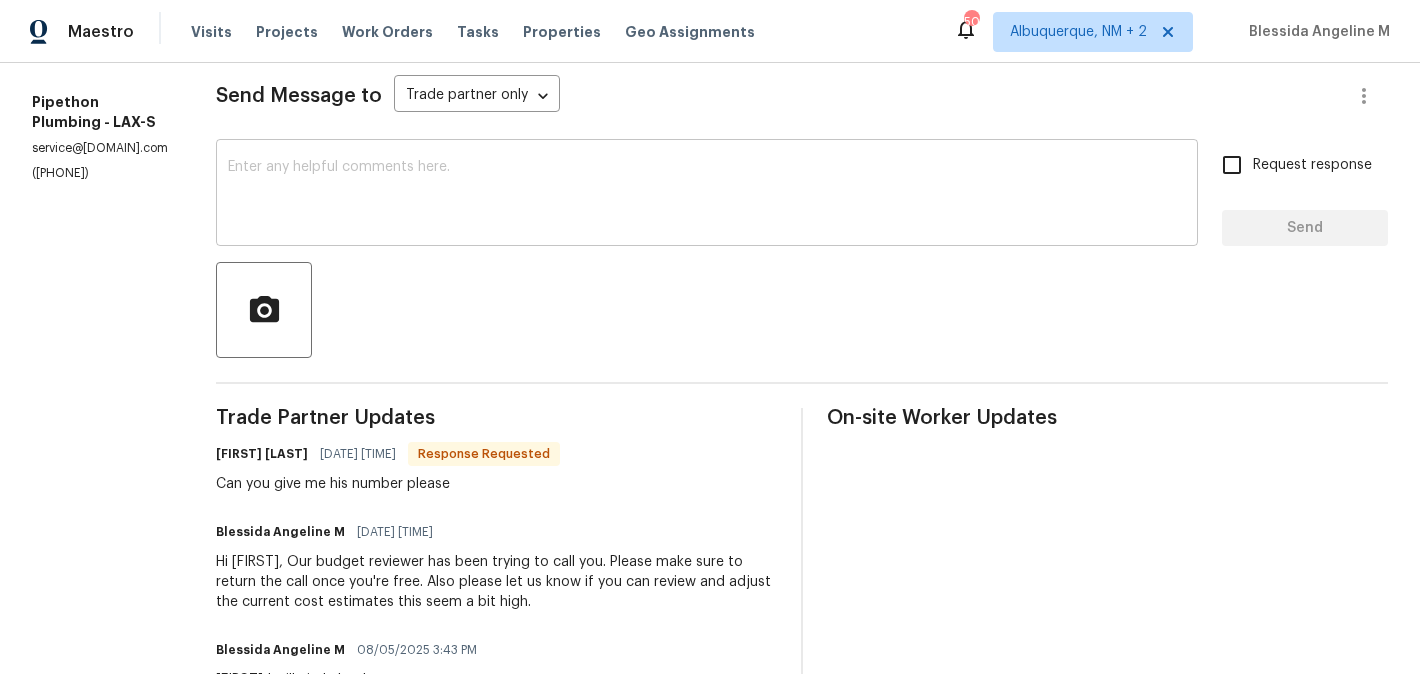click on "x ​" at bounding box center [707, 195] 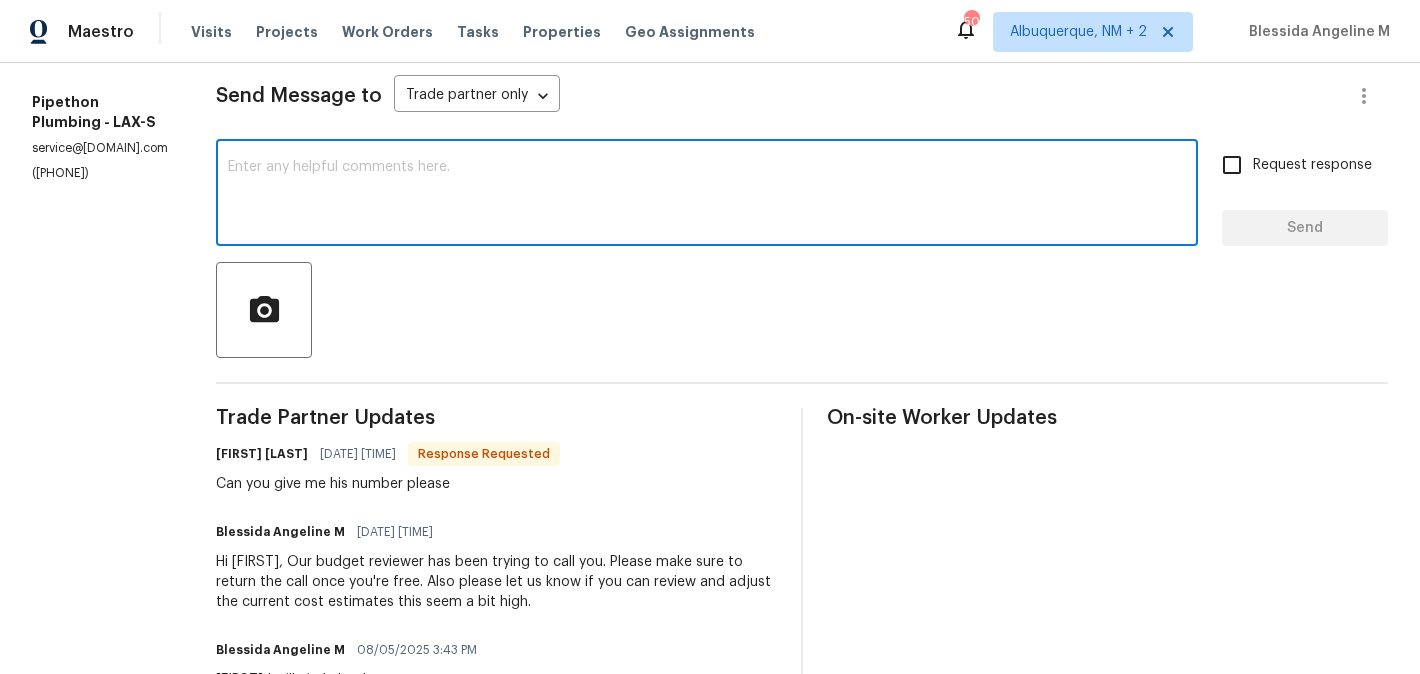 paste on "Andy" 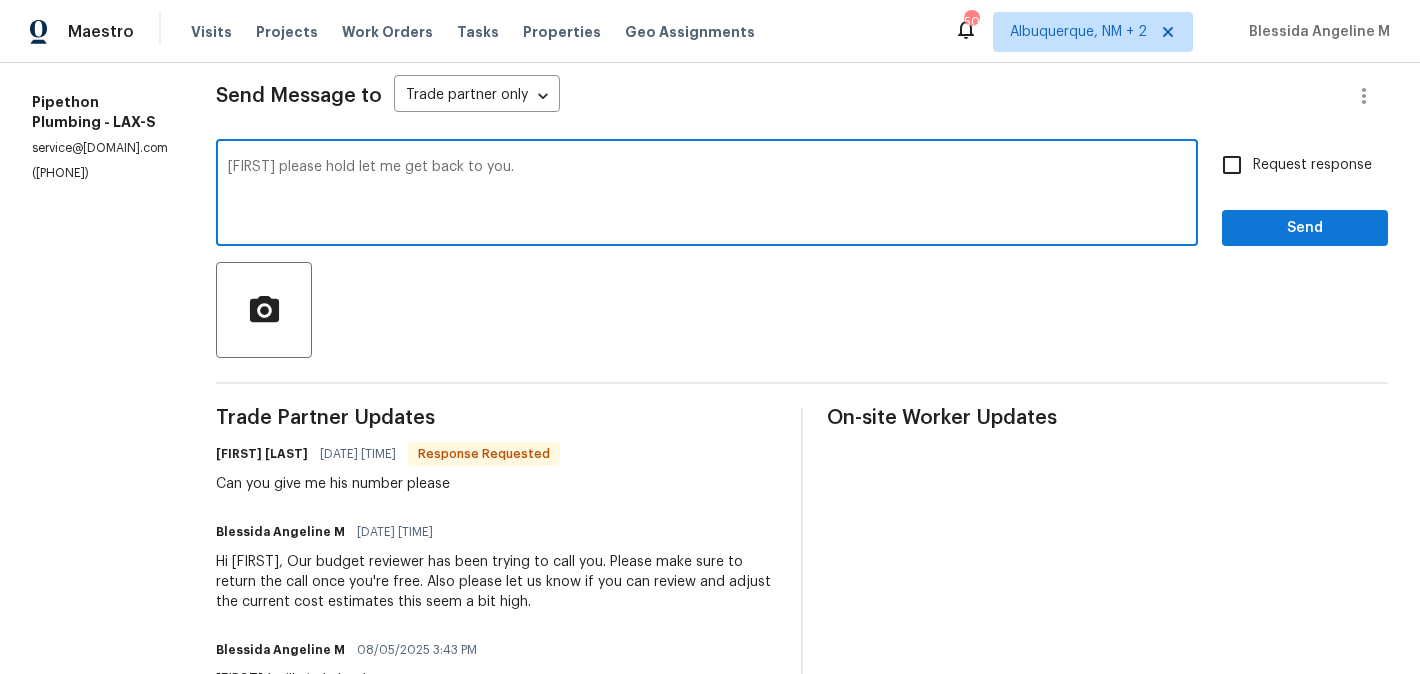 type on "Andy please hold let me get back to you." 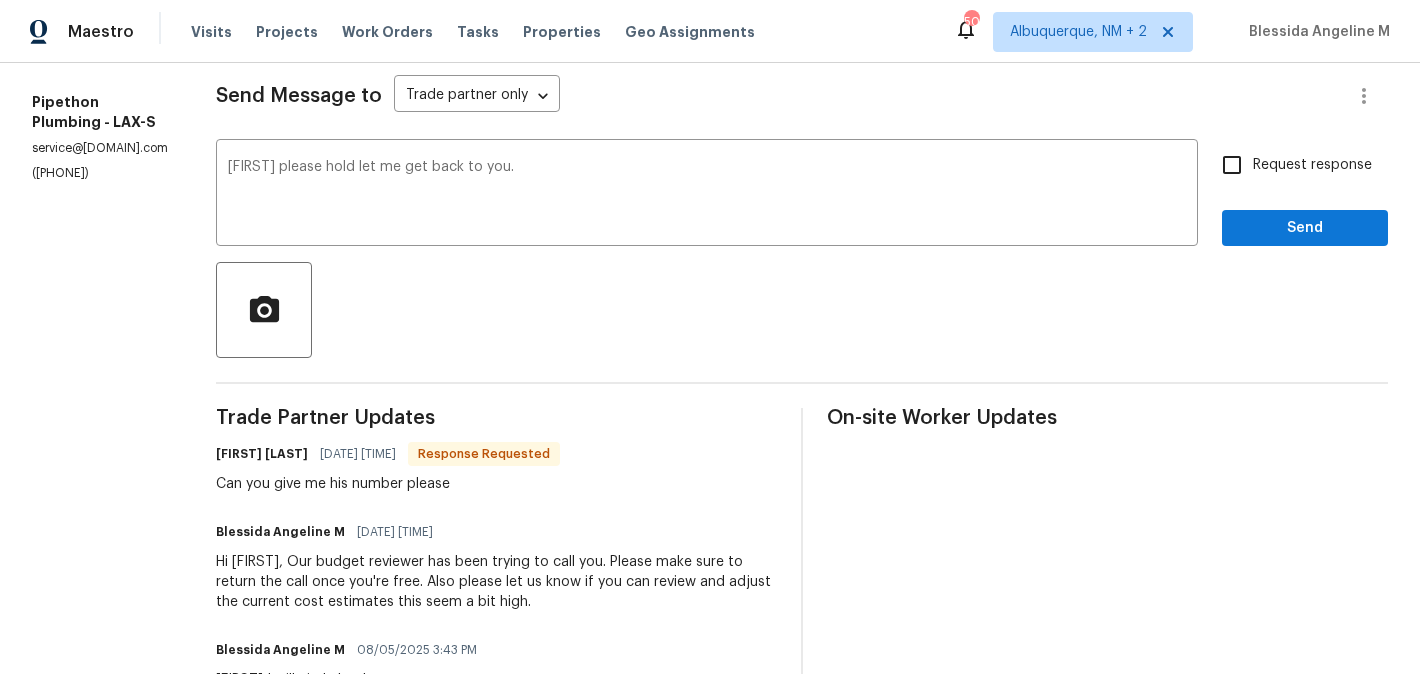 click on "Request response" at bounding box center (1312, 165) 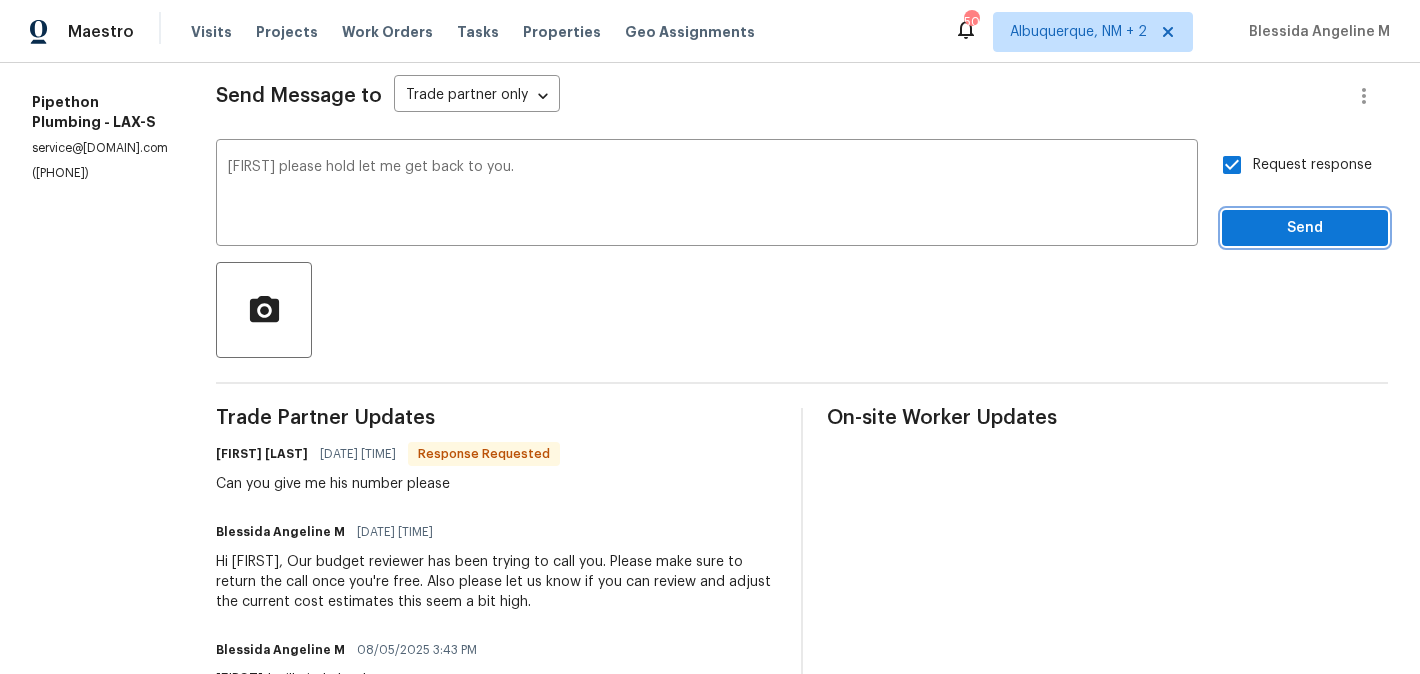 click on "Send" at bounding box center (1305, 228) 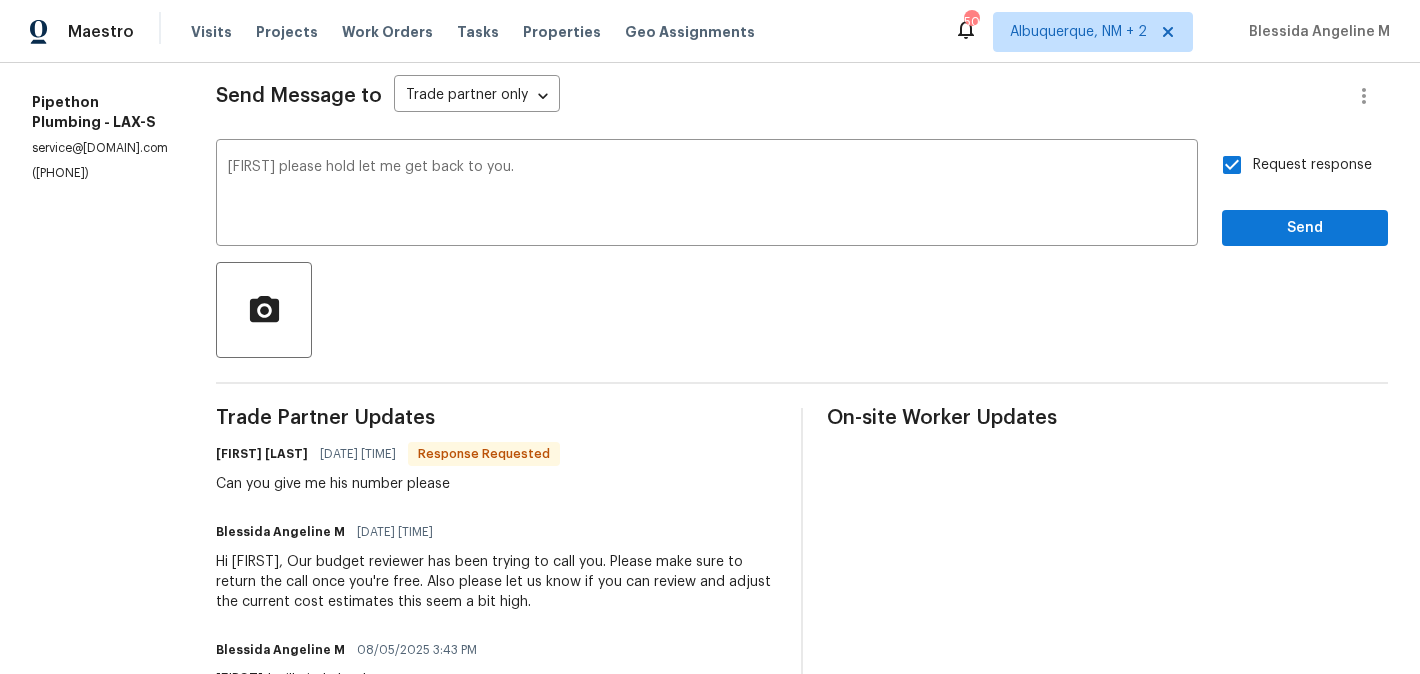 scroll, scrollTop: 73, scrollLeft: 0, axis: vertical 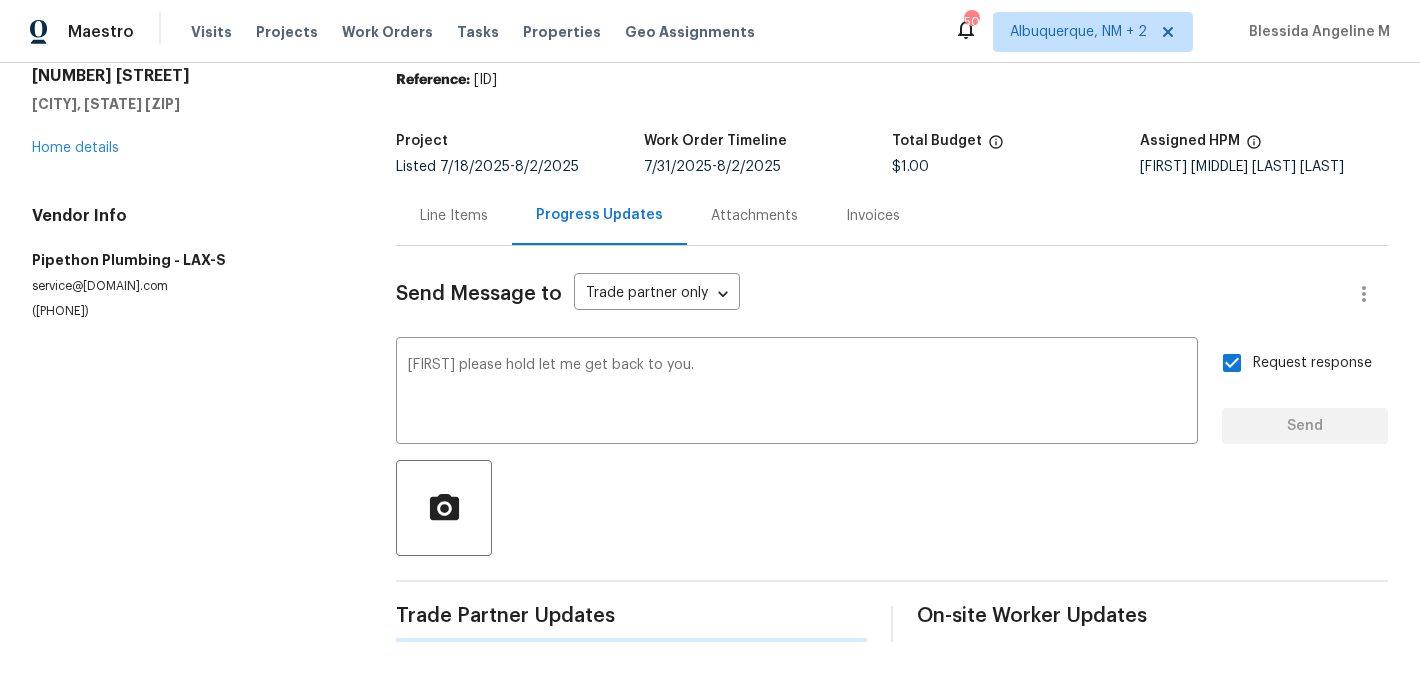 type 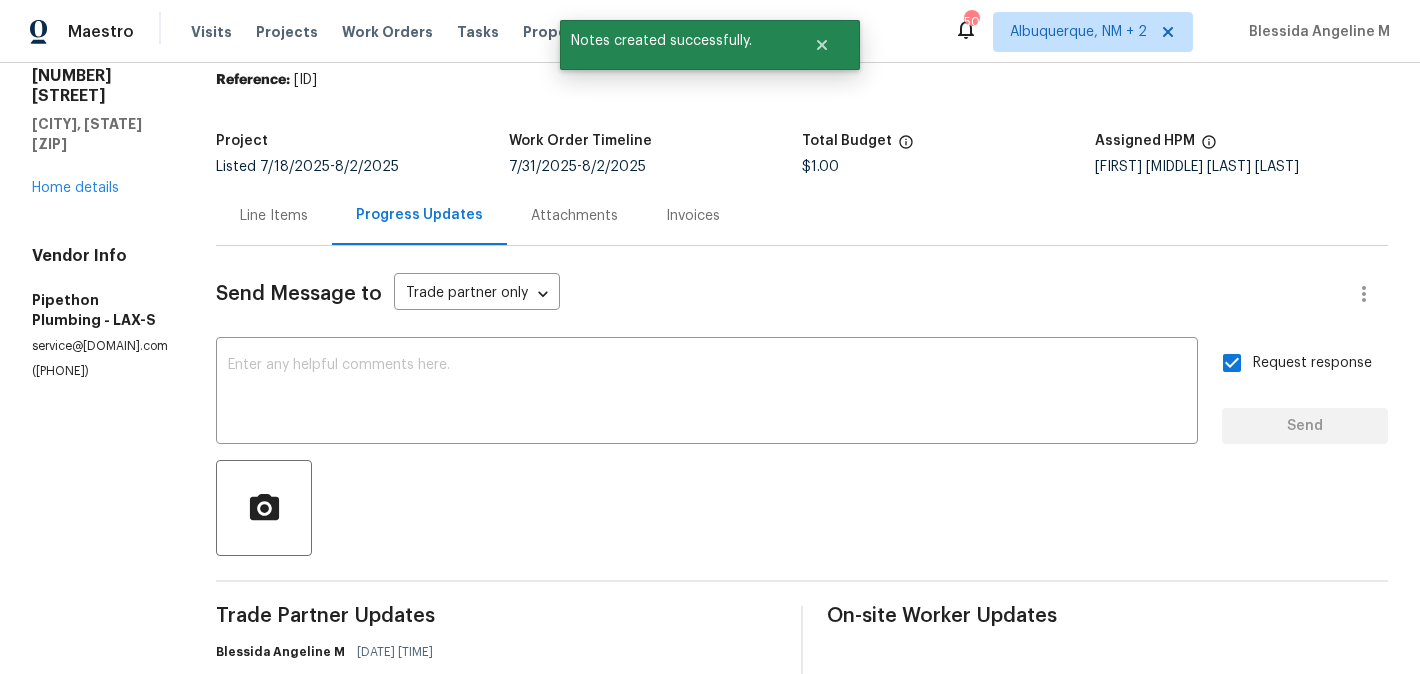 scroll, scrollTop: 0, scrollLeft: 0, axis: both 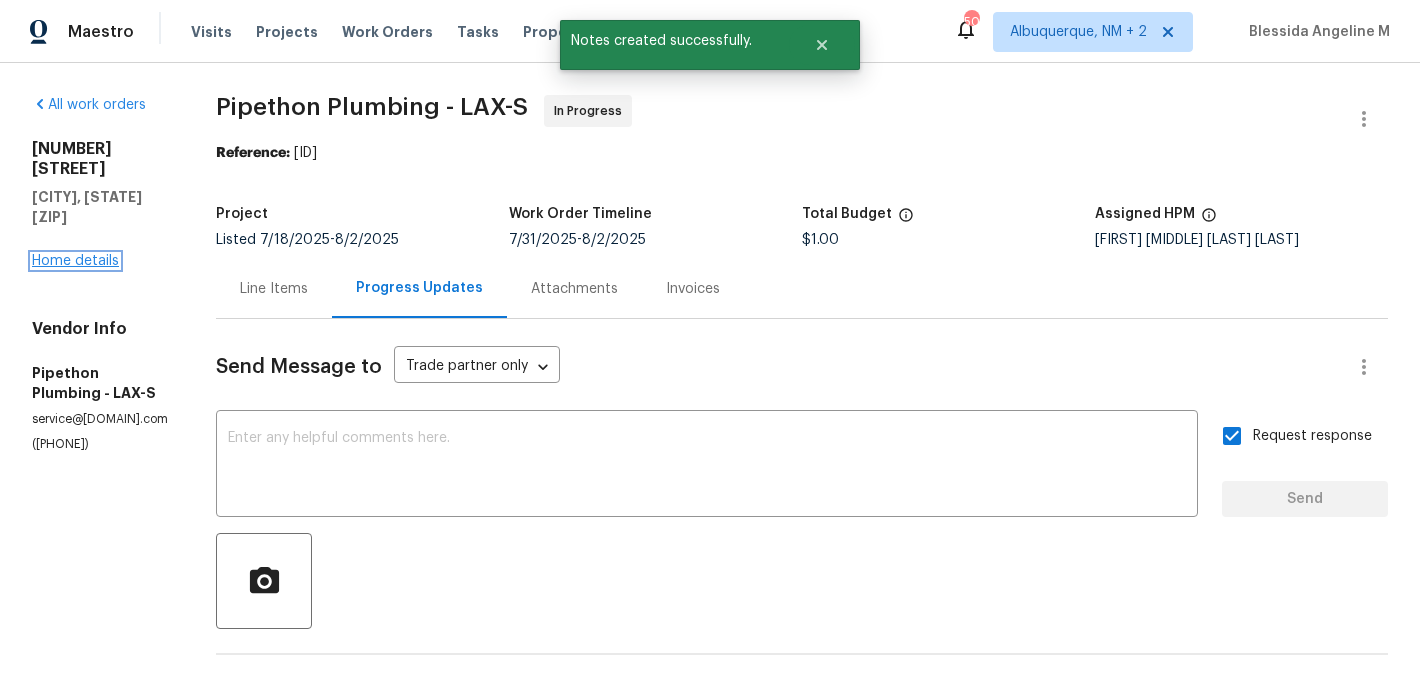 click on "Home details" at bounding box center [75, 261] 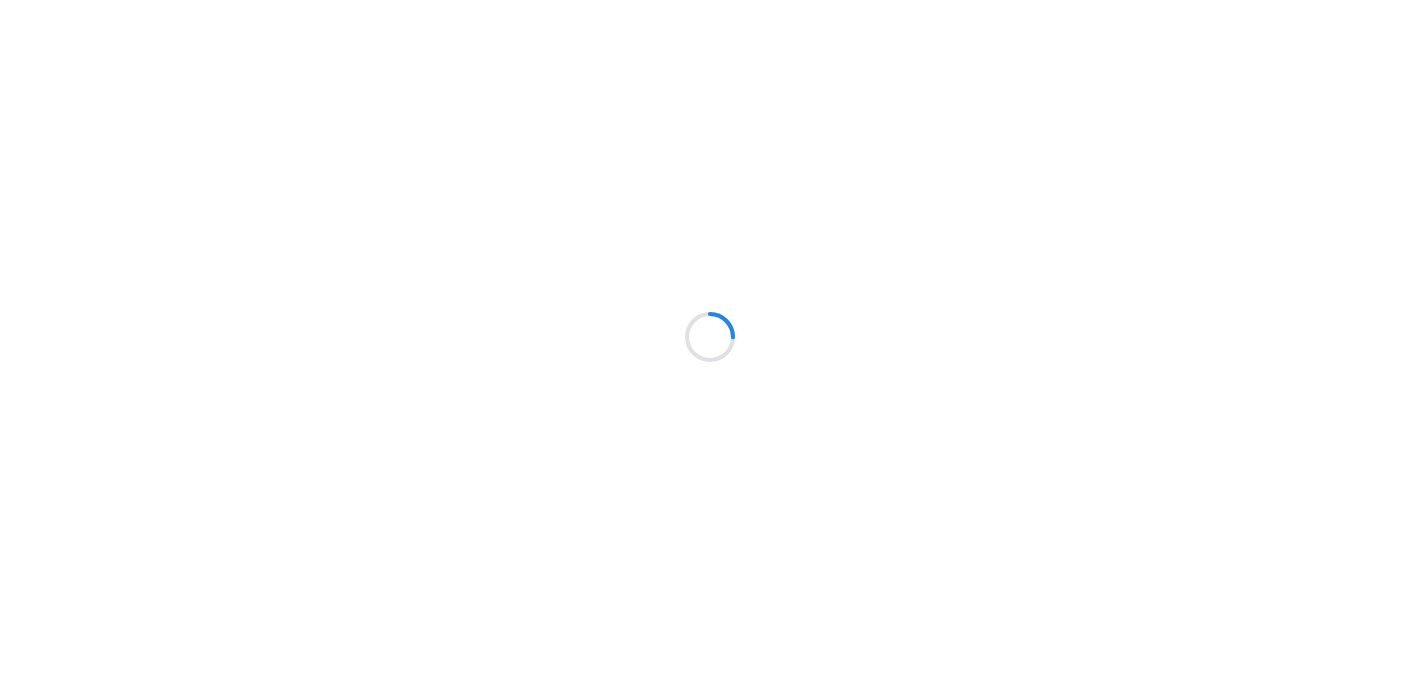 scroll, scrollTop: 0, scrollLeft: 0, axis: both 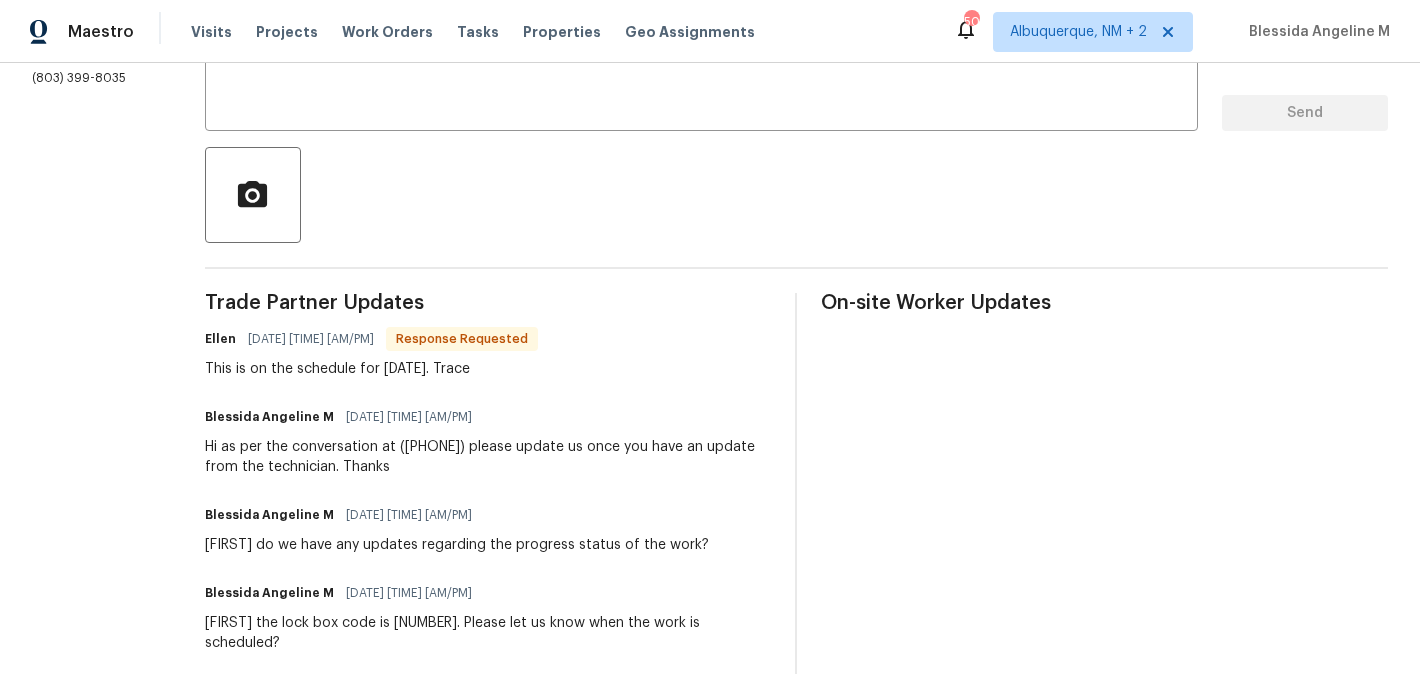 click on "Ellen" at bounding box center [220, 339] 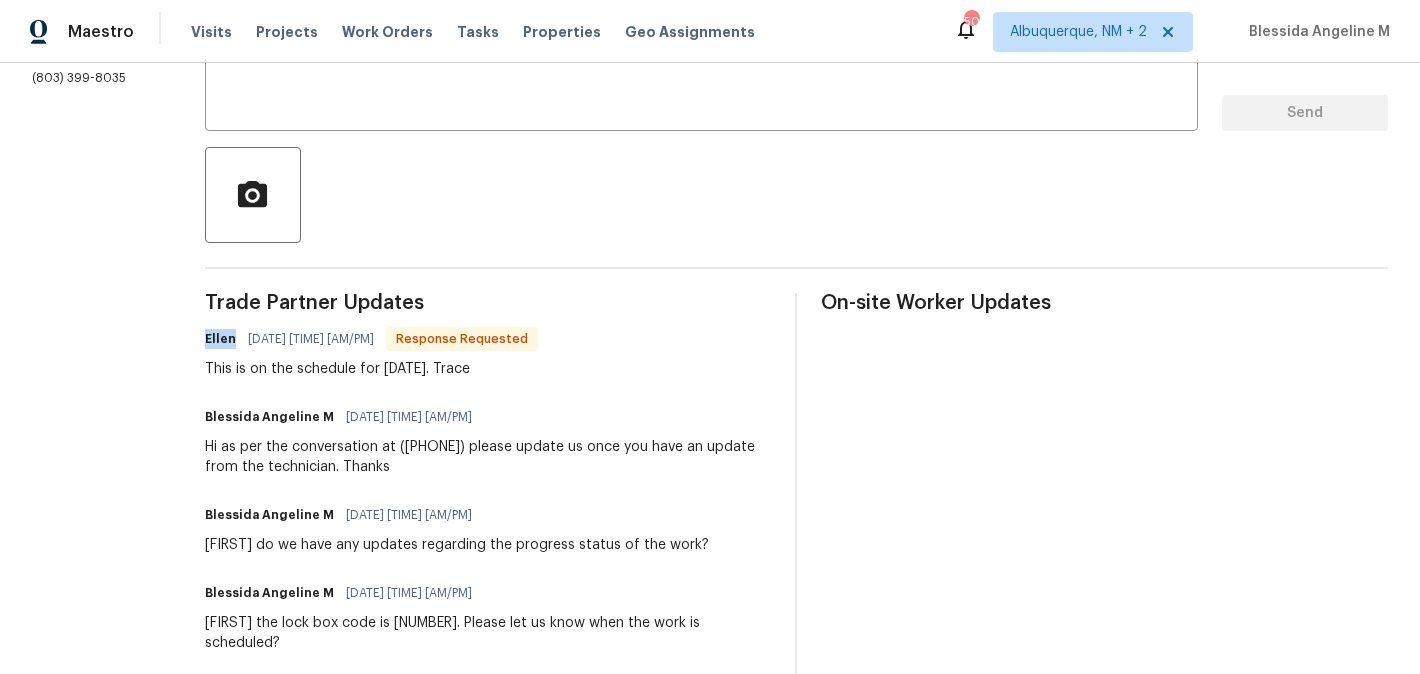 click on "Ellen" at bounding box center (220, 339) 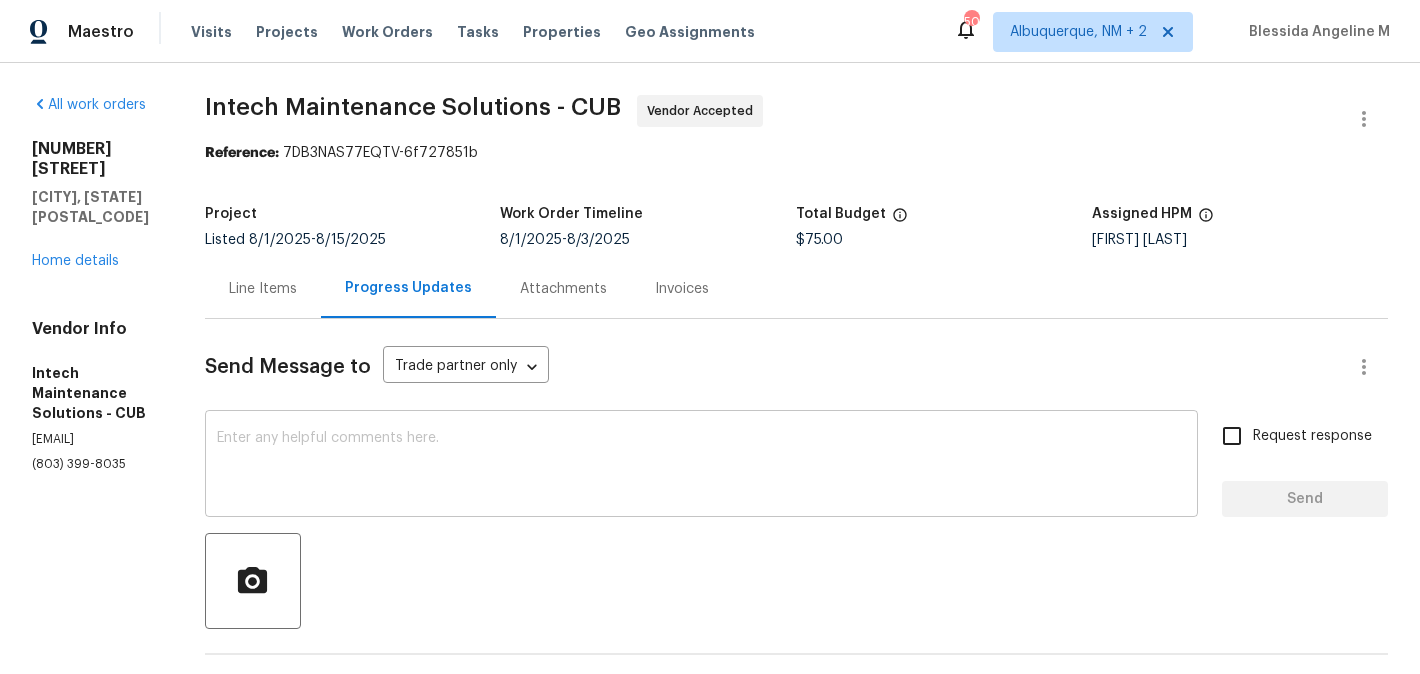 click at bounding box center [702, 466] 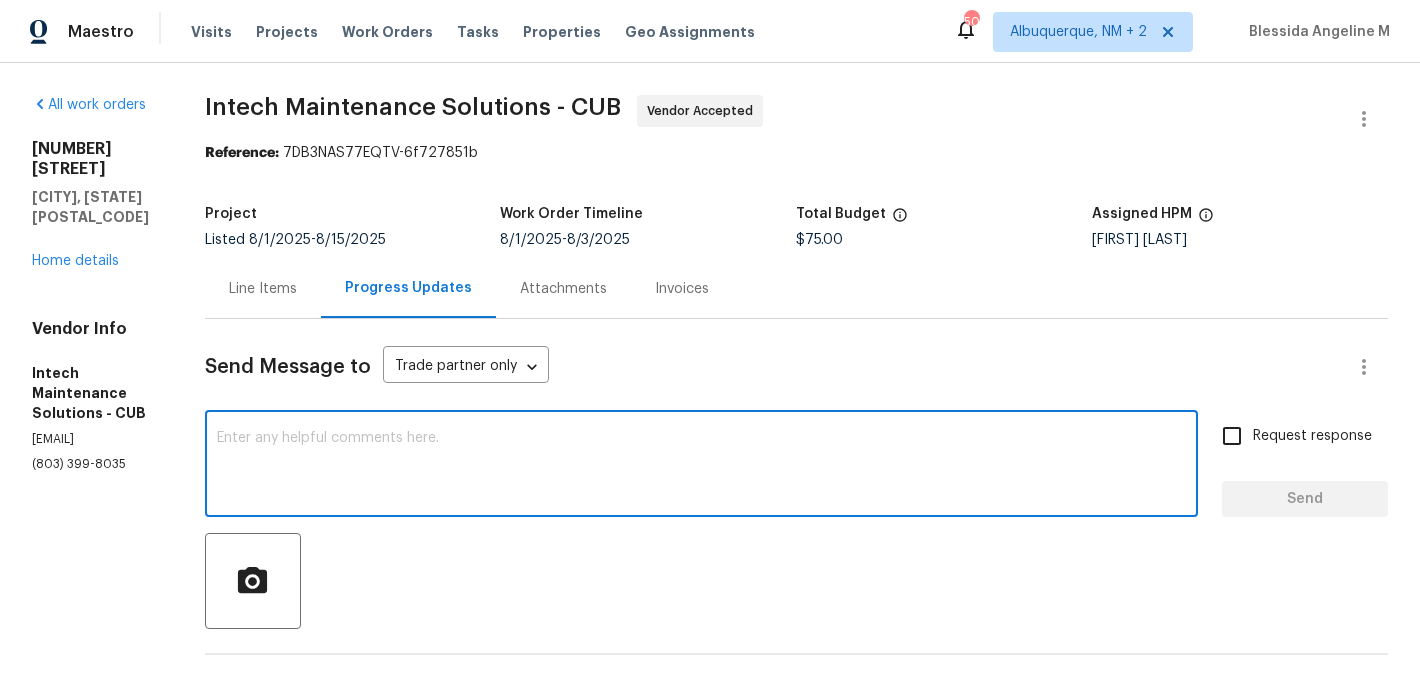 paste on "Ellen" 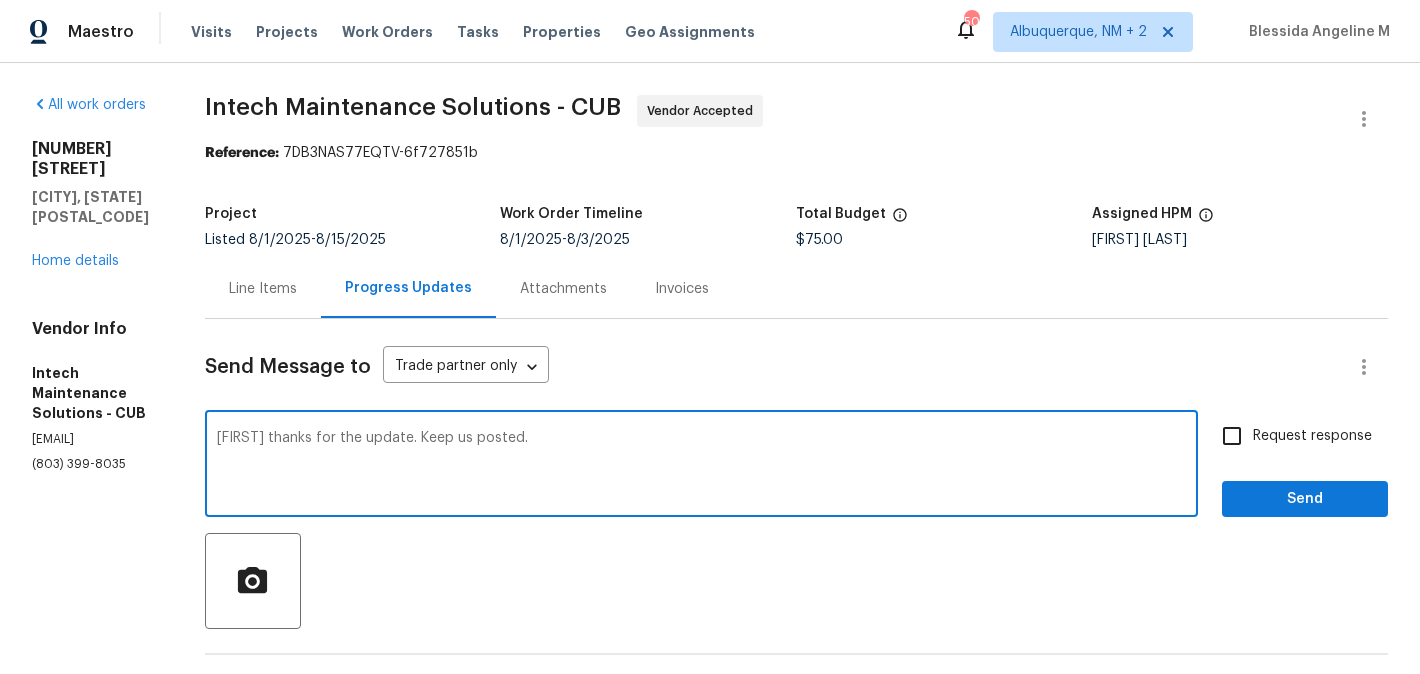 type on "Ellen thanks for the update. Keep us posted." 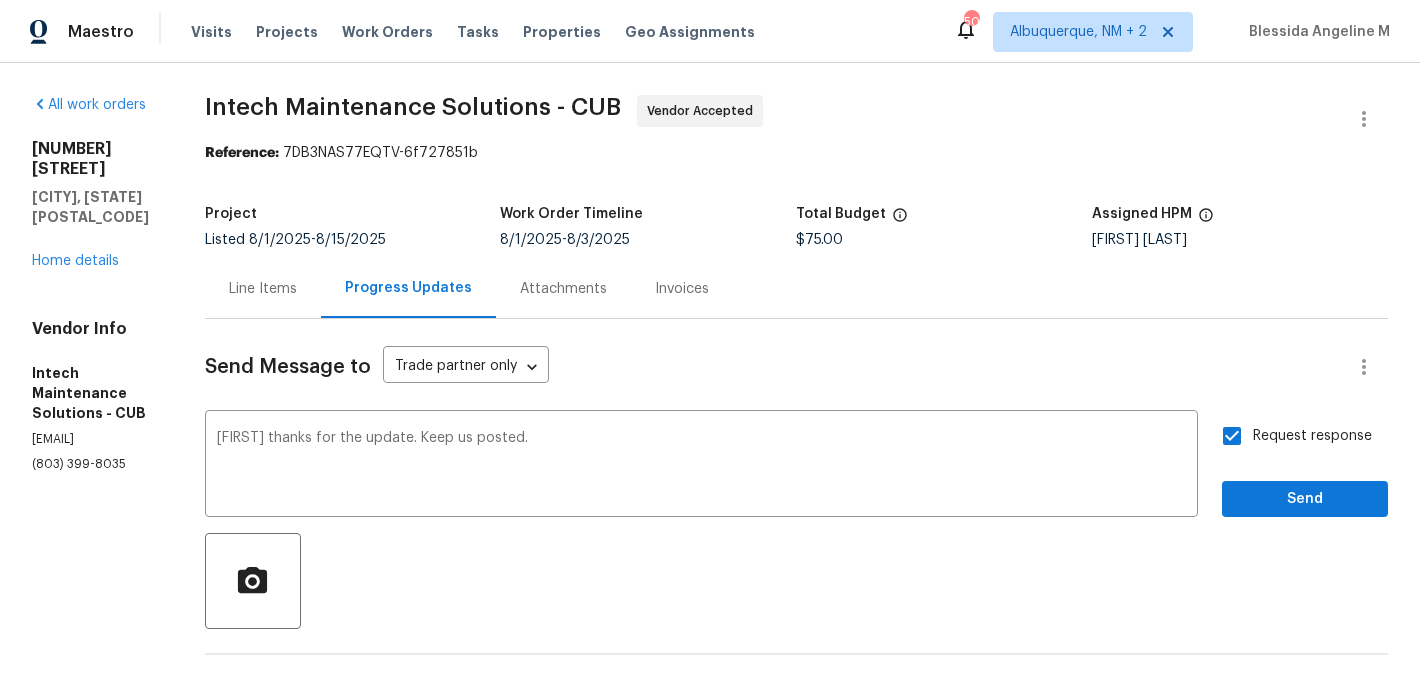 click on "Request response Send" at bounding box center (1305, 466) 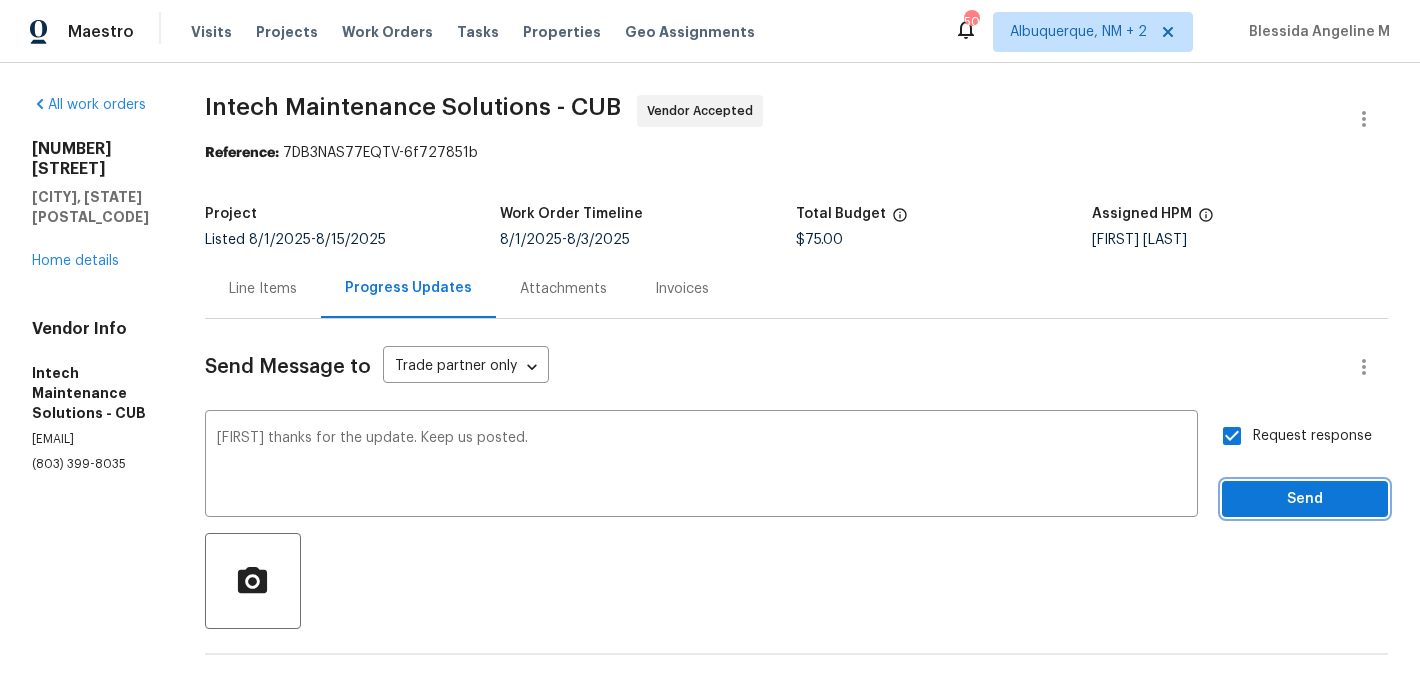 click on "Send" at bounding box center (1305, 499) 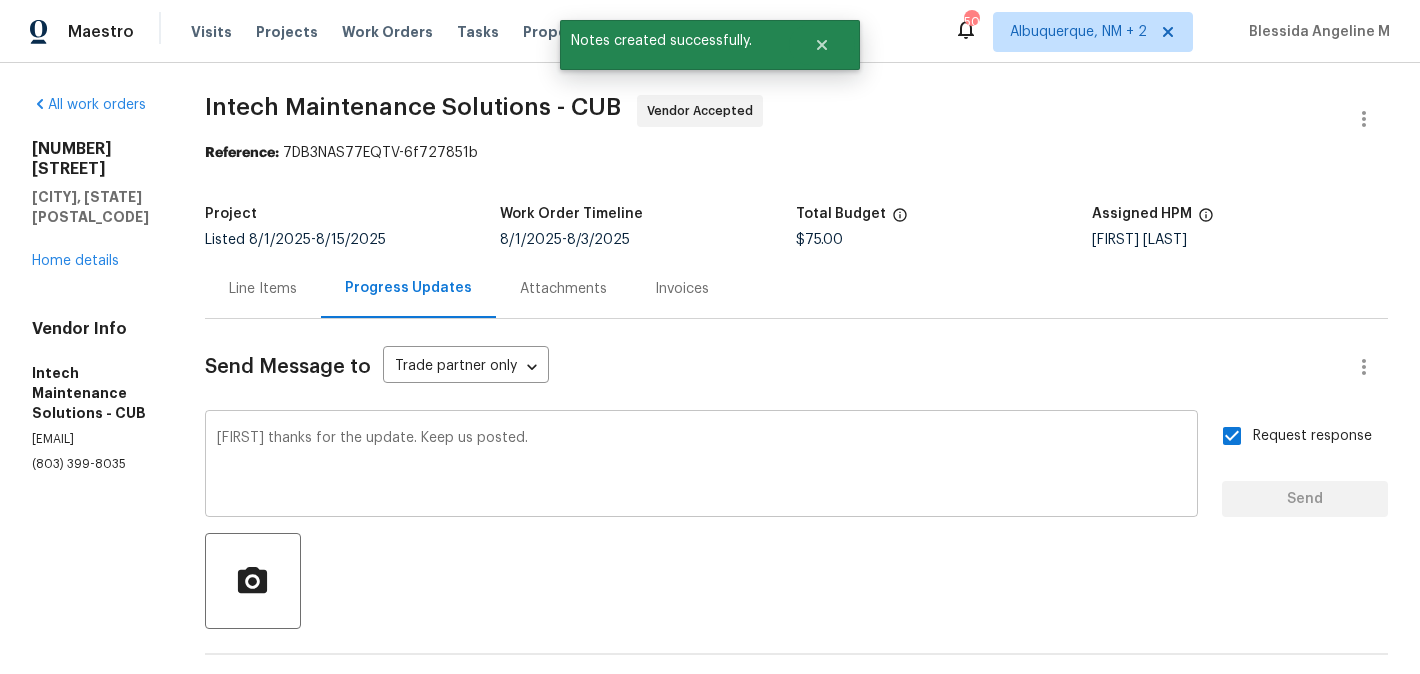 type 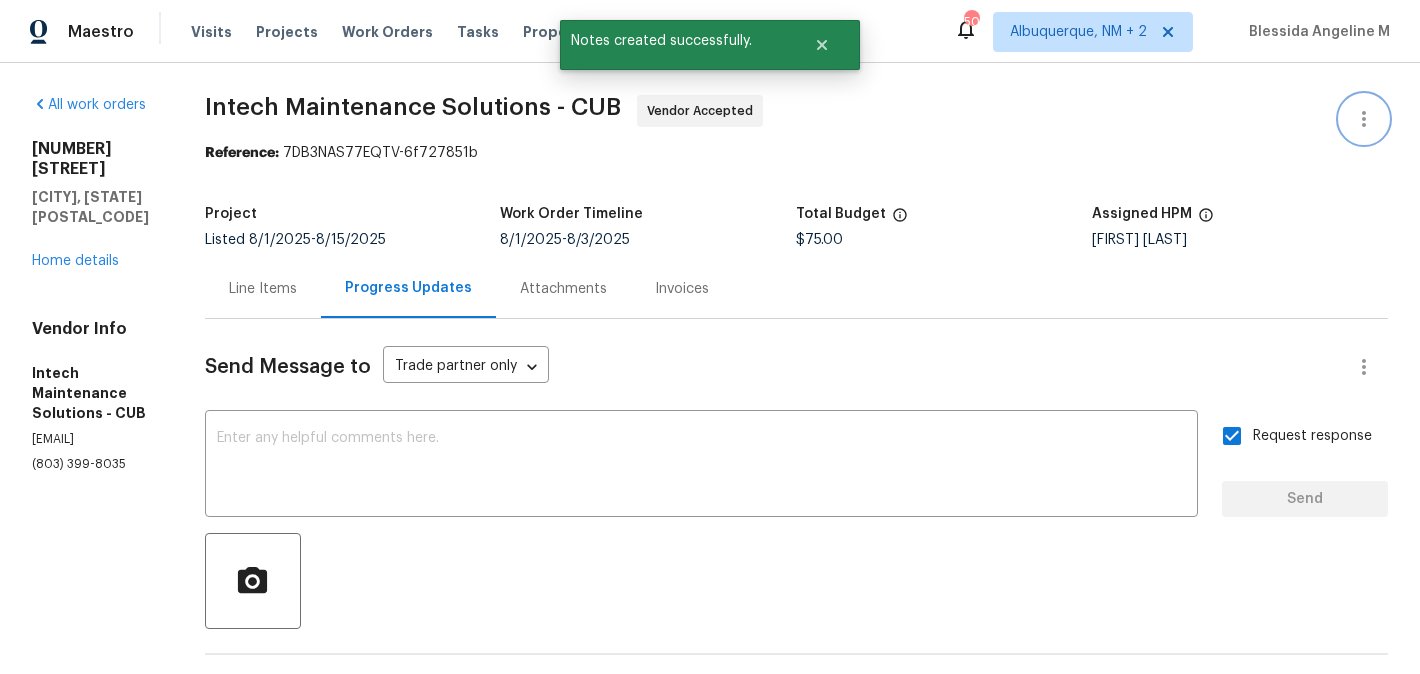 click at bounding box center (1364, 119) 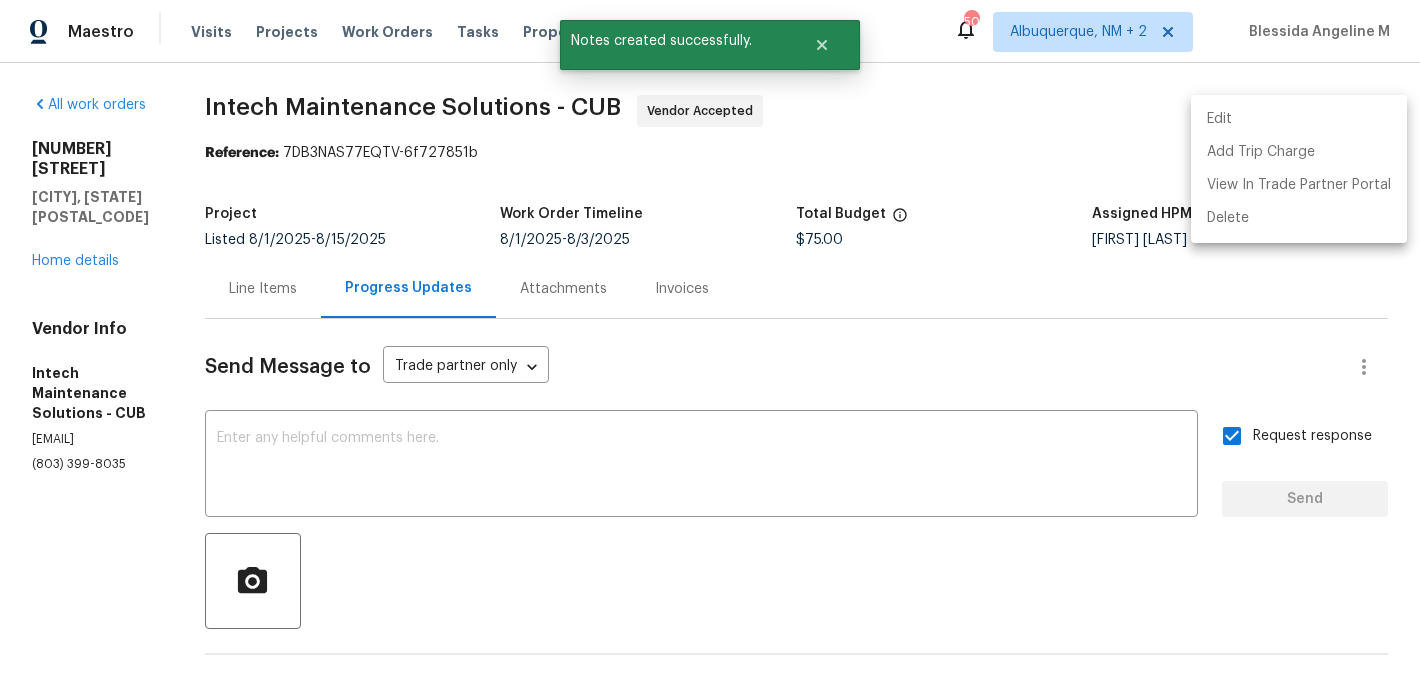 click on "Edit" at bounding box center [1299, 119] 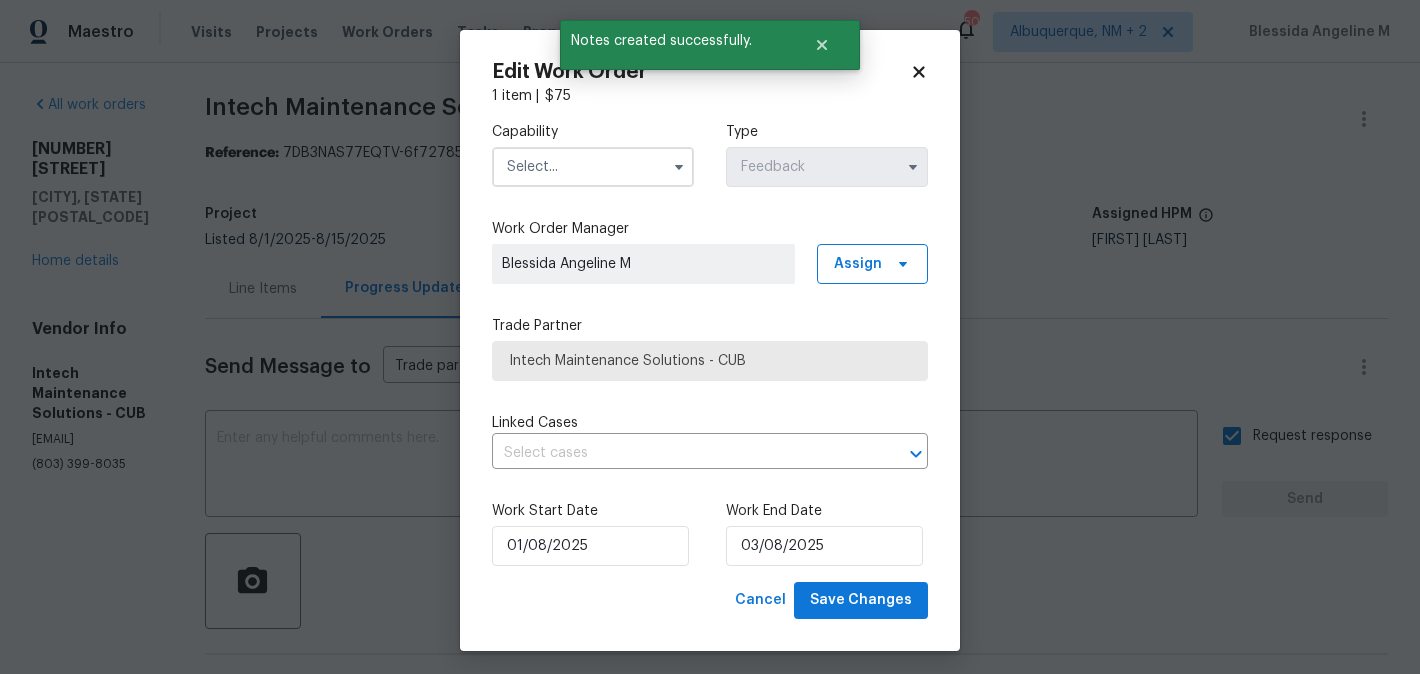 click on "Cancel Save Changes" at bounding box center [710, 600] 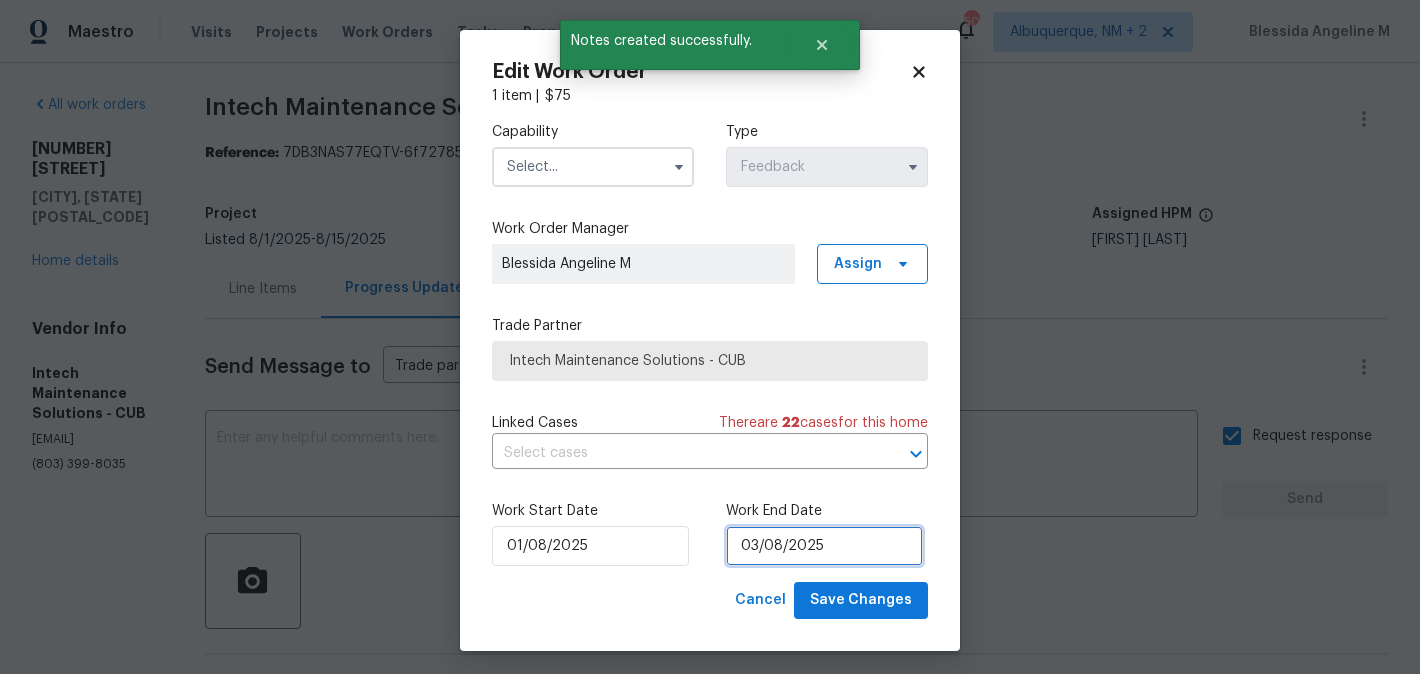click on "03/08/2025" at bounding box center [824, 546] 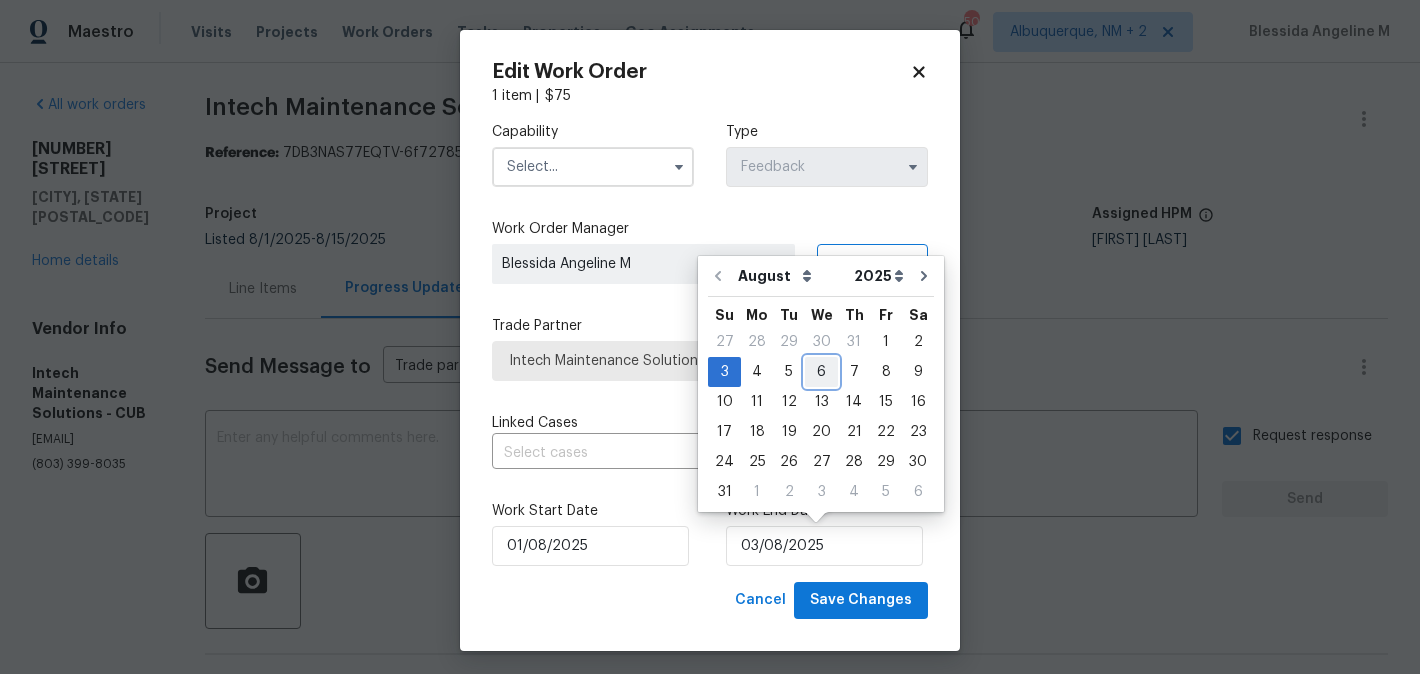 click on "6" at bounding box center [821, 372] 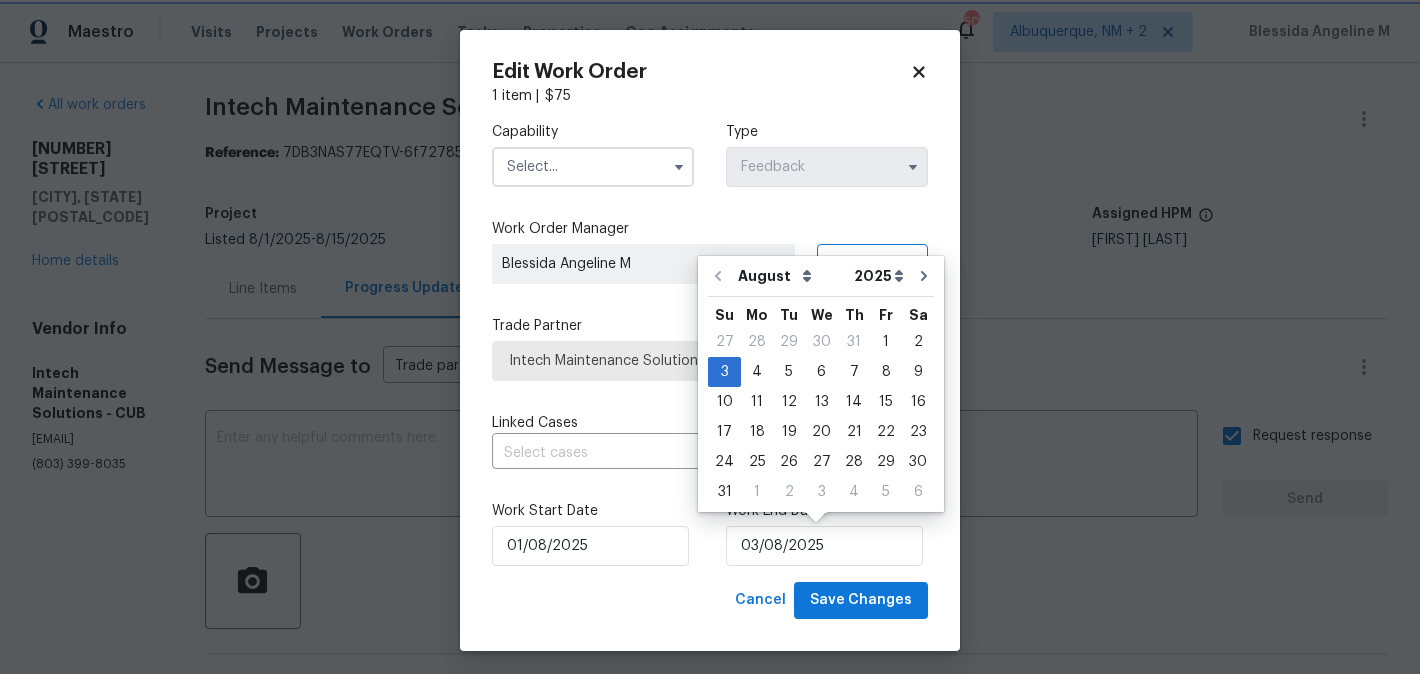type on "06/08/2025" 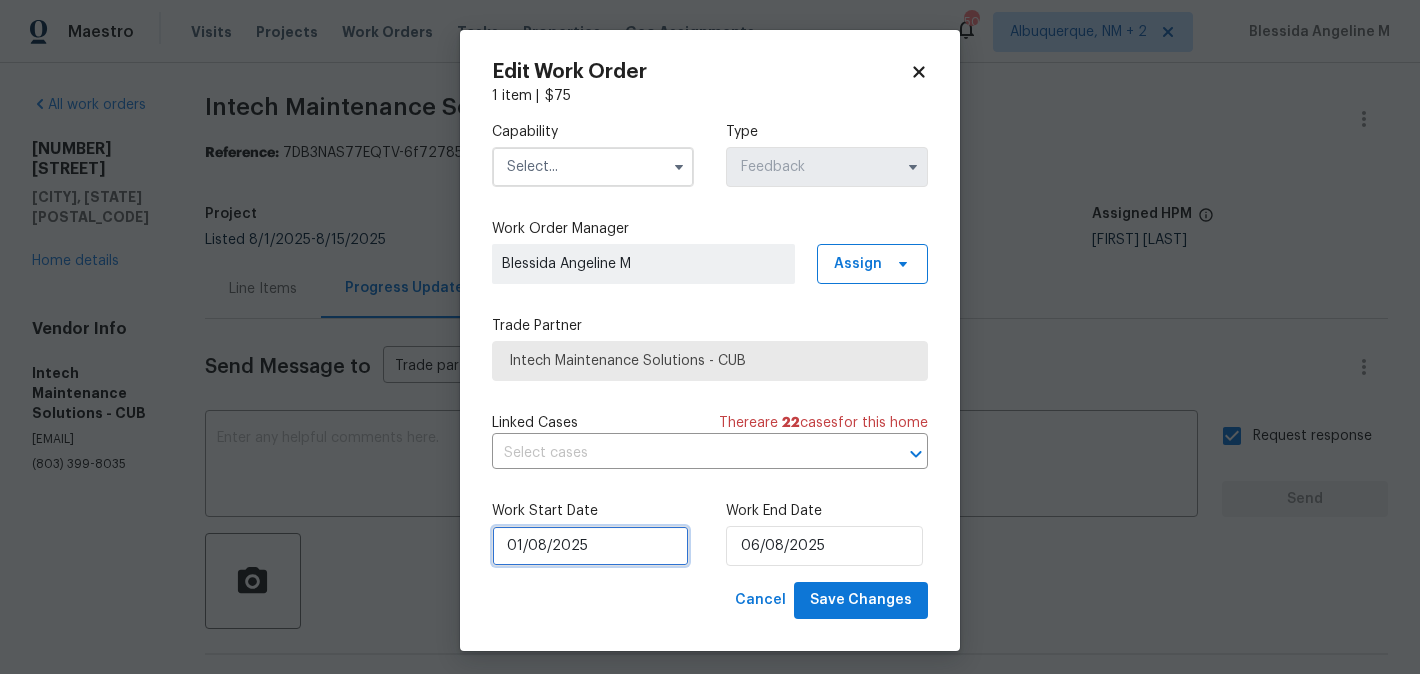 click on "01/08/2025" at bounding box center (590, 546) 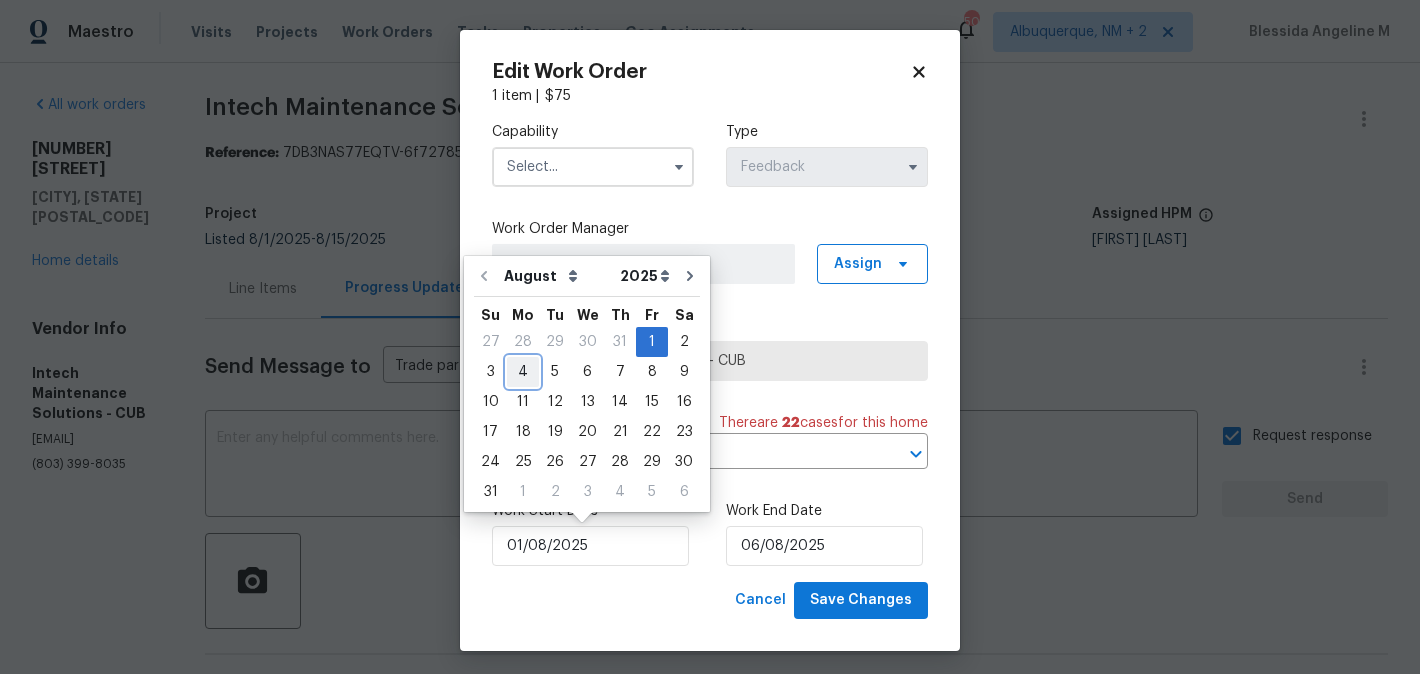 click on "4" at bounding box center [523, 372] 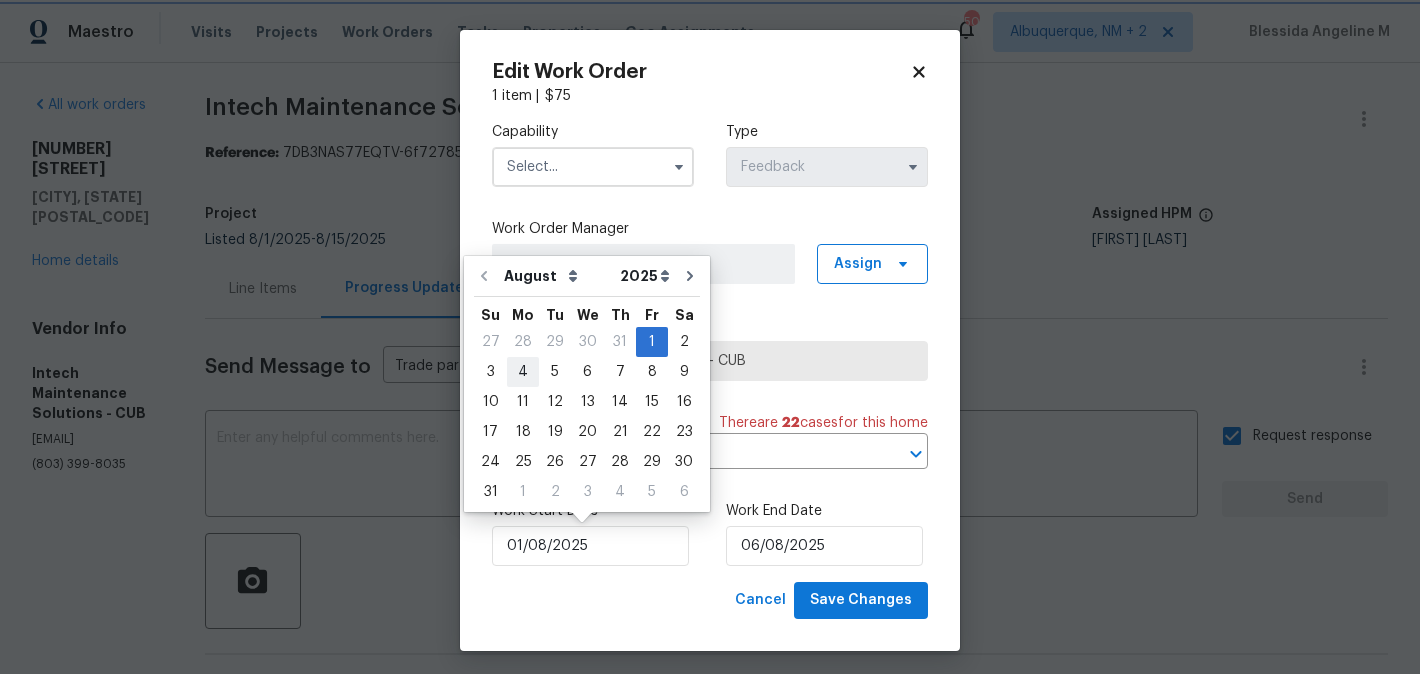 type on "04/08/2025" 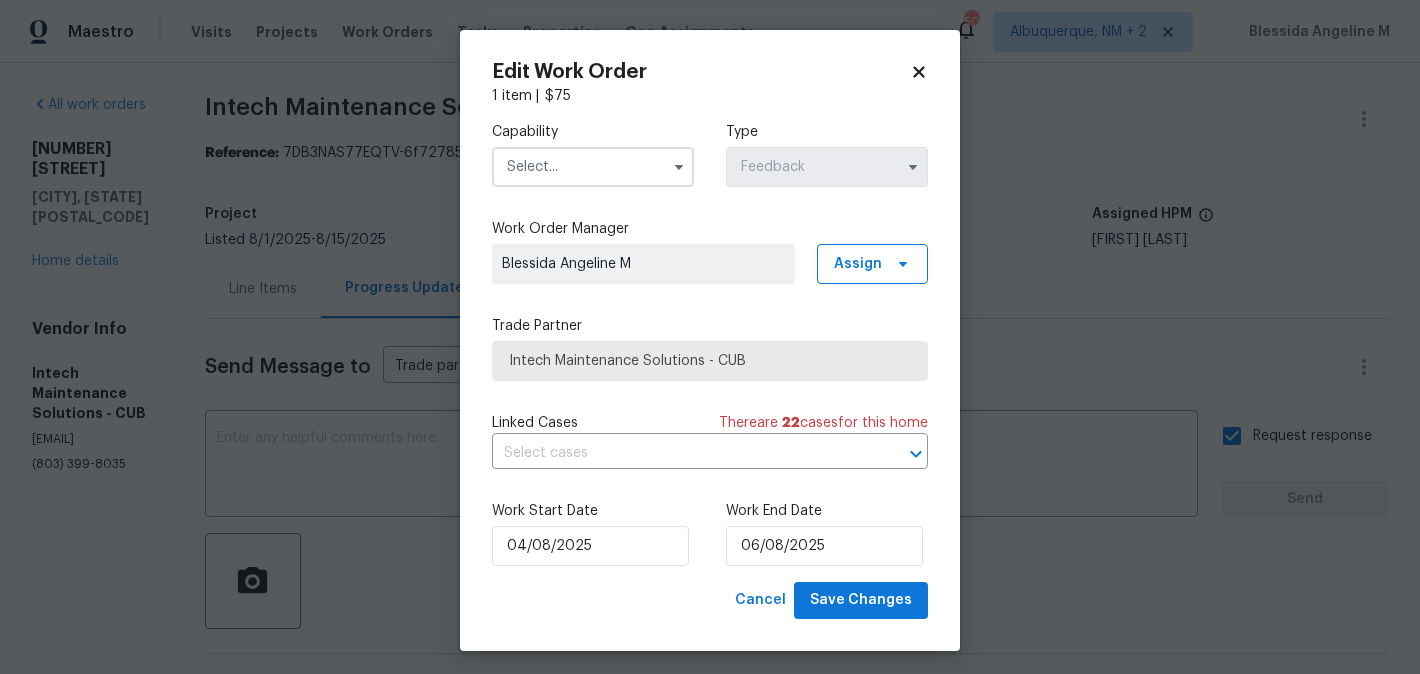click on "Capability   Type   Feedback" at bounding box center (710, 154) 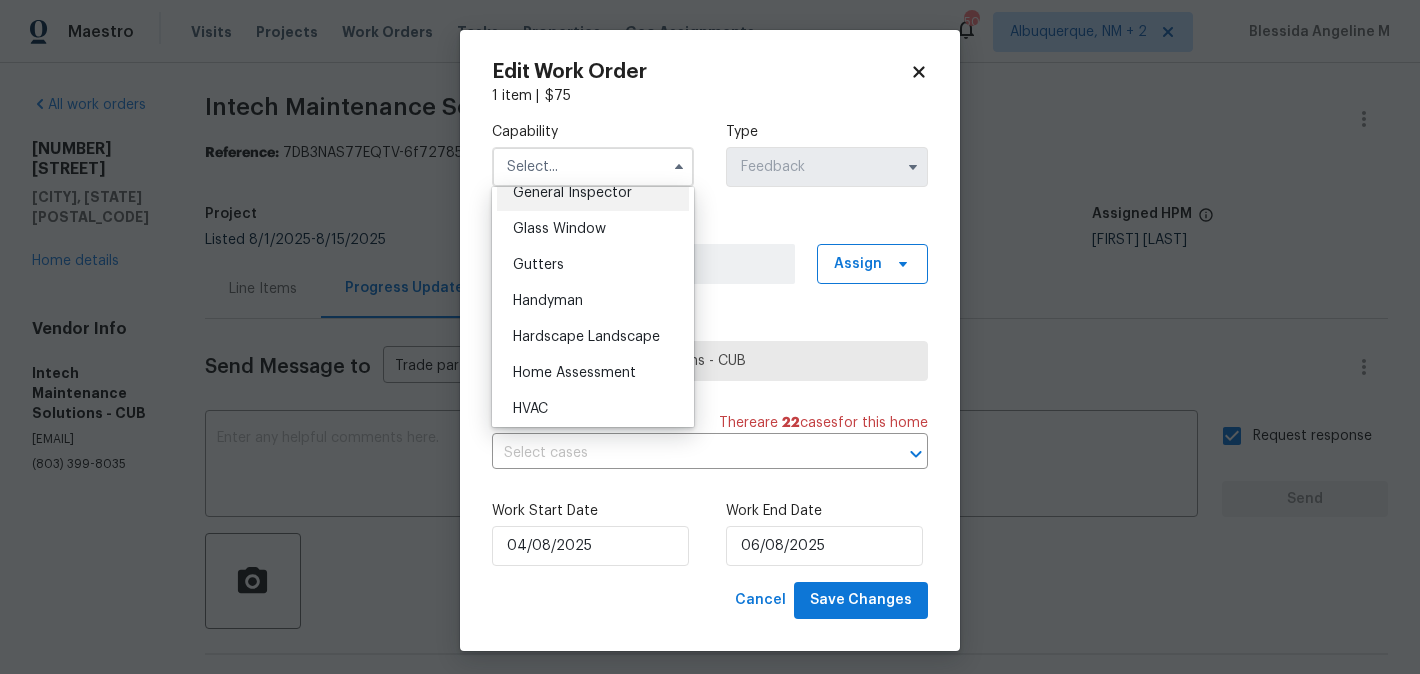 scroll, scrollTop: 1013, scrollLeft: 0, axis: vertical 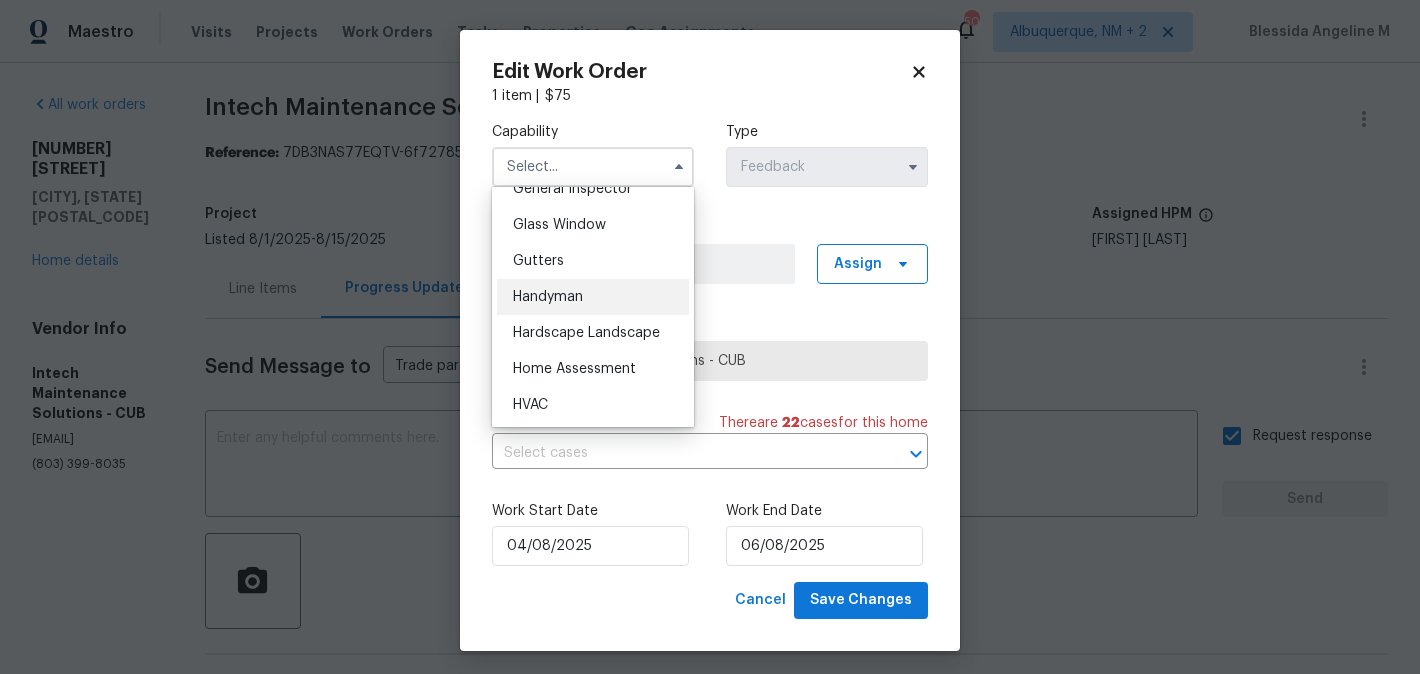 click on "Handyman" at bounding box center (548, 297) 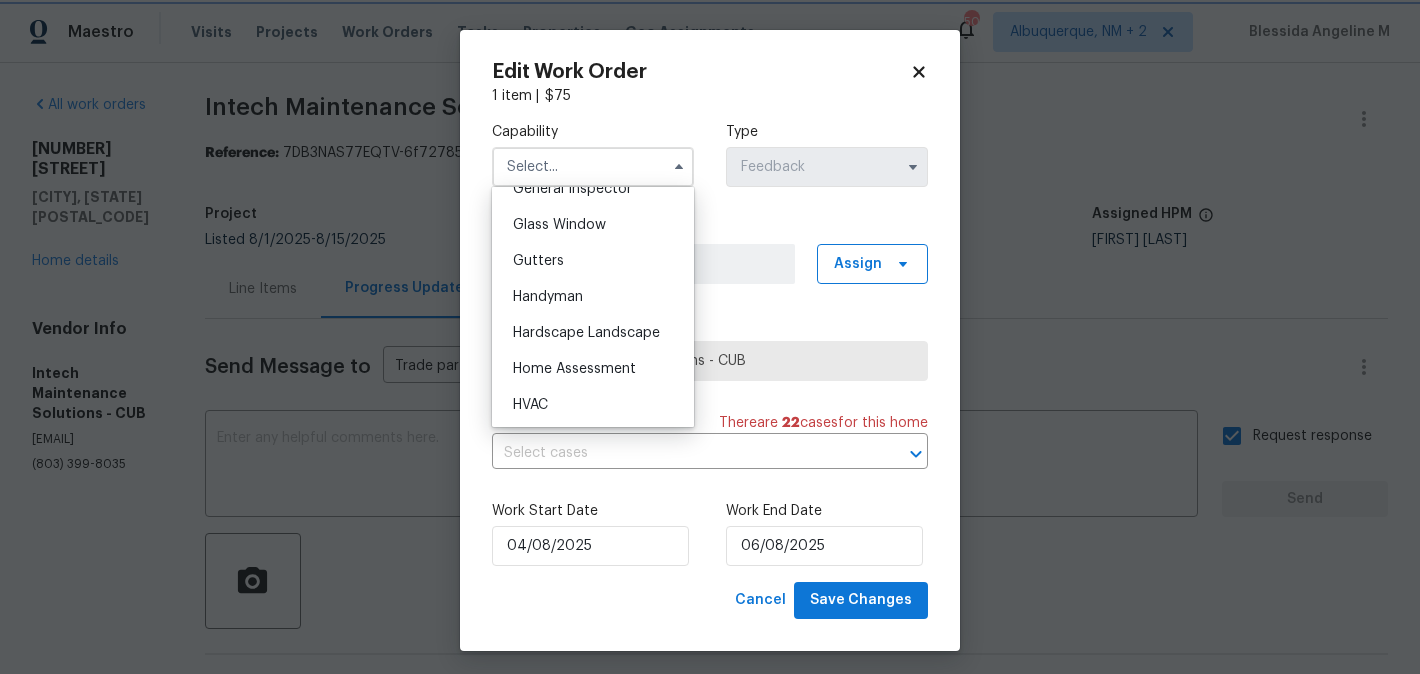 type on "Handyman" 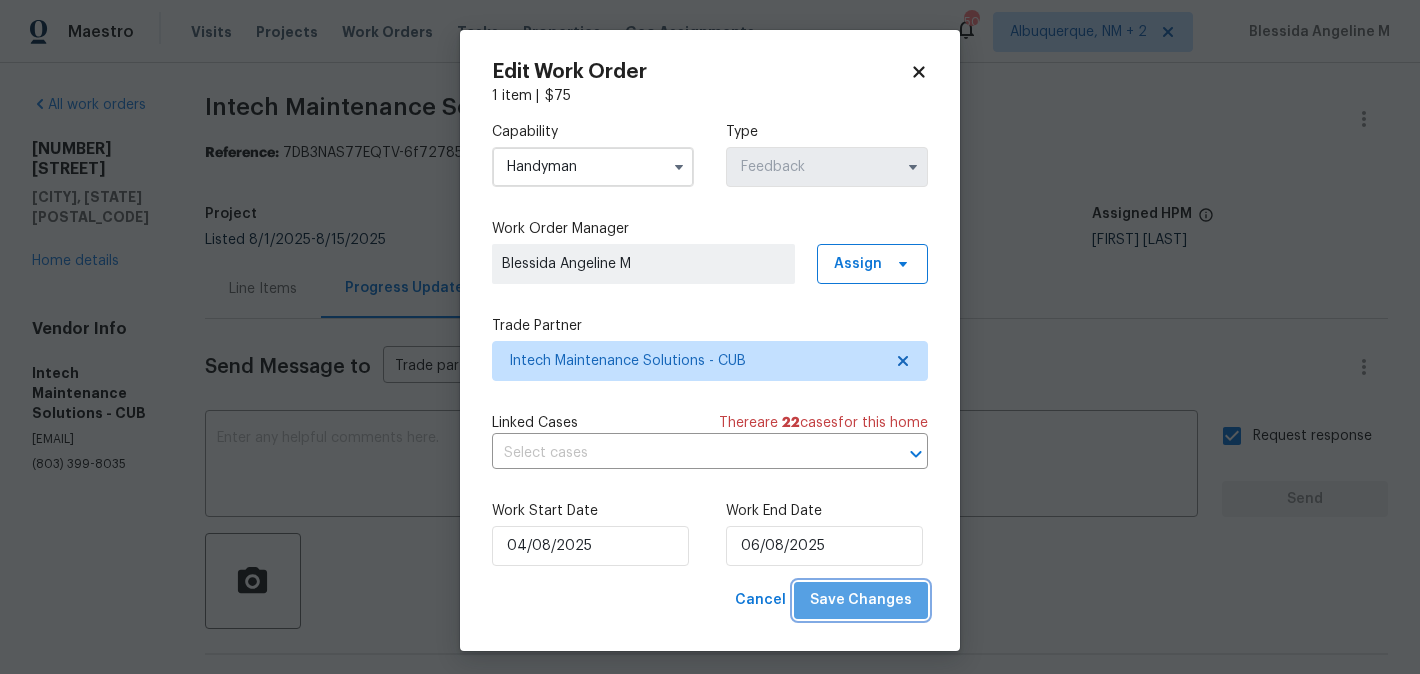 click on "Save Changes" at bounding box center (861, 600) 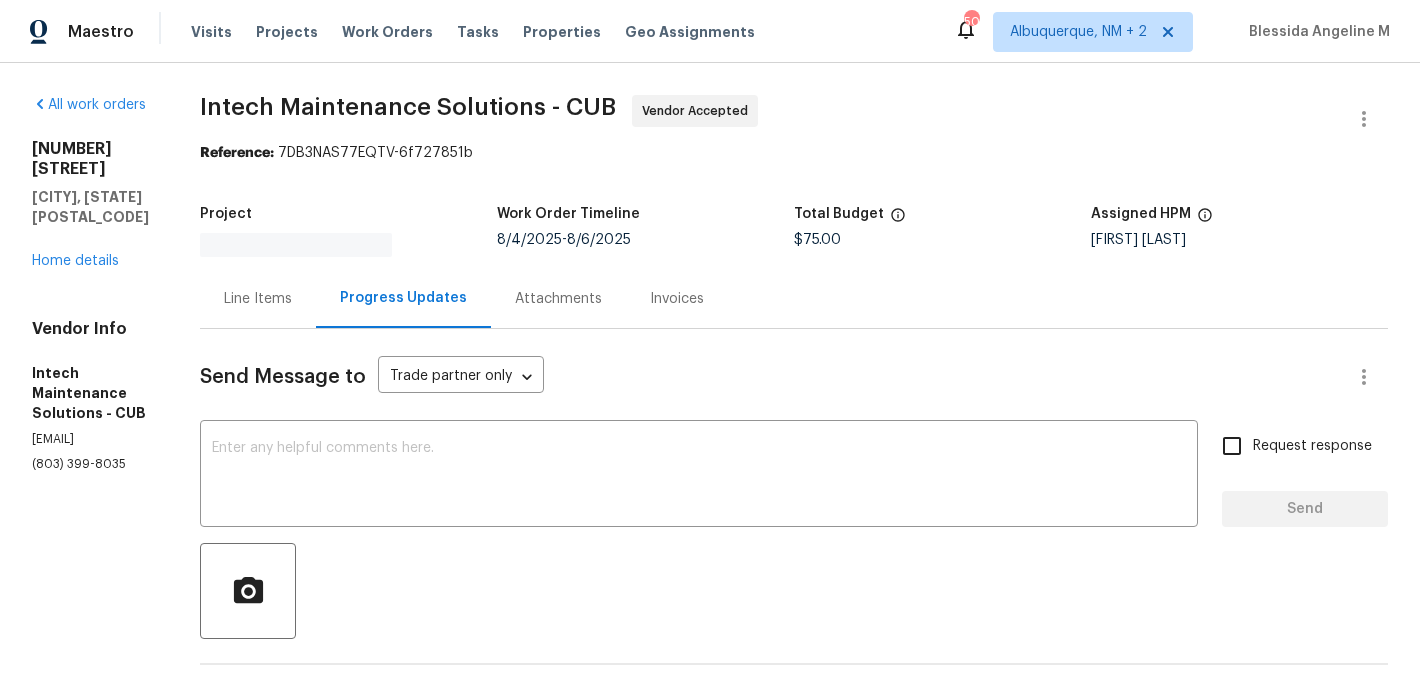 scroll, scrollTop: 0, scrollLeft: 0, axis: both 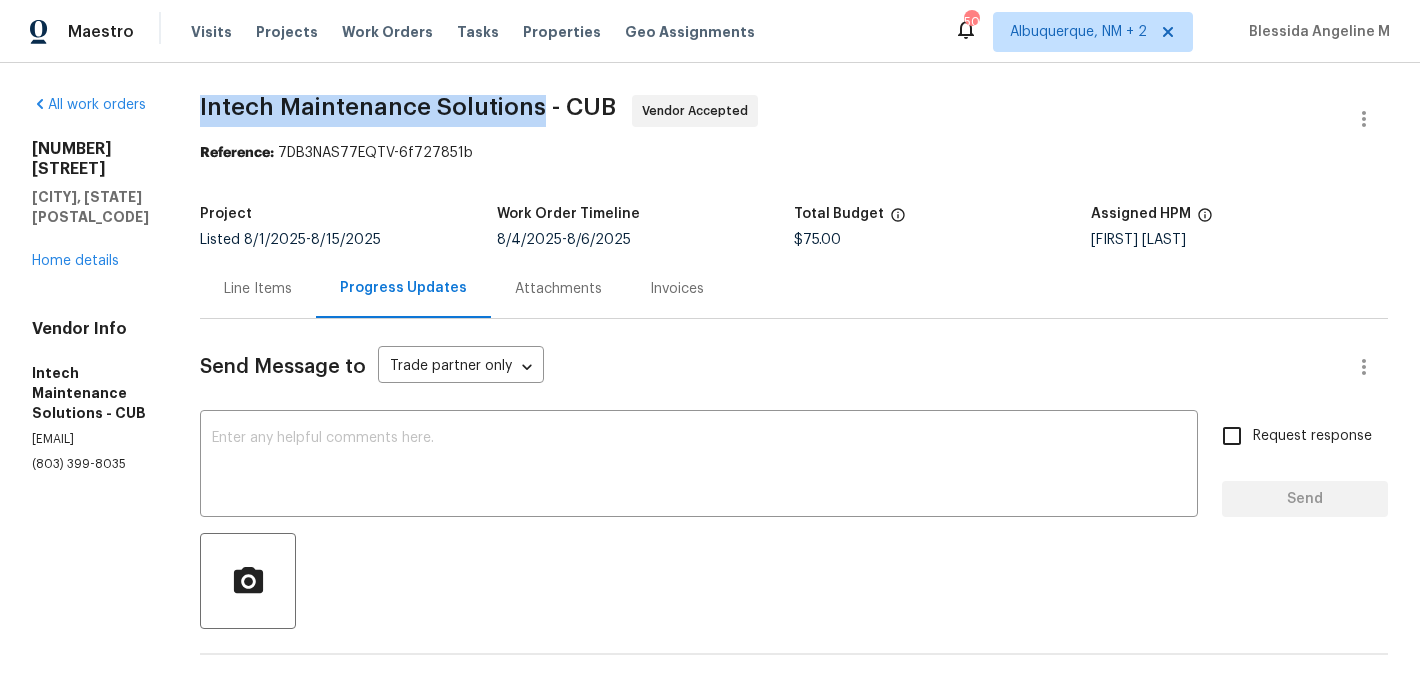drag, startPoint x: 198, startPoint y: 110, endPoint x: 546, endPoint y: 113, distance: 348.01294 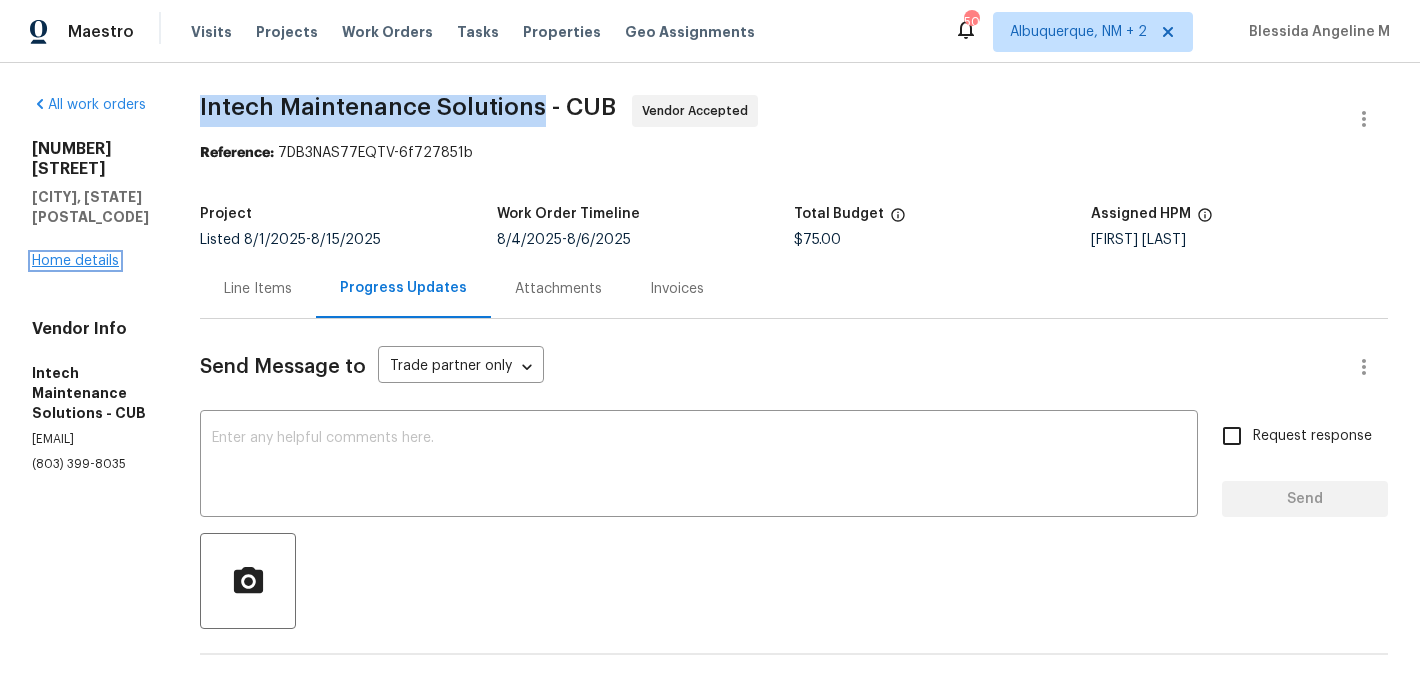 click on "Home details" at bounding box center [75, 261] 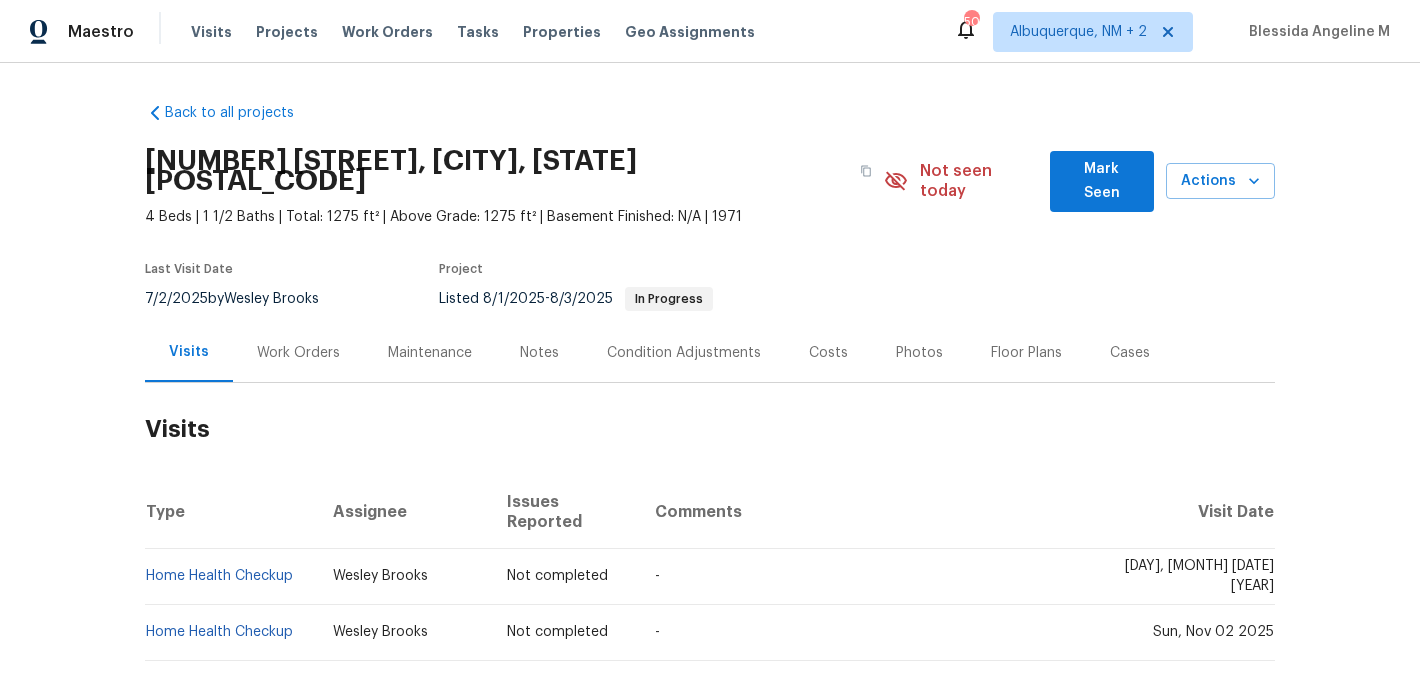 scroll, scrollTop: 0, scrollLeft: 0, axis: both 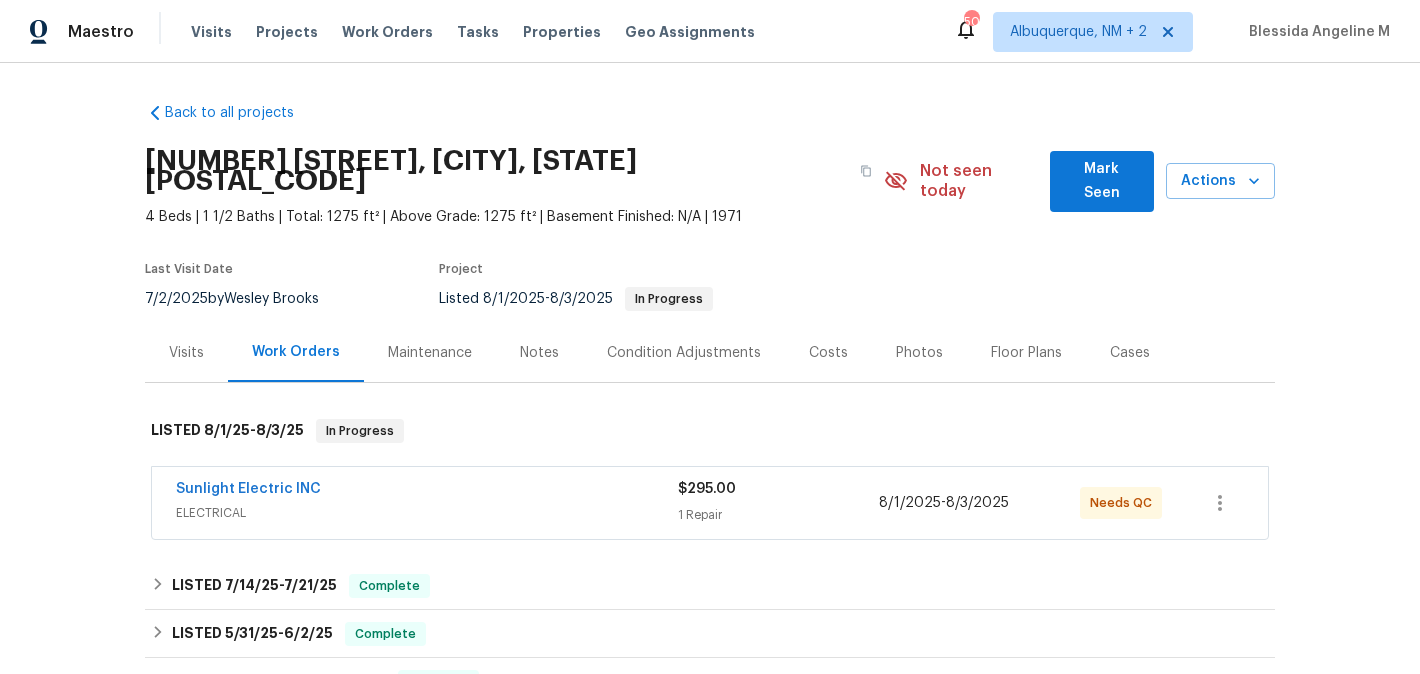 click on "Sunlight Electric INC" at bounding box center (248, 489) 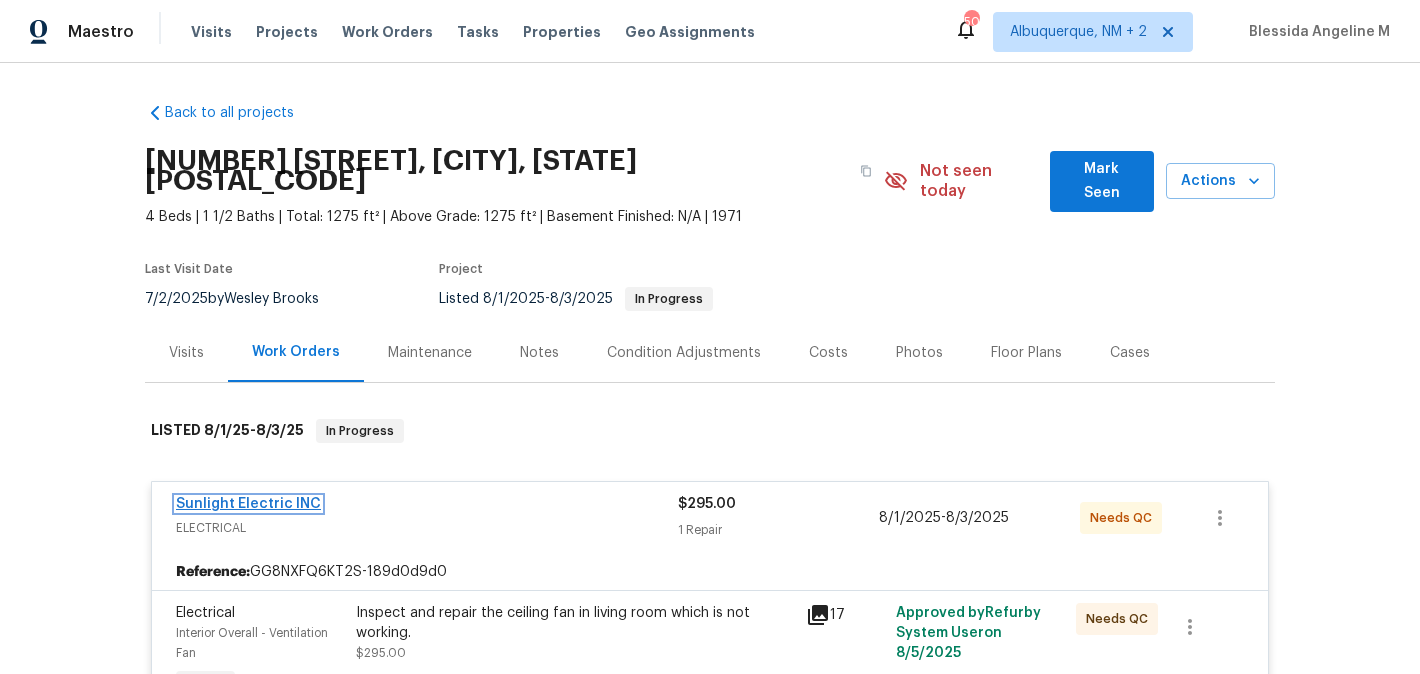 click on "Sunlight Electric INC" at bounding box center (248, 504) 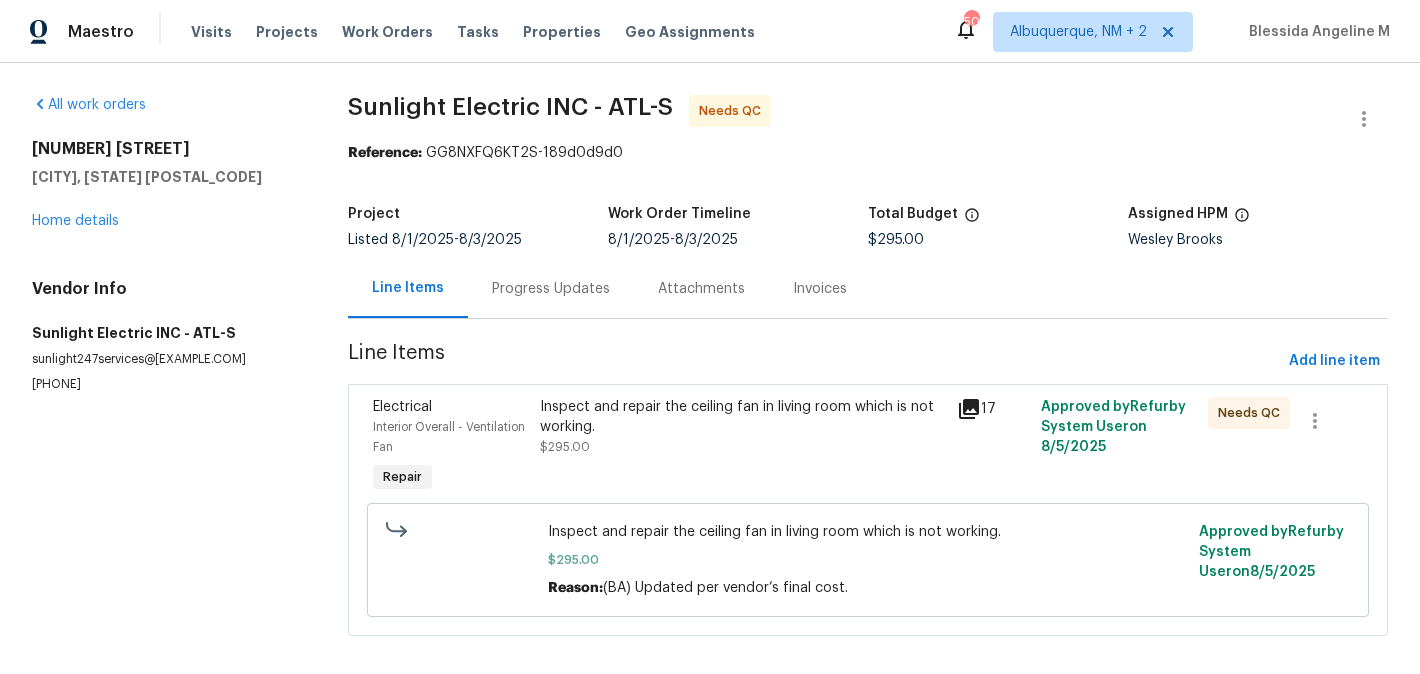 click on "Progress Updates" at bounding box center (551, 288) 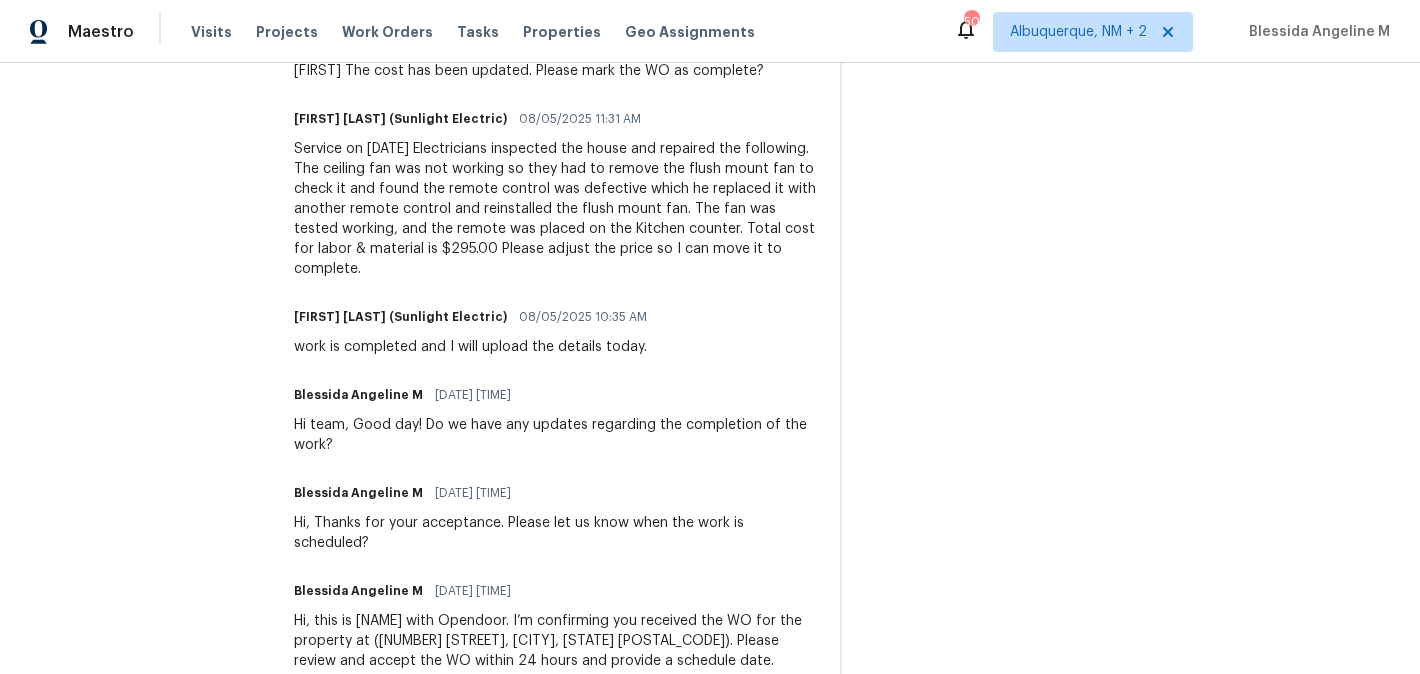 scroll, scrollTop: 0, scrollLeft: 0, axis: both 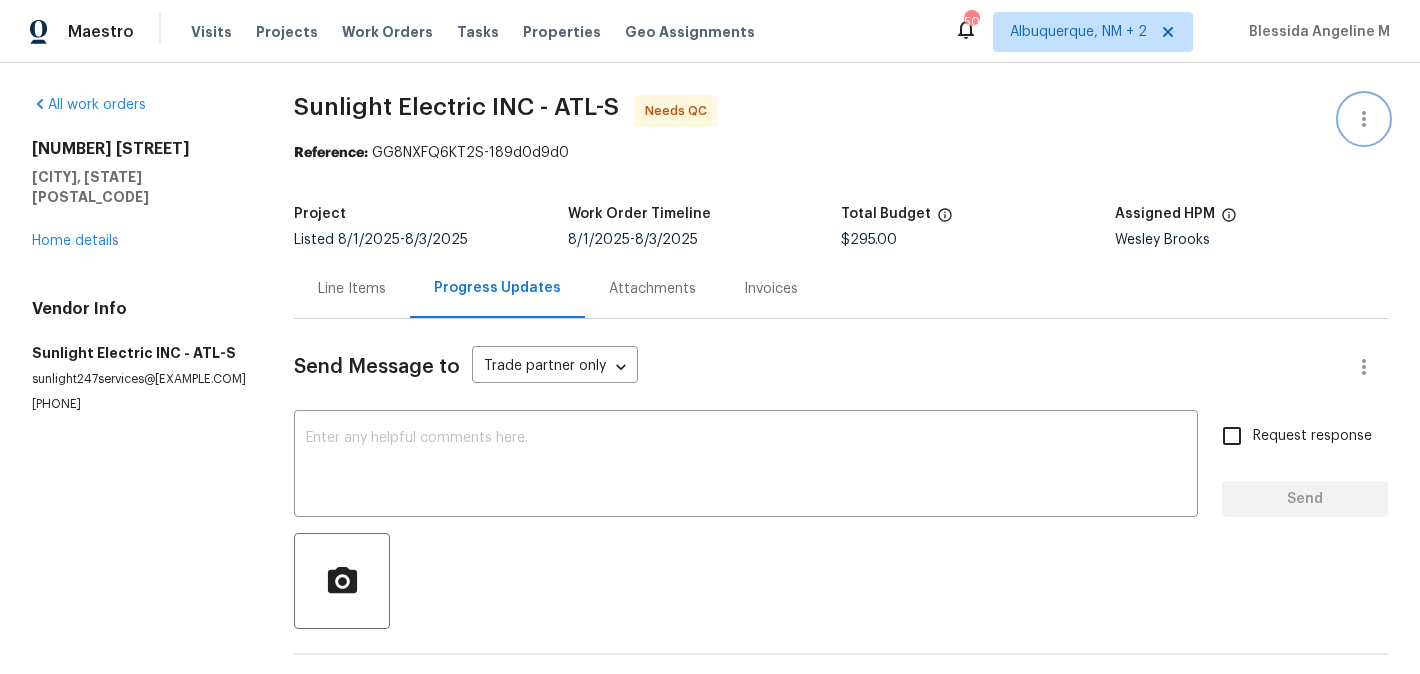 click 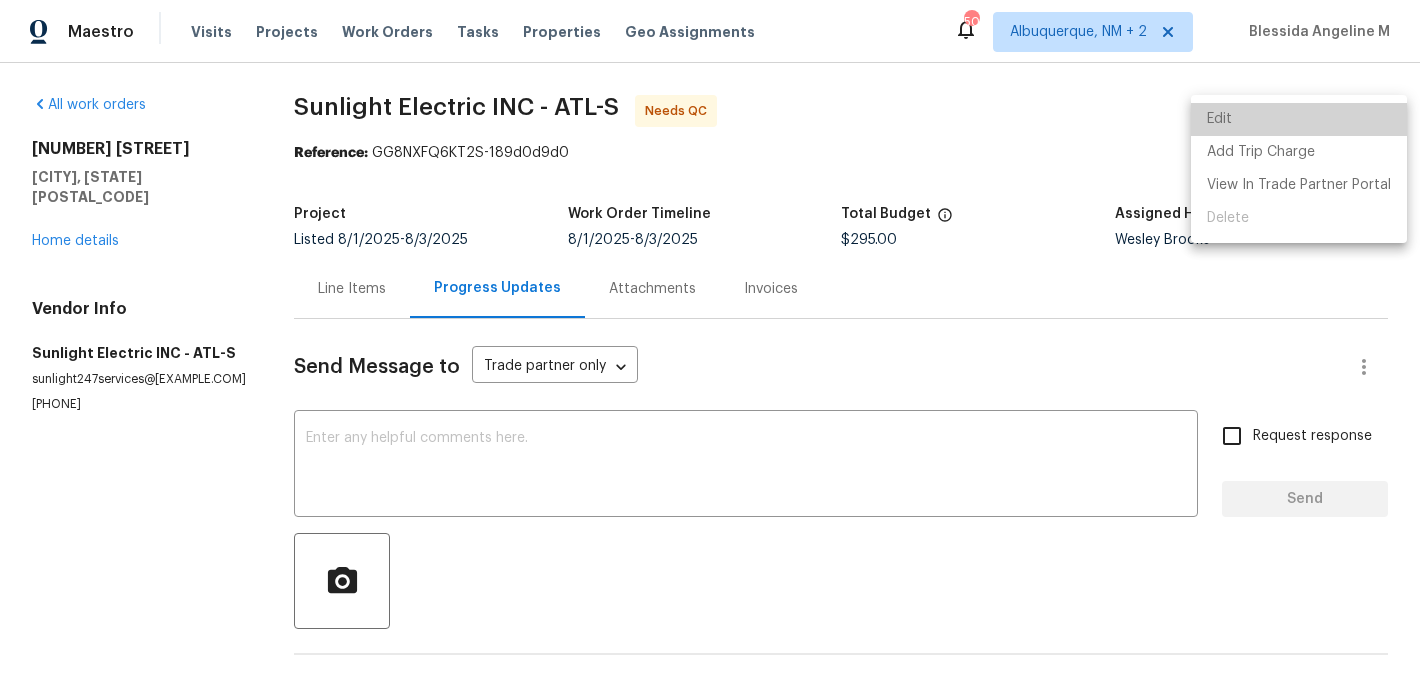 click on "Edit" at bounding box center [1299, 119] 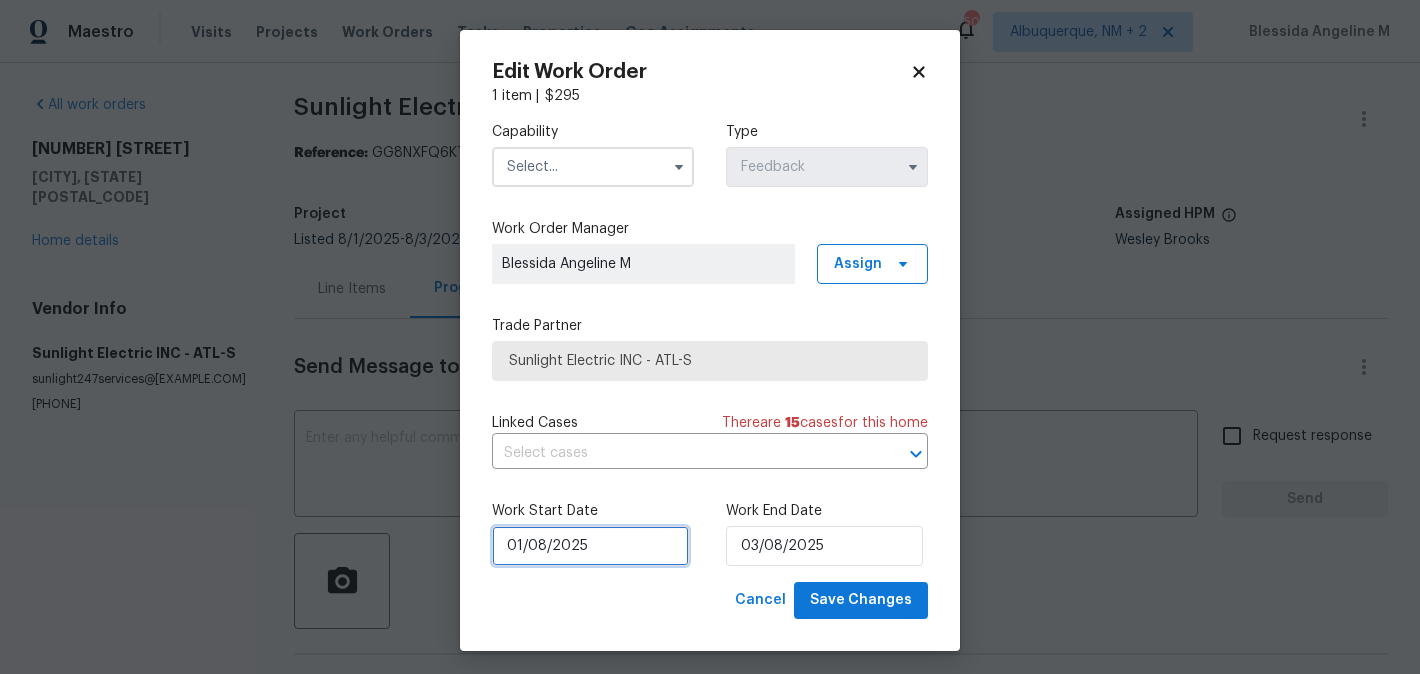 click on "01/08/2025" at bounding box center (590, 546) 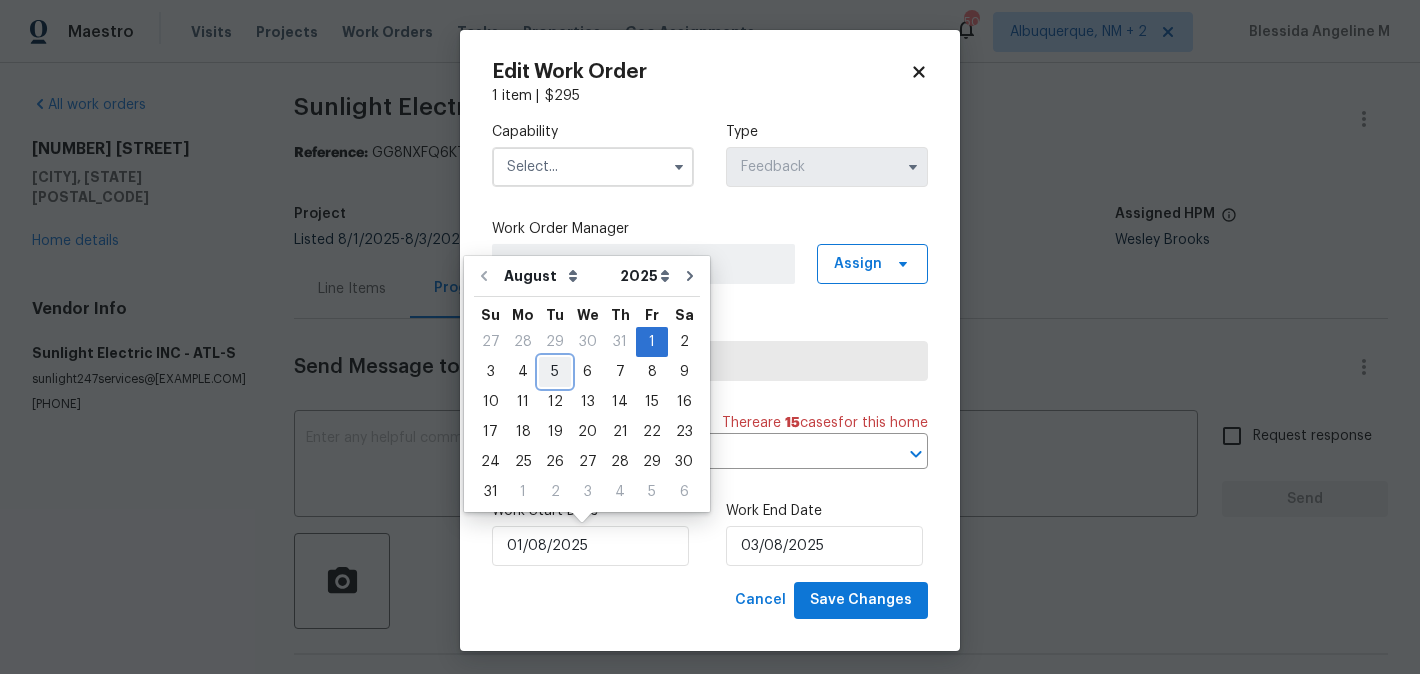 click on "5" at bounding box center (555, 372) 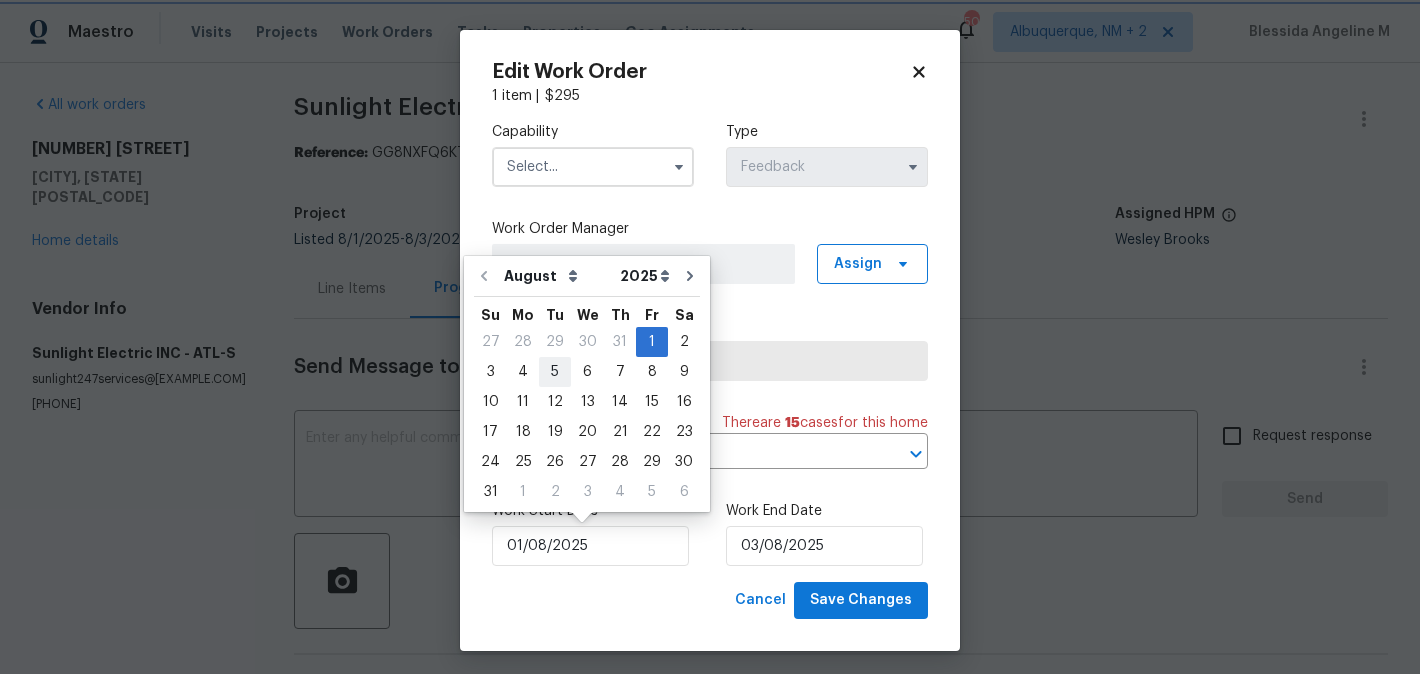 type on "05/08/2025" 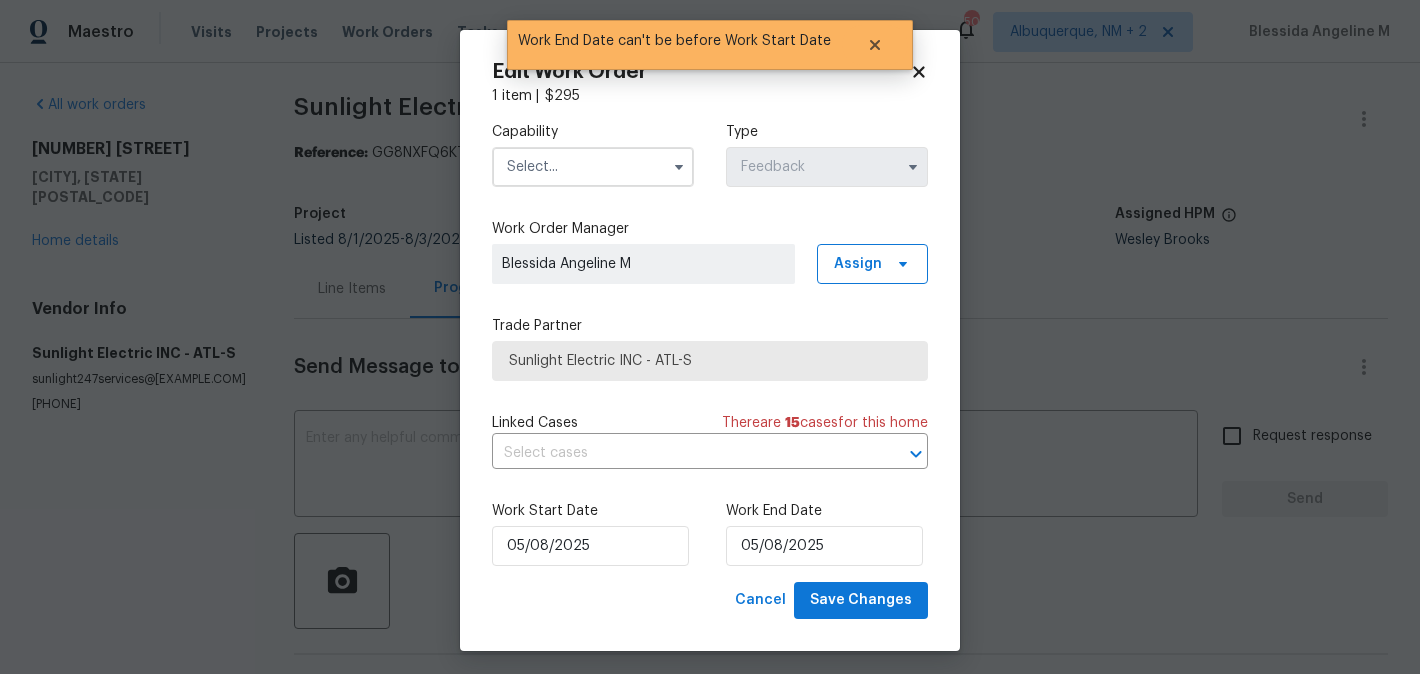 click on "Work Start Date   05/08/2025 Work End Date   05/08/2025" at bounding box center [710, 533] 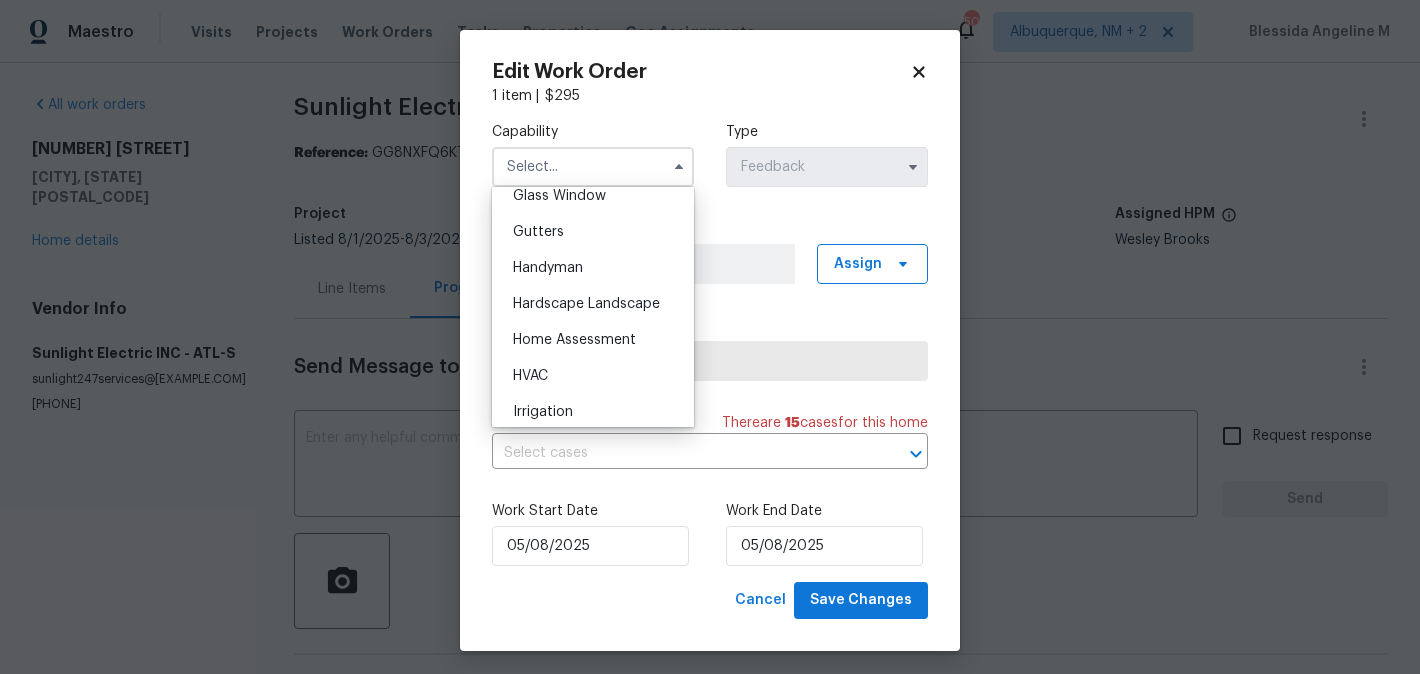 scroll, scrollTop: 1045, scrollLeft: 0, axis: vertical 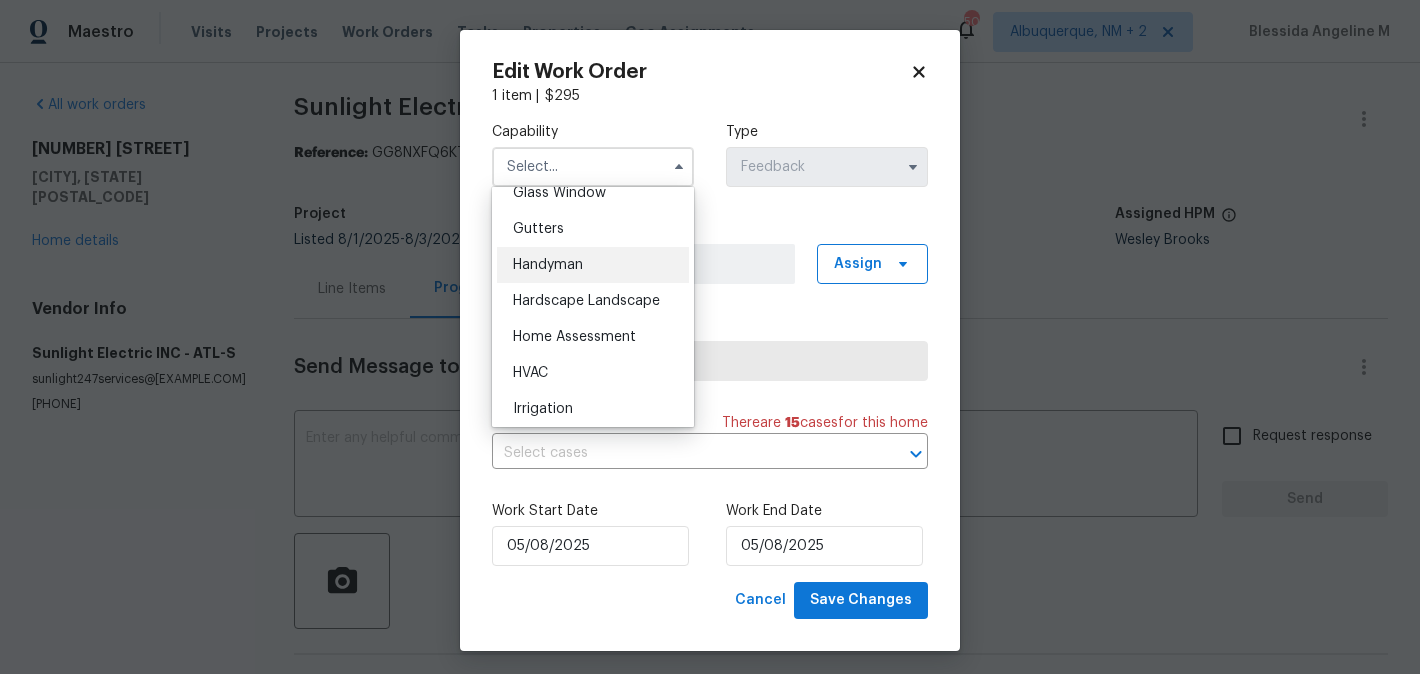 click on "Handyman" at bounding box center [593, 265] 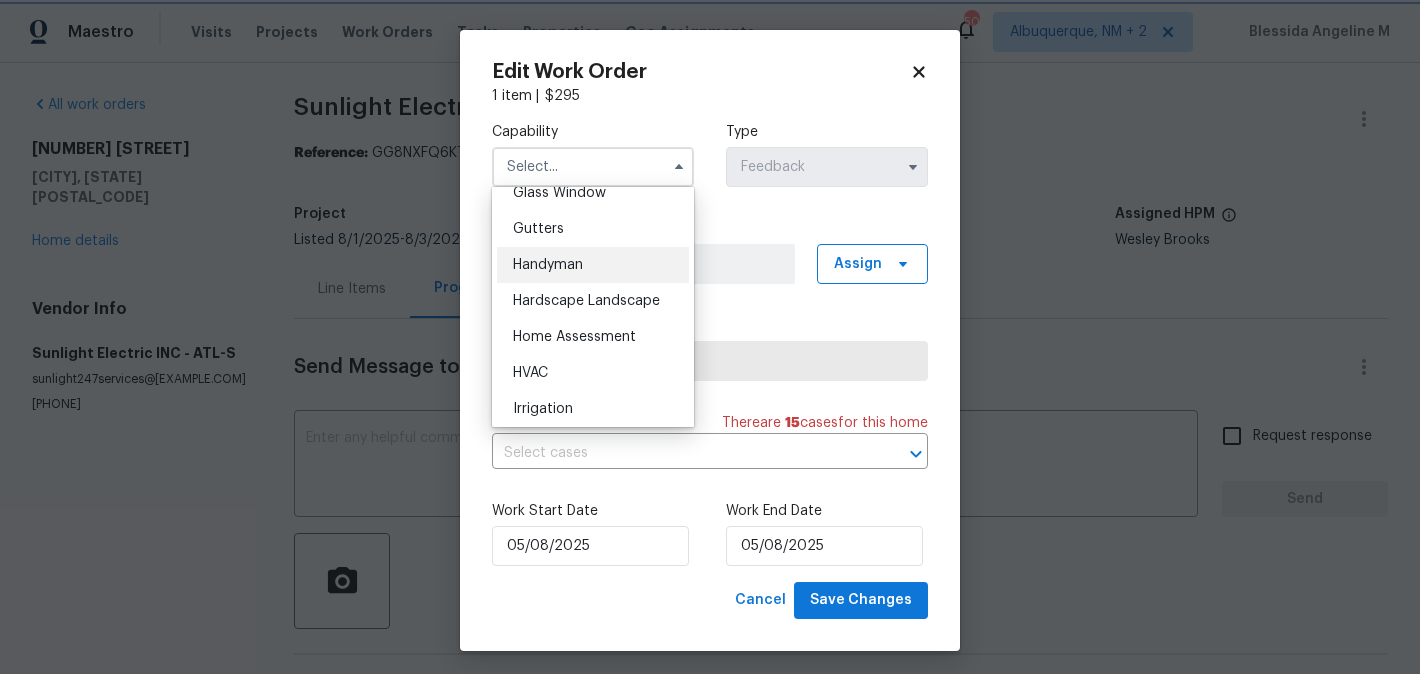 type on "Handyman" 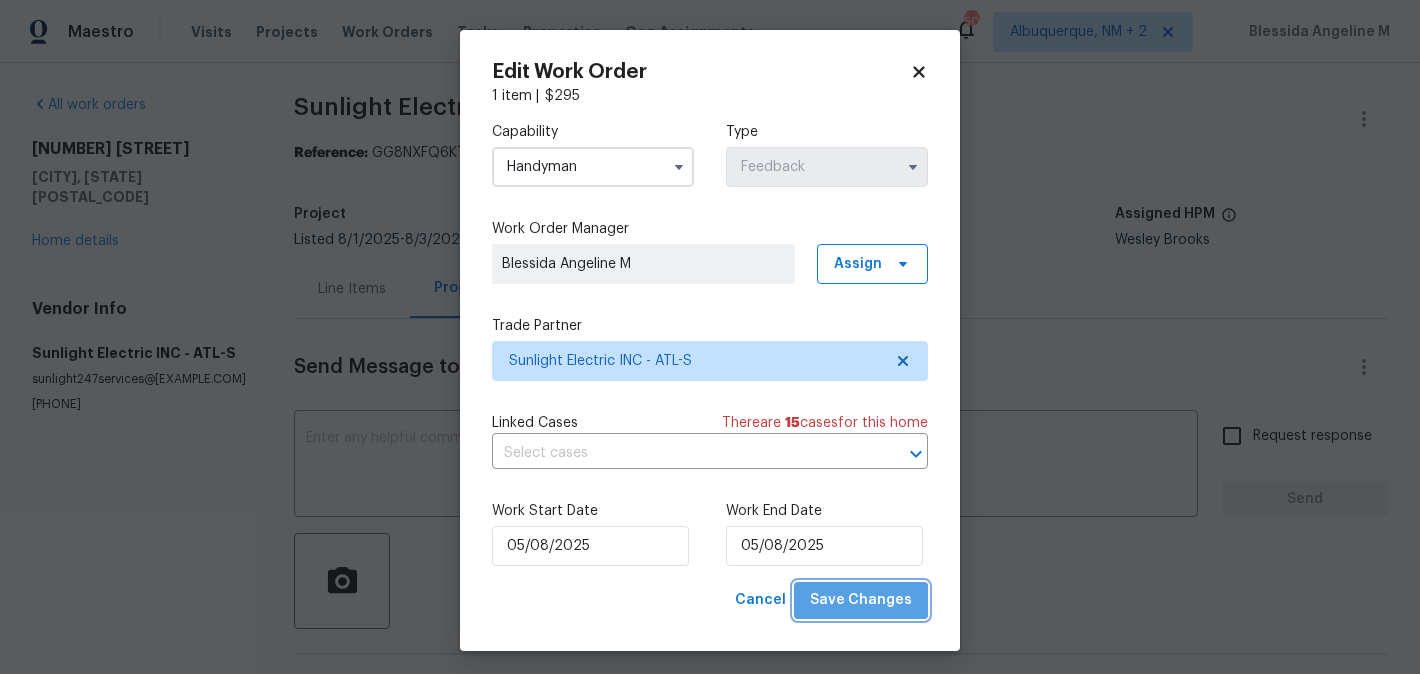 click on "Save Changes" at bounding box center (861, 600) 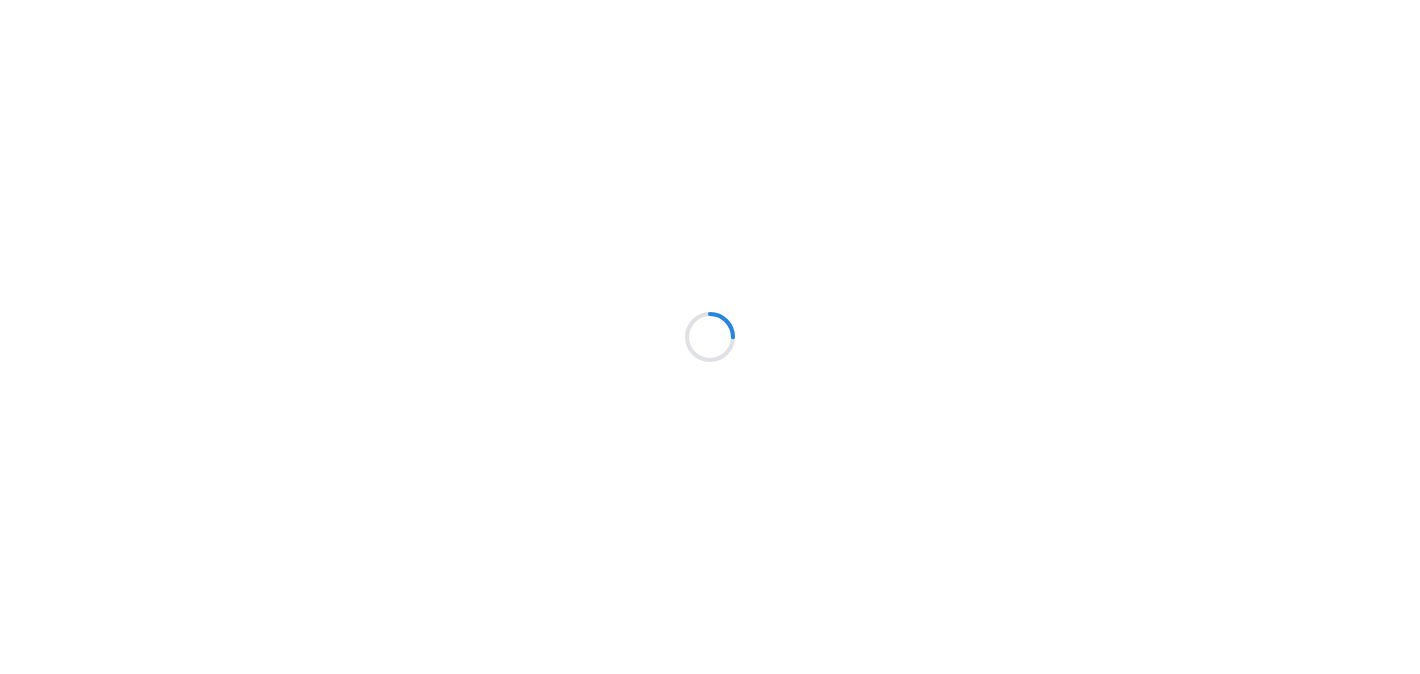 scroll, scrollTop: 0, scrollLeft: 0, axis: both 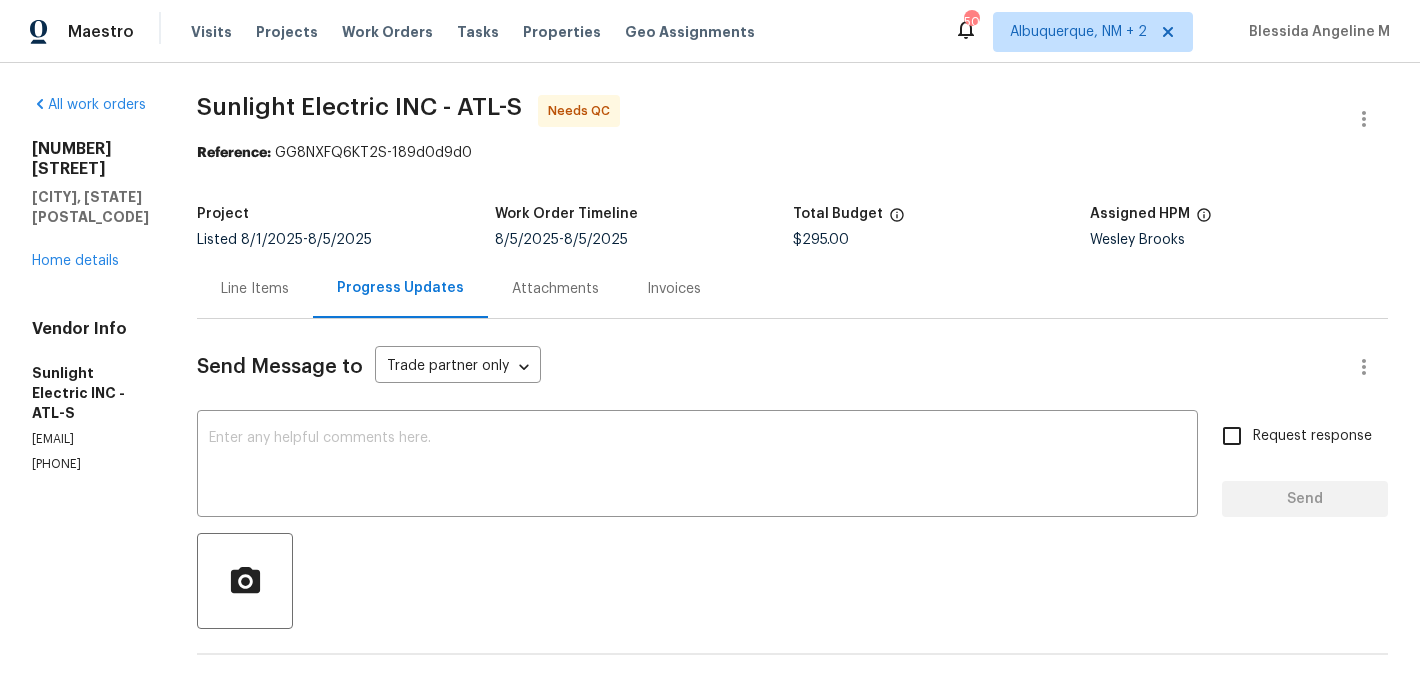 click on "Line Items" at bounding box center [255, 289] 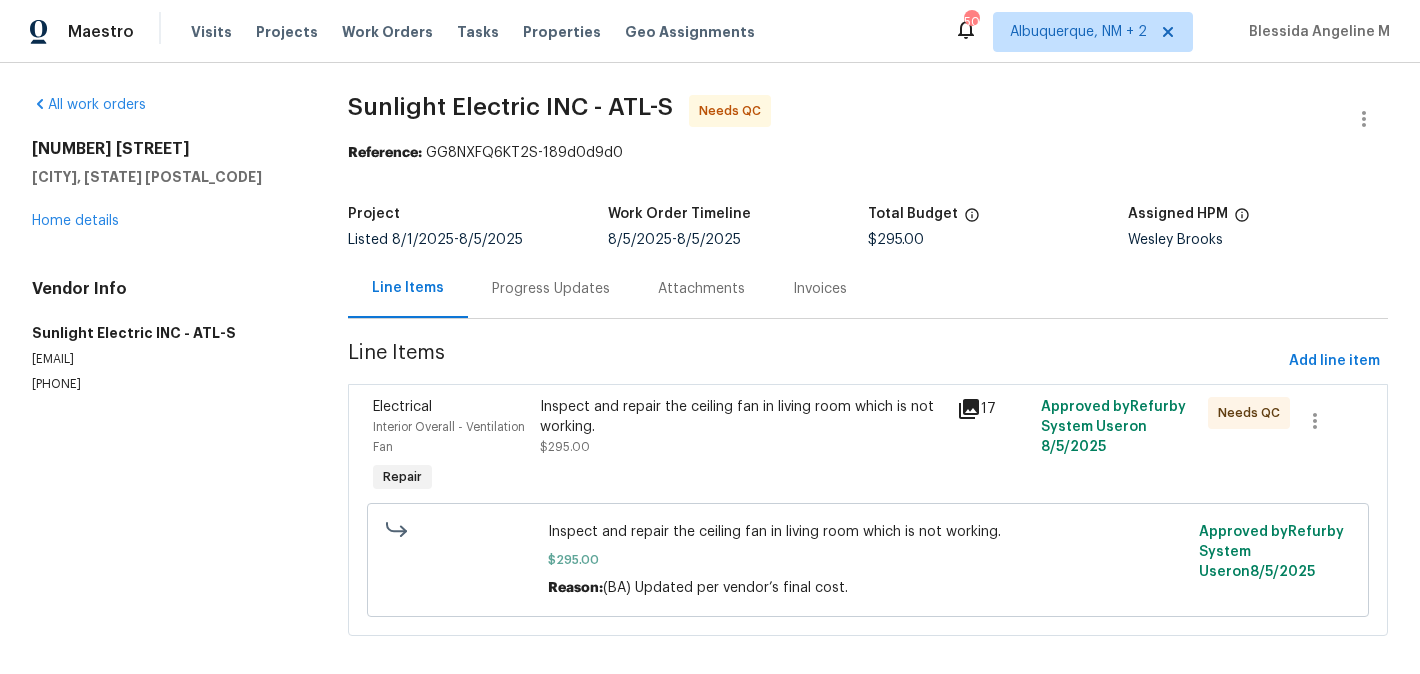 click on "Inspect and repair the ceiling fan in living room which is not working." at bounding box center (743, 417) 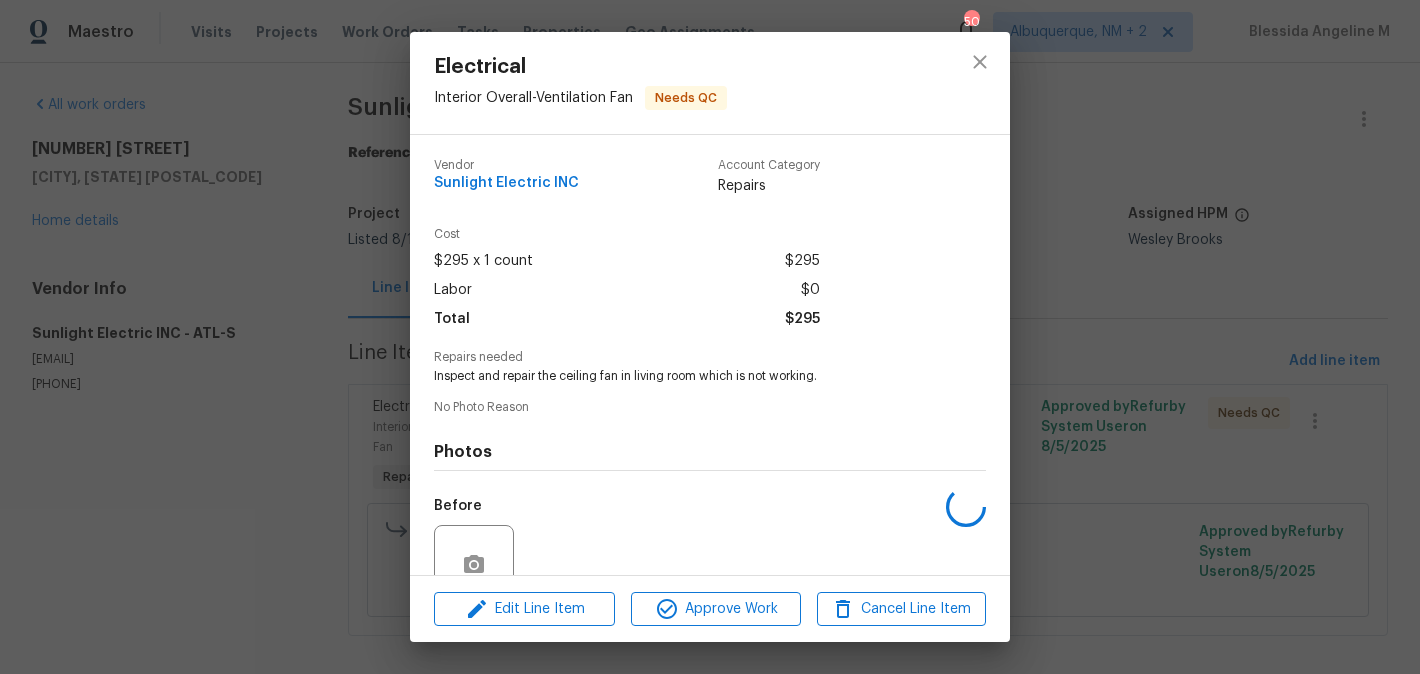 scroll, scrollTop: 179, scrollLeft: 0, axis: vertical 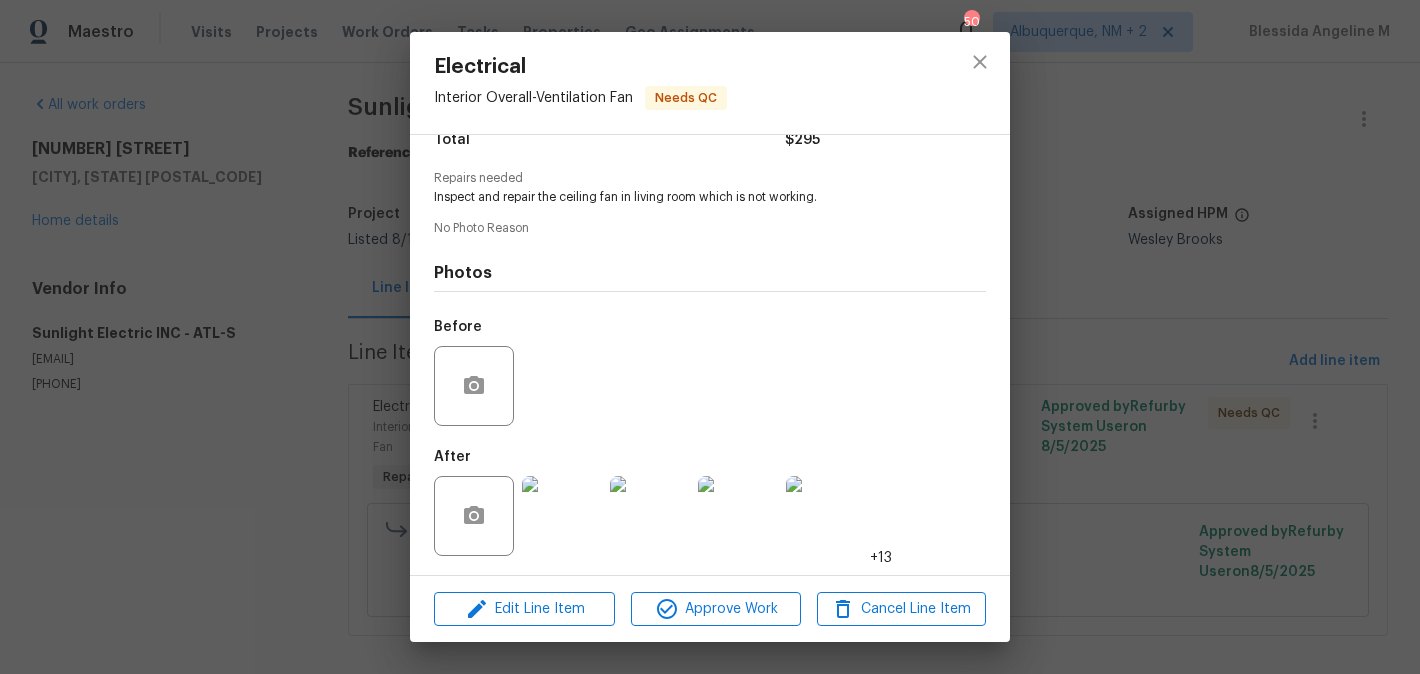click at bounding box center (562, 516) 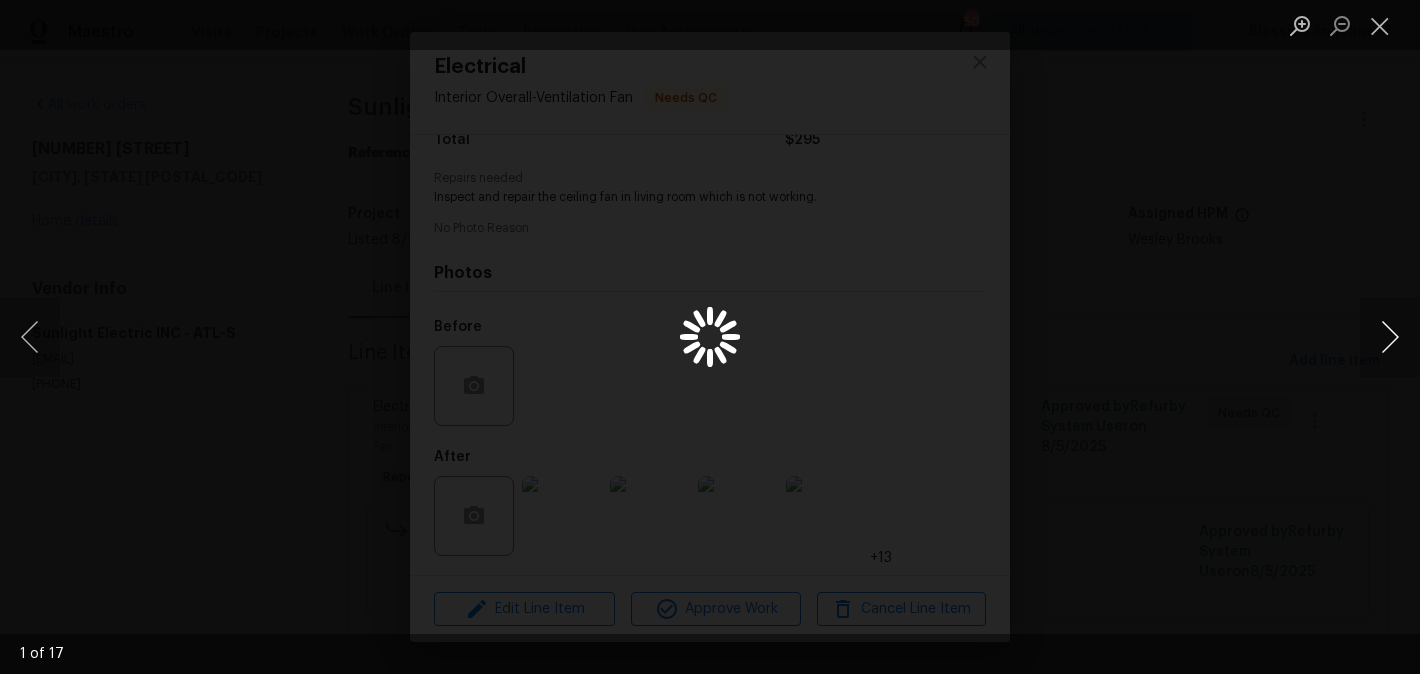 click at bounding box center [1390, 337] 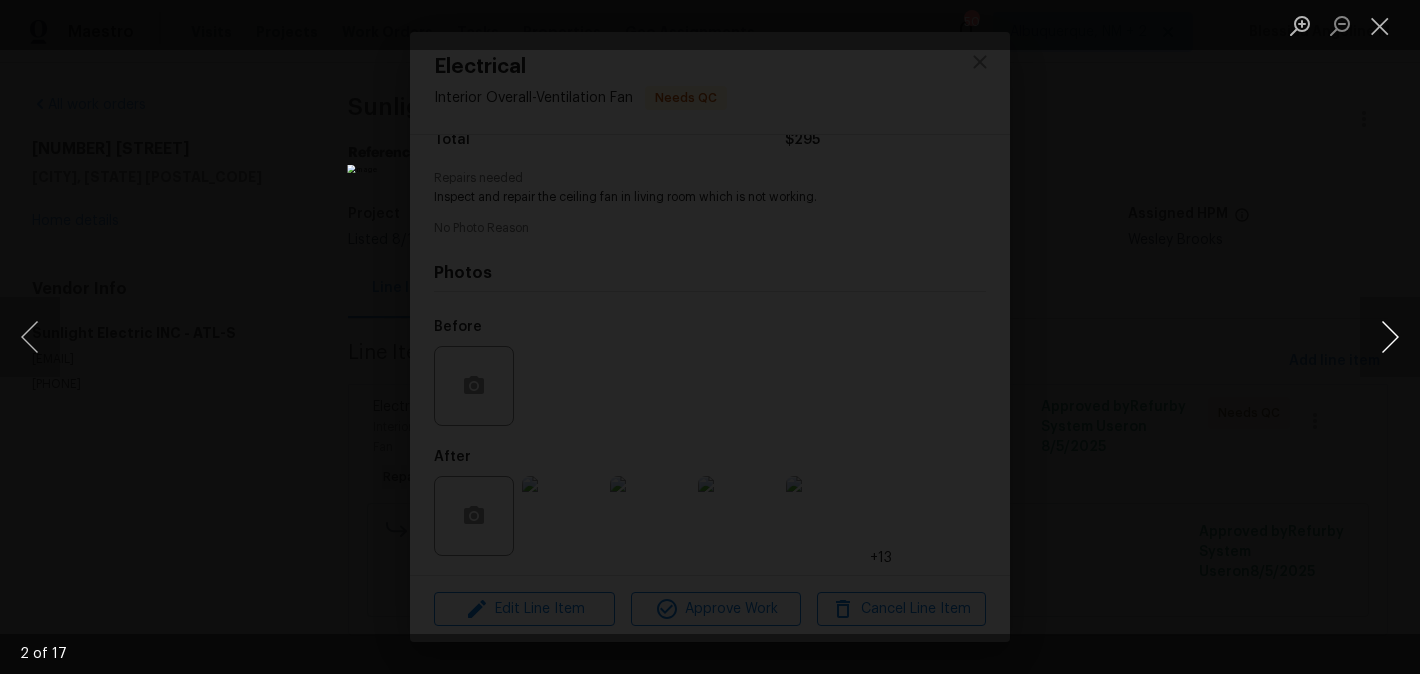 click at bounding box center [1390, 337] 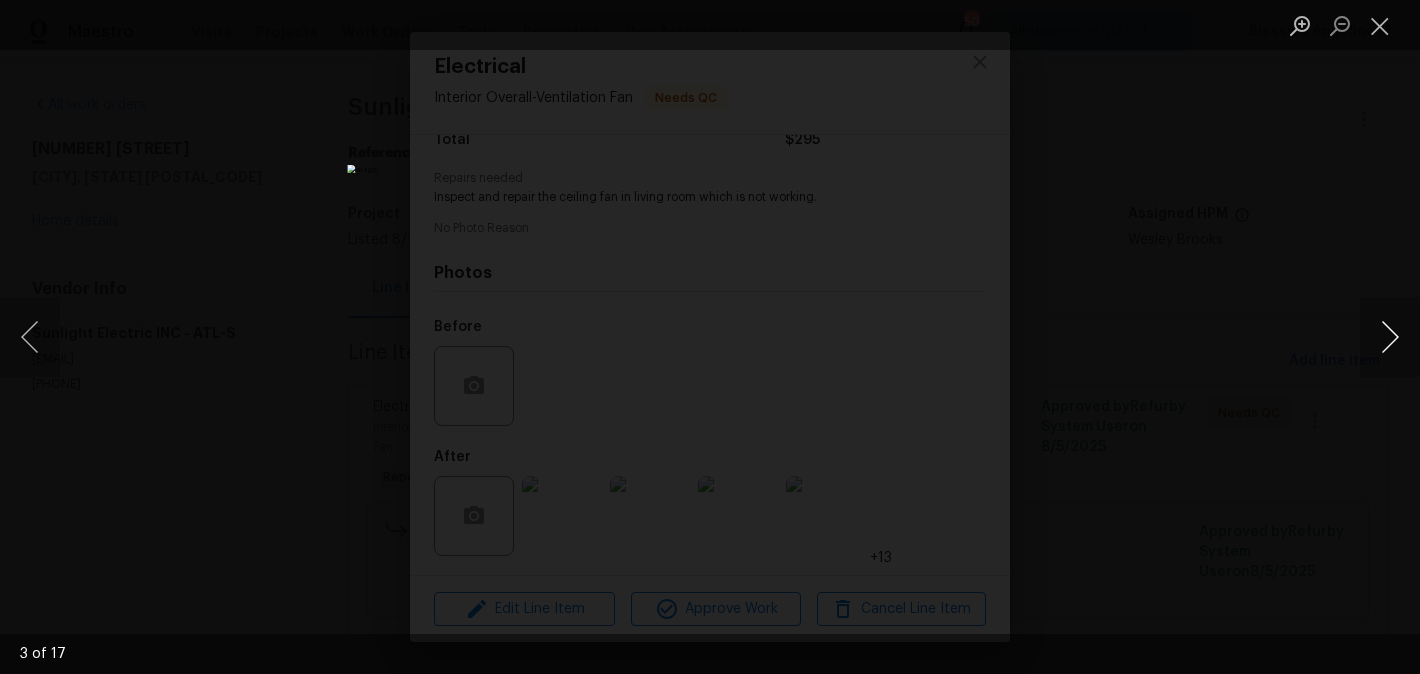 click at bounding box center [1390, 337] 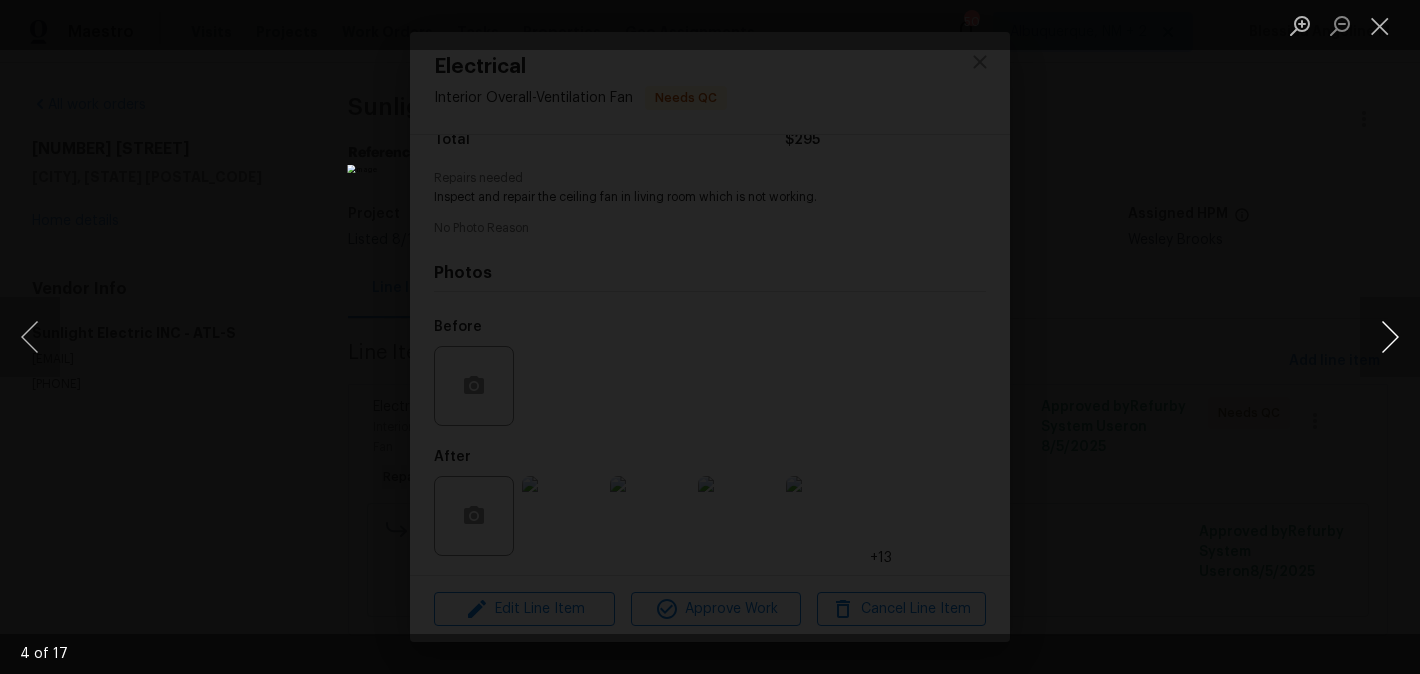 click at bounding box center (1390, 337) 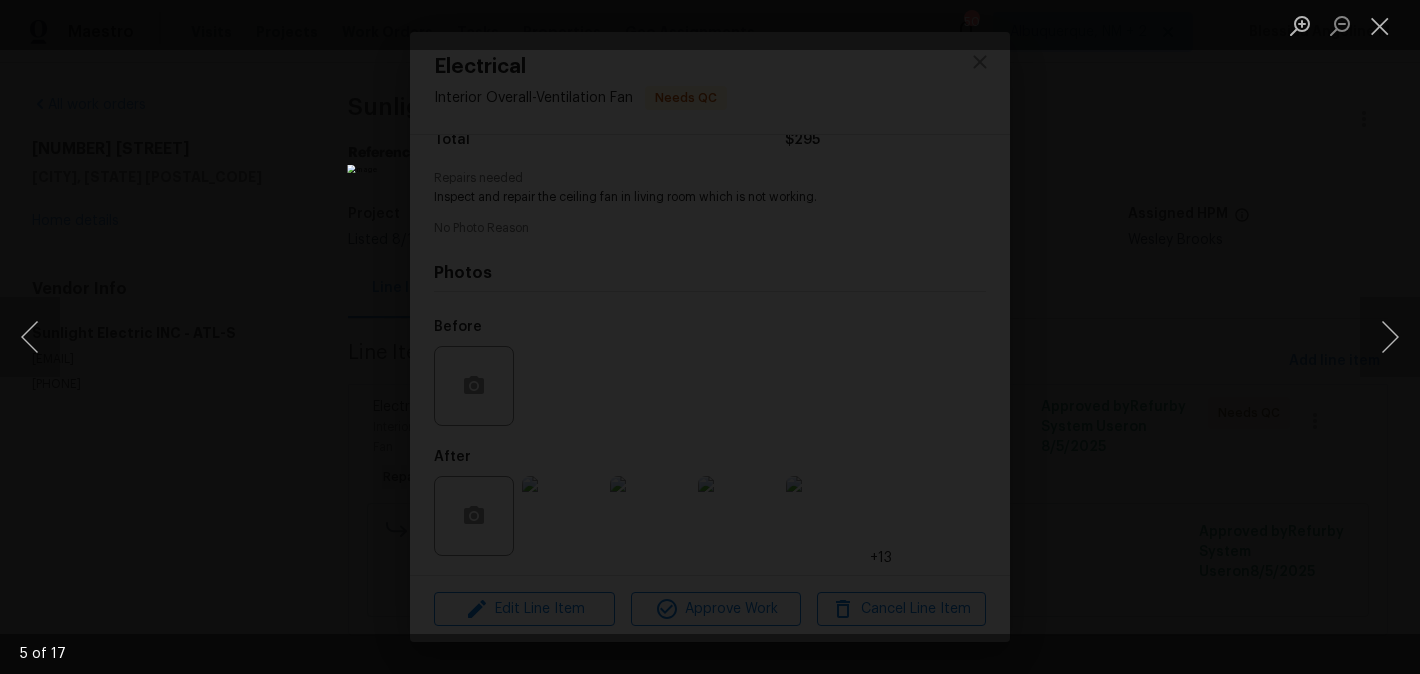 click at bounding box center [710, 337] 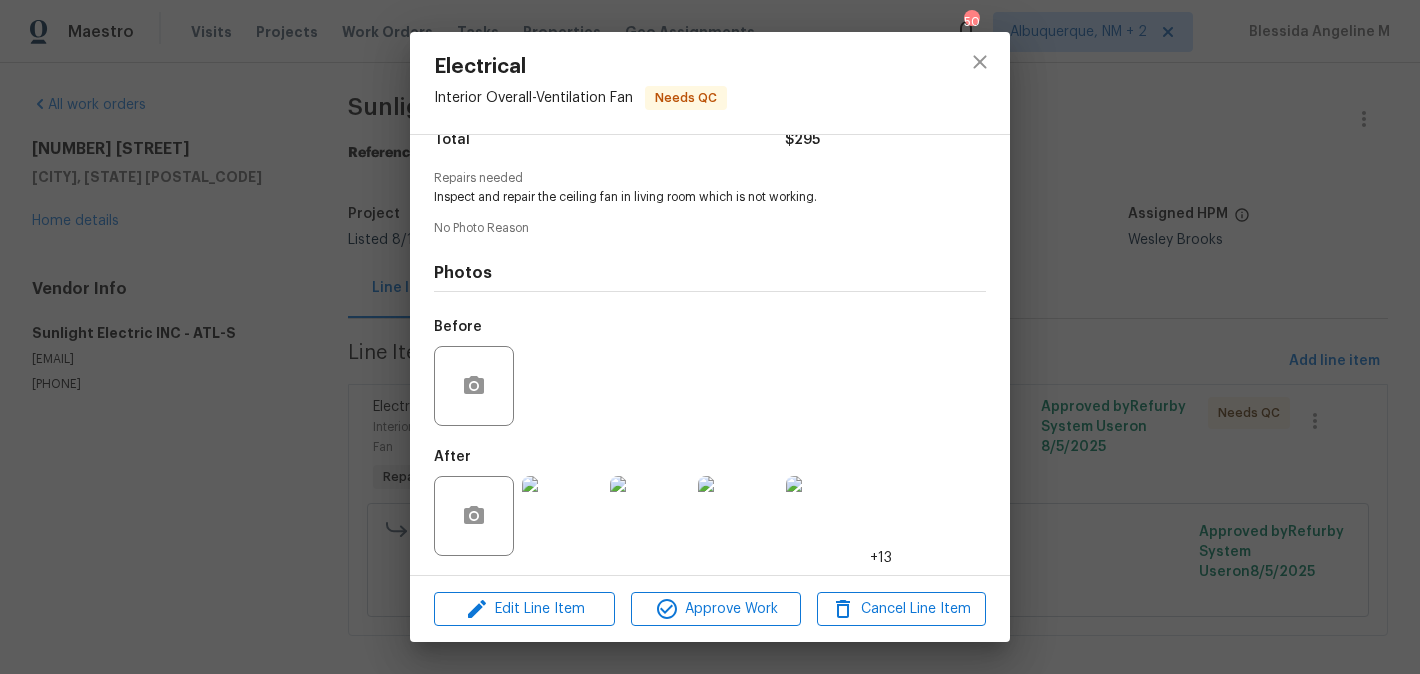 click on "Electrical Interior Overall  -  Ventilation Fan Needs QC Vendor Sunlight Electric INC Account Category Repairs Cost $295 x 1 count $295 Labor $0 Total $295 Repairs needed Inspect and repair the ceiling fan in living room which is not working. No Photo Reason   Photos Before After  +13  Edit Line Item  Approve Work  Cancel Line Item" at bounding box center (710, 337) 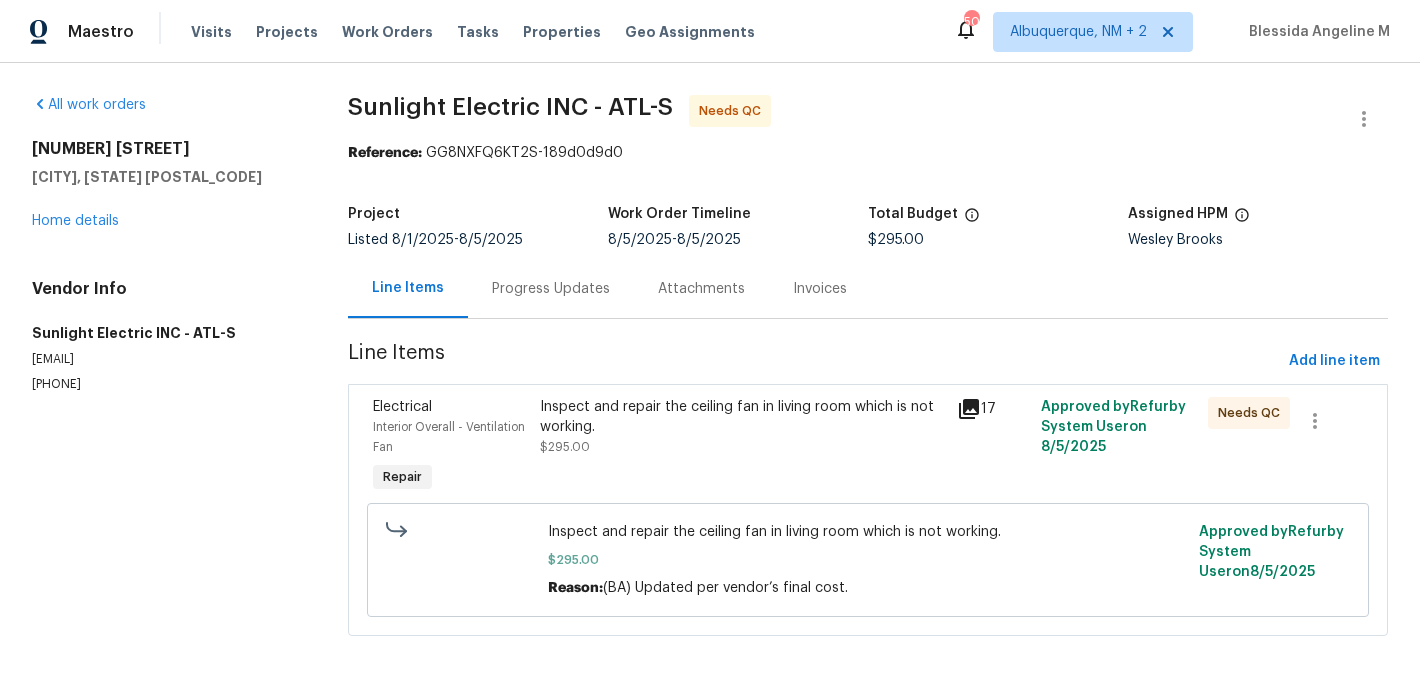 click on "Progress Updates" at bounding box center [551, 289] 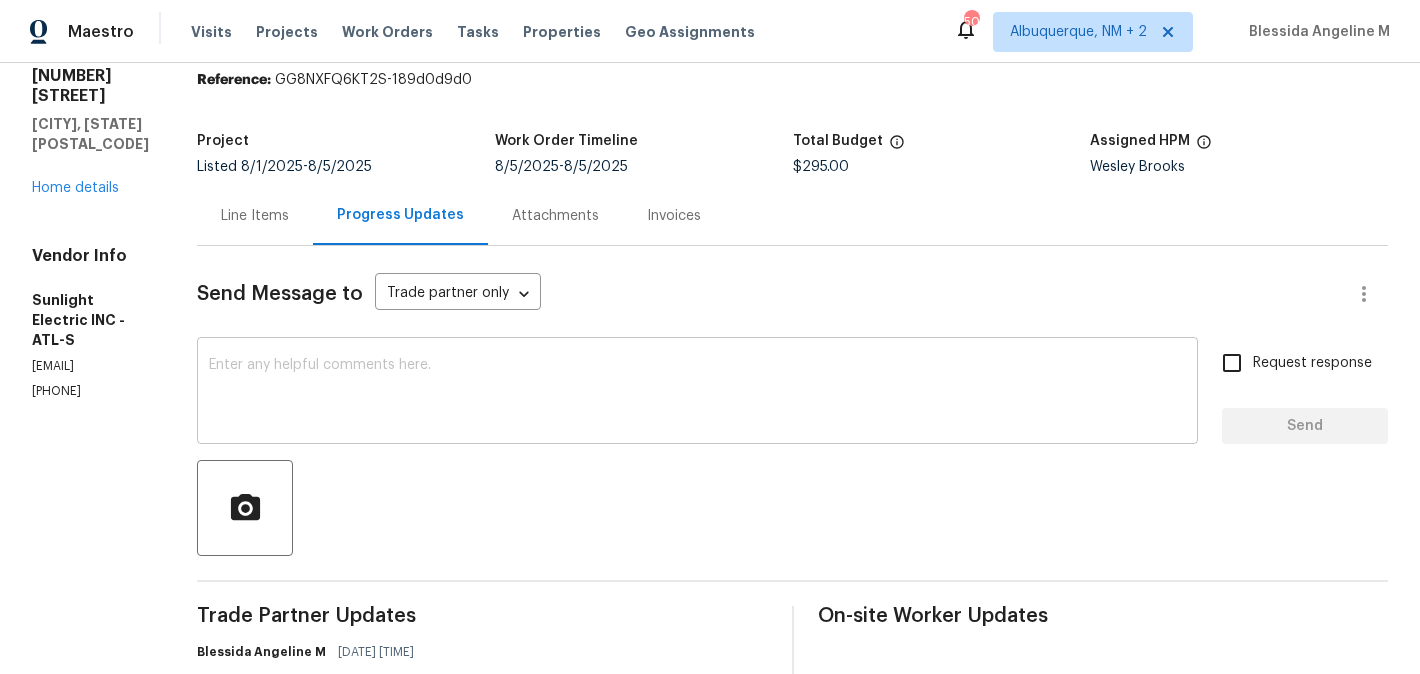 scroll, scrollTop: 98, scrollLeft: 0, axis: vertical 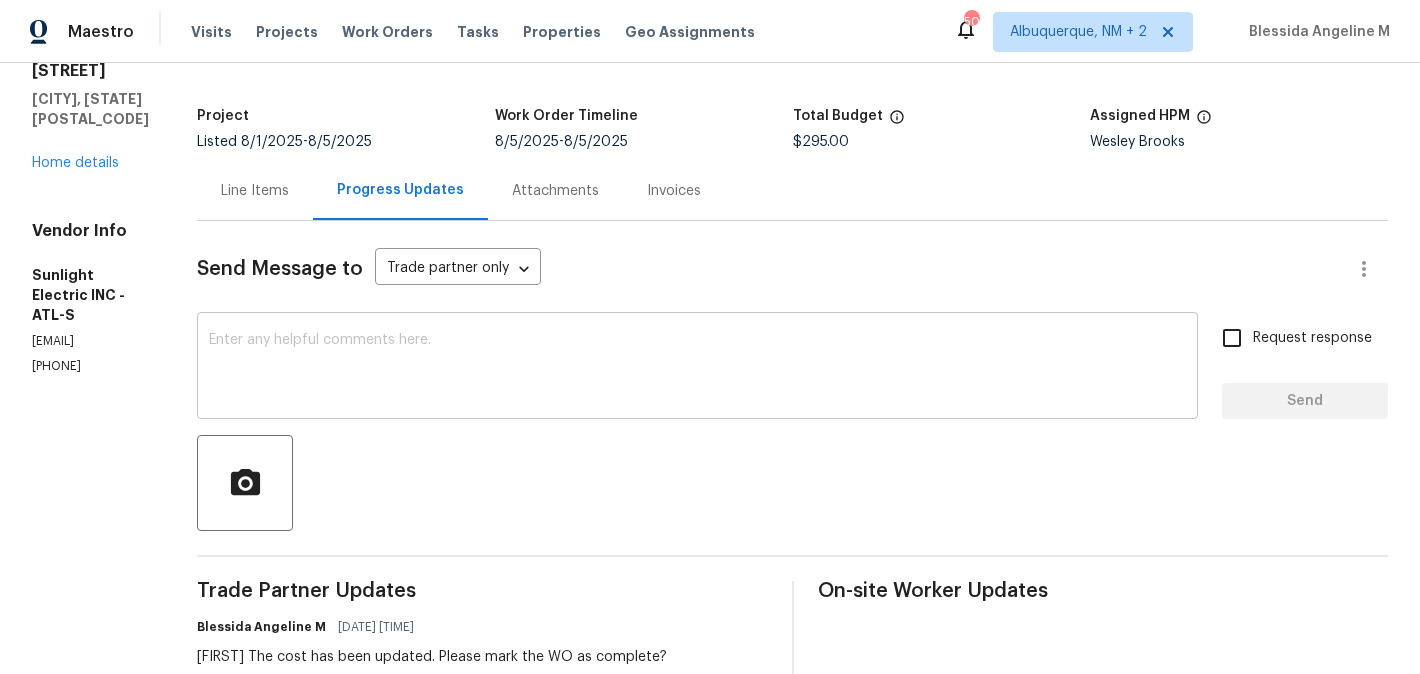 click at bounding box center [697, 368] 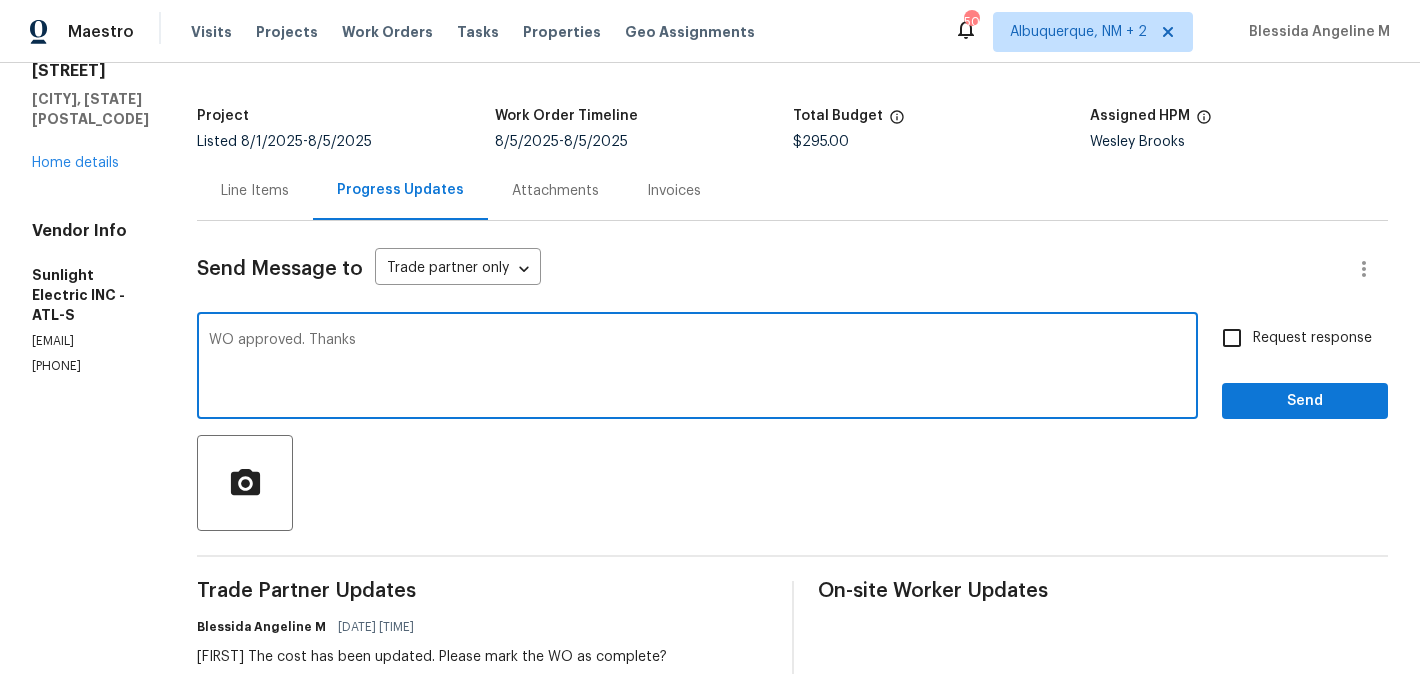 type on "WO approved. Thanks" 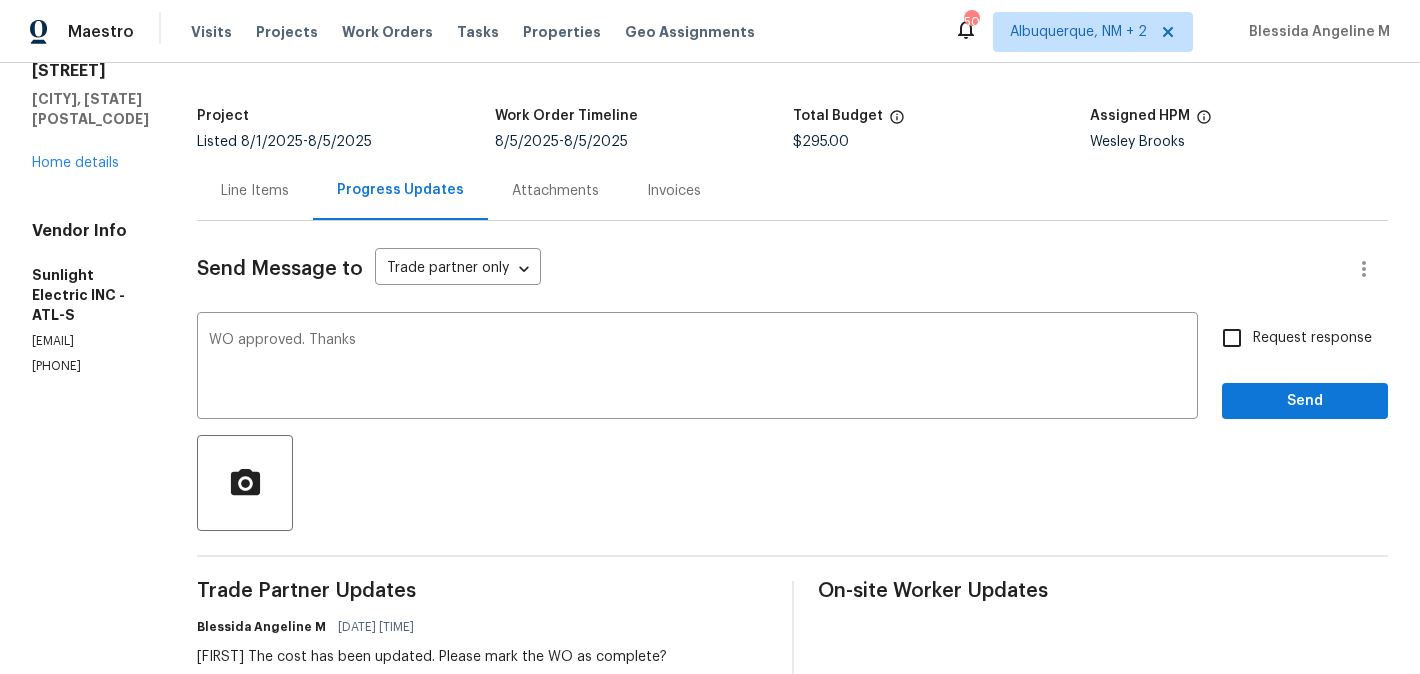 click on "Request response Send" at bounding box center (1305, 368) 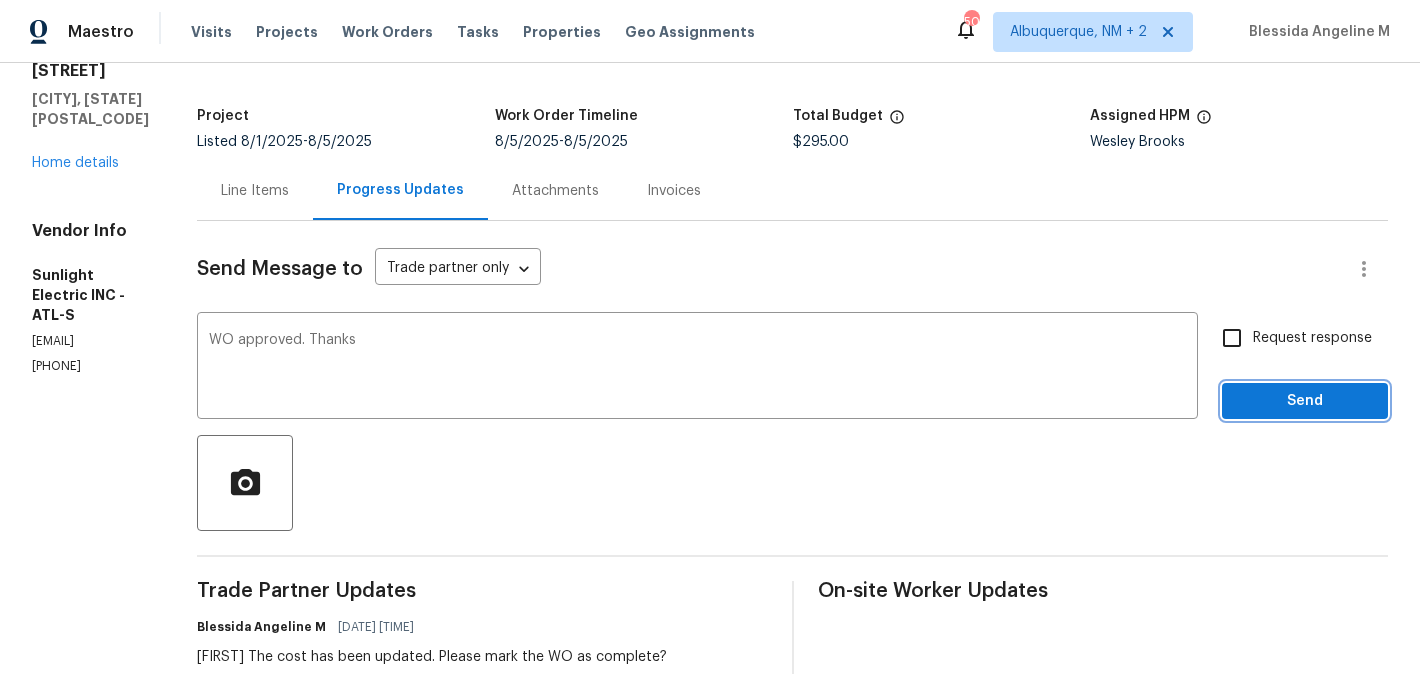 click on "Send" at bounding box center [1305, 401] 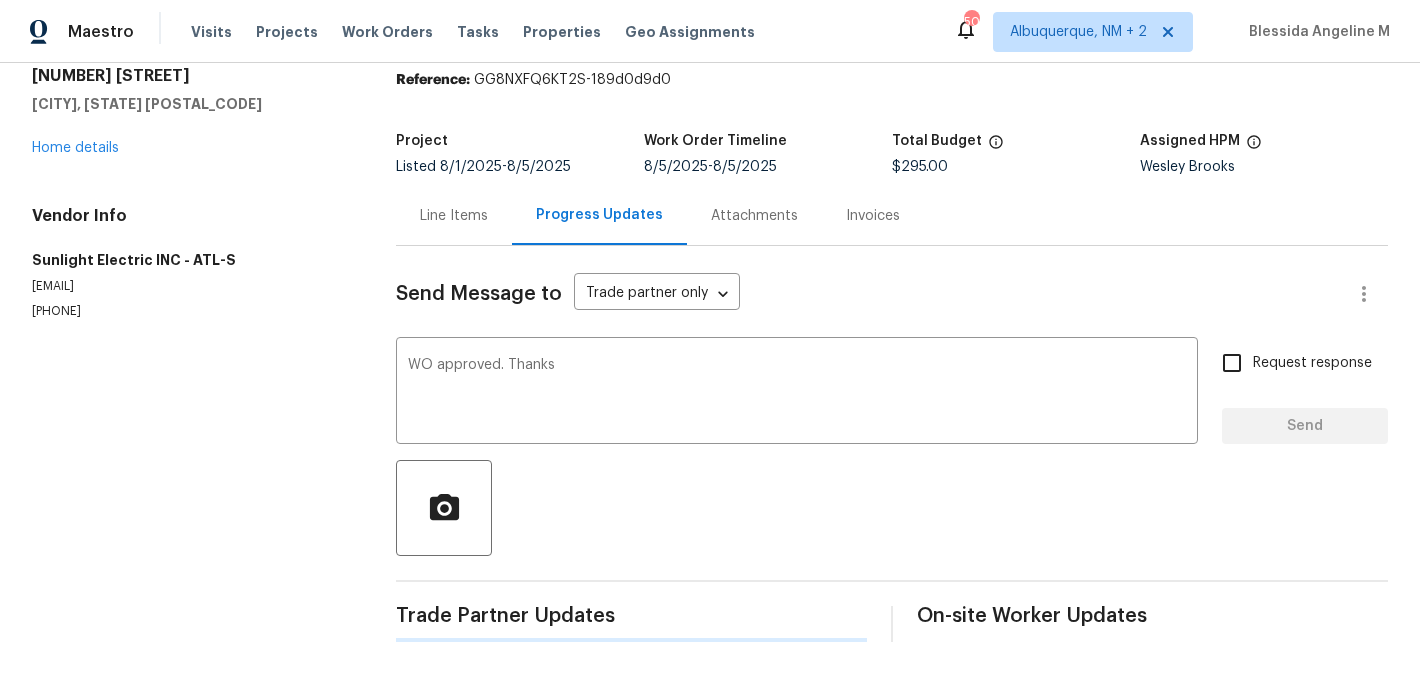 type 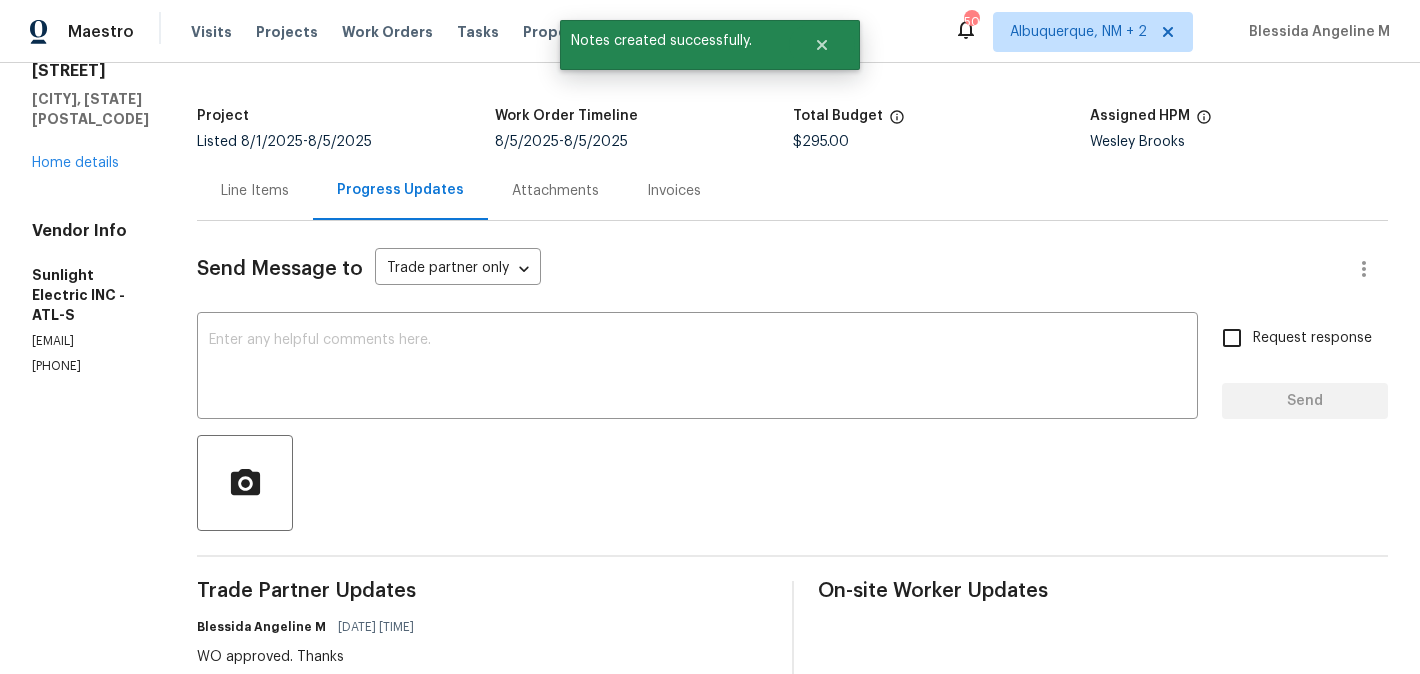 click on "Line Items" at bounding box center (255, 191) 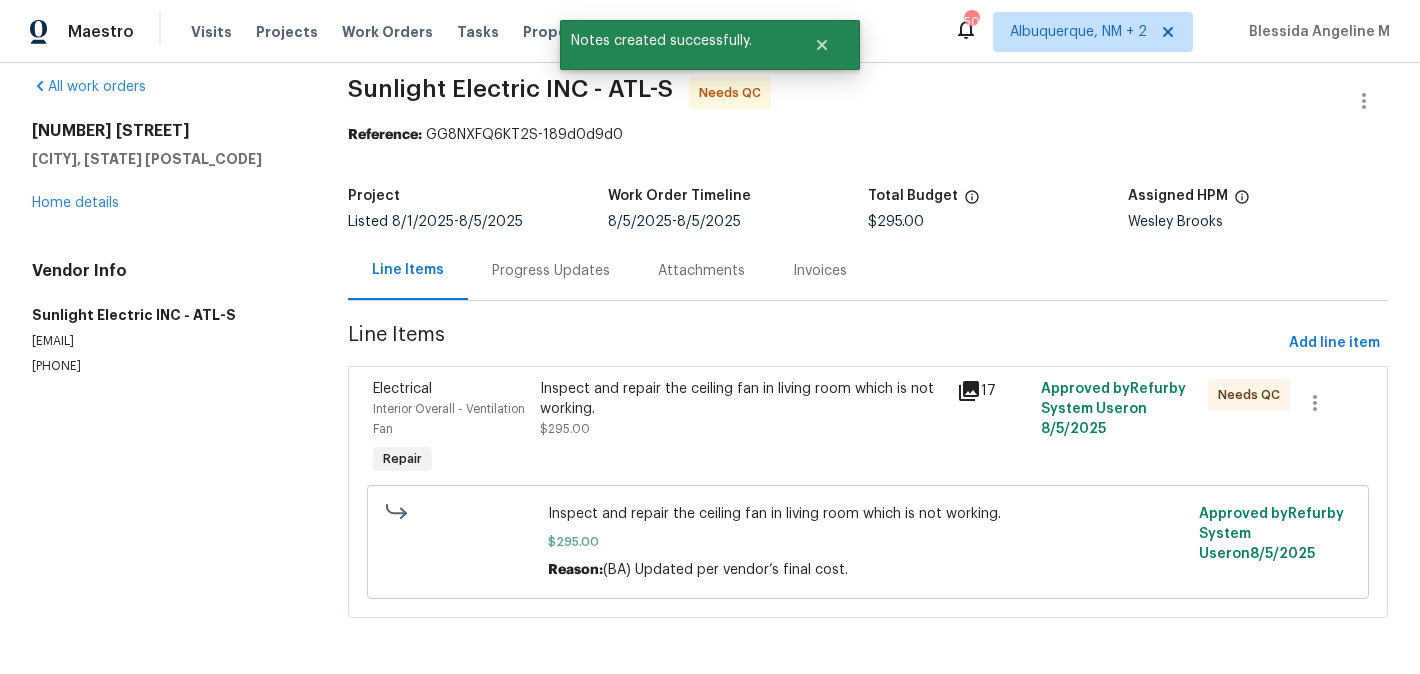 click on "Inspect and repair the ceiling fan in living room which is not working. $295.00" at bounding box center [743, 429] 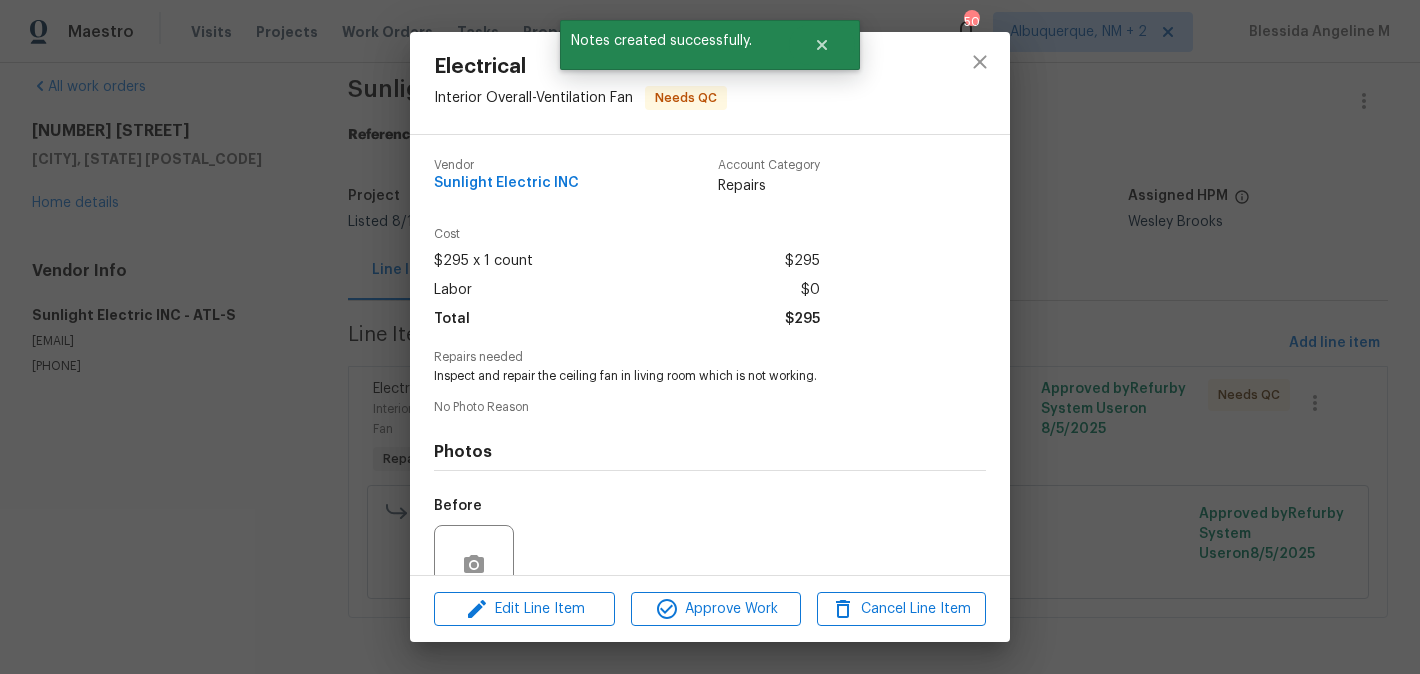 scroll, scrollTop: 179, scrollLeft: 0, axis: vertical 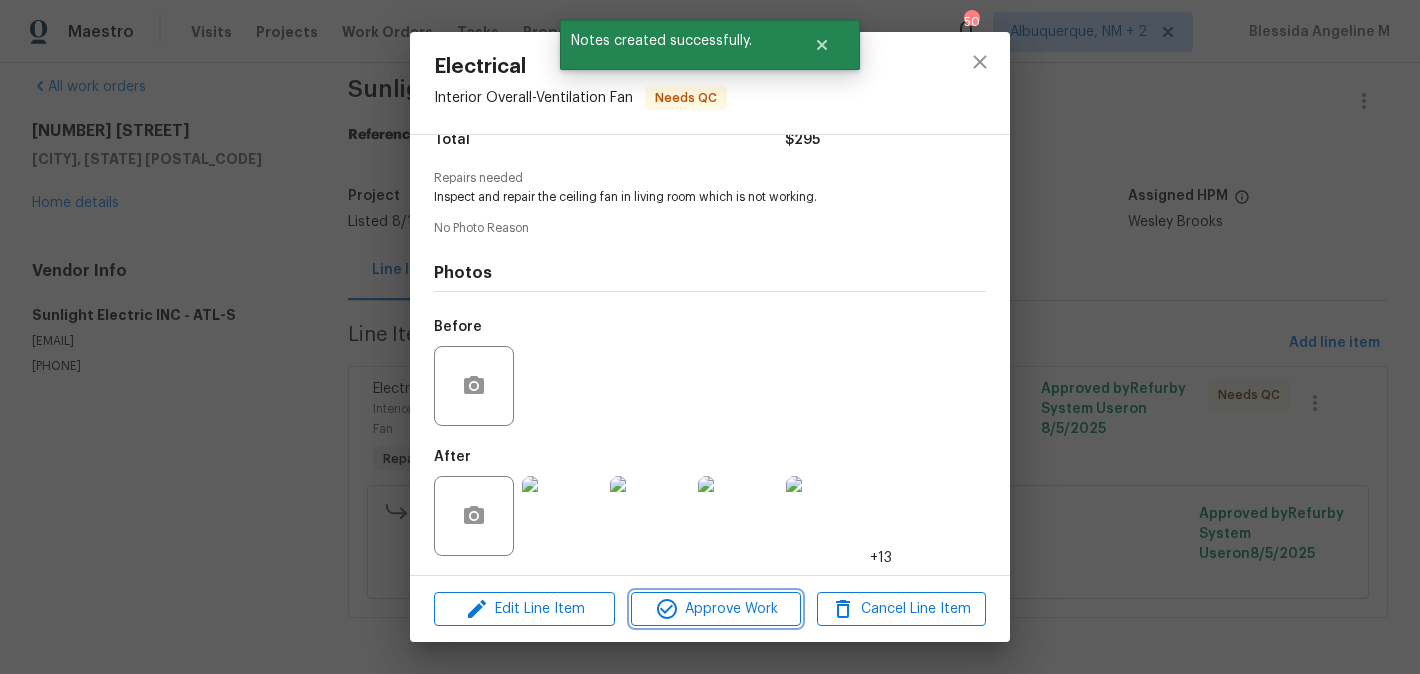 click on "Approve Work" at bounding box center [715, 609] 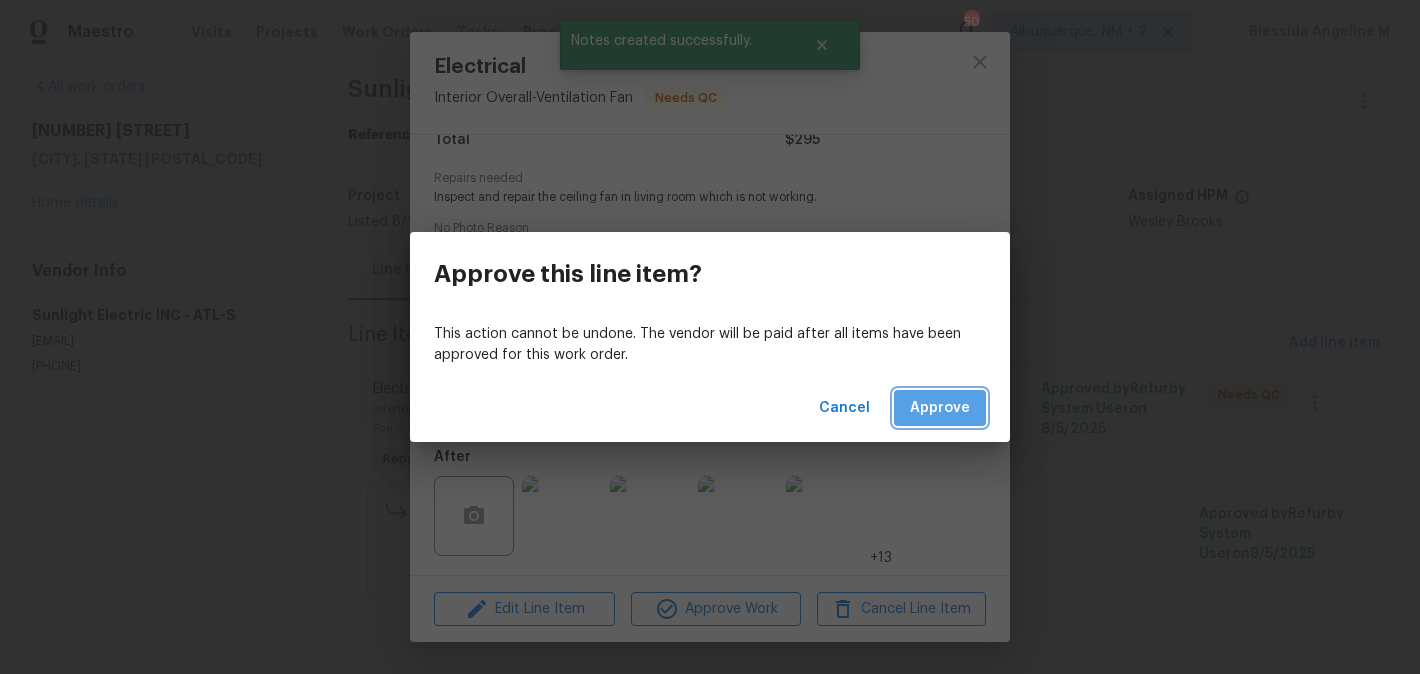 click on "Approve" at bounding box center (940, 408) 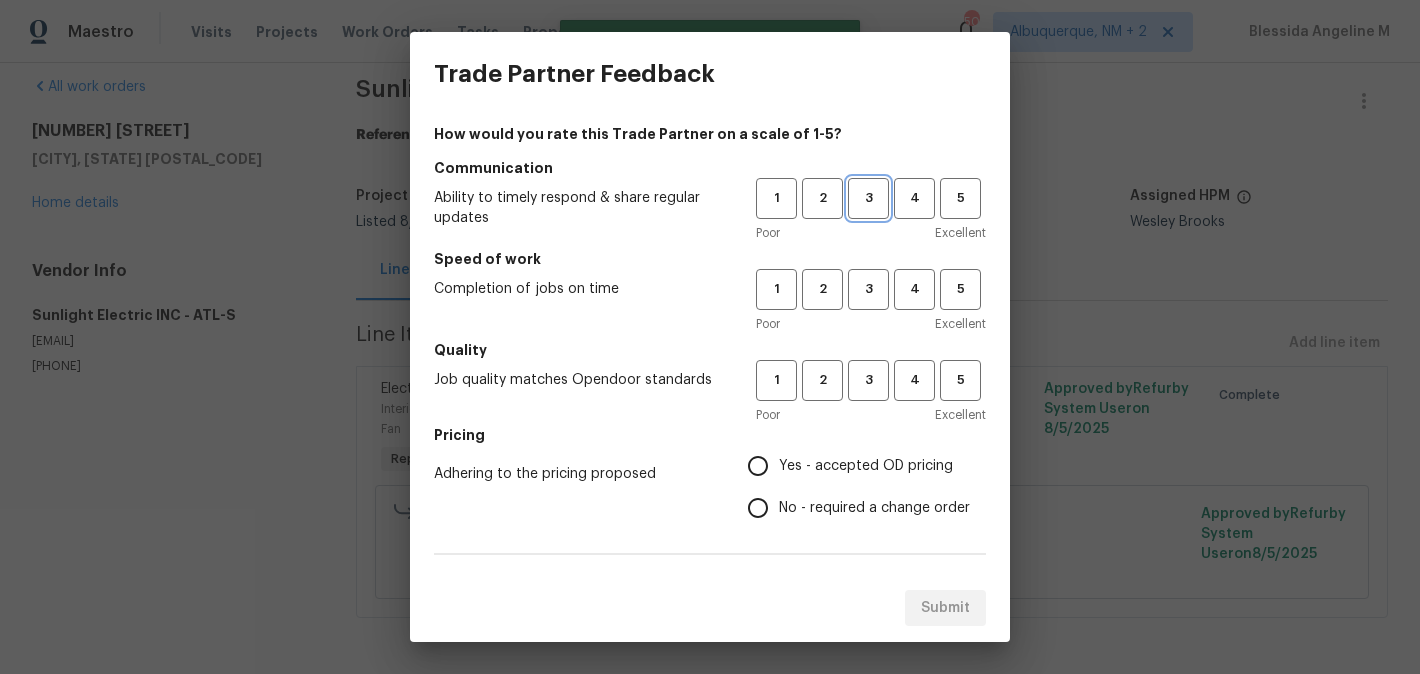 click on "3" at bounding box center (868, 198) 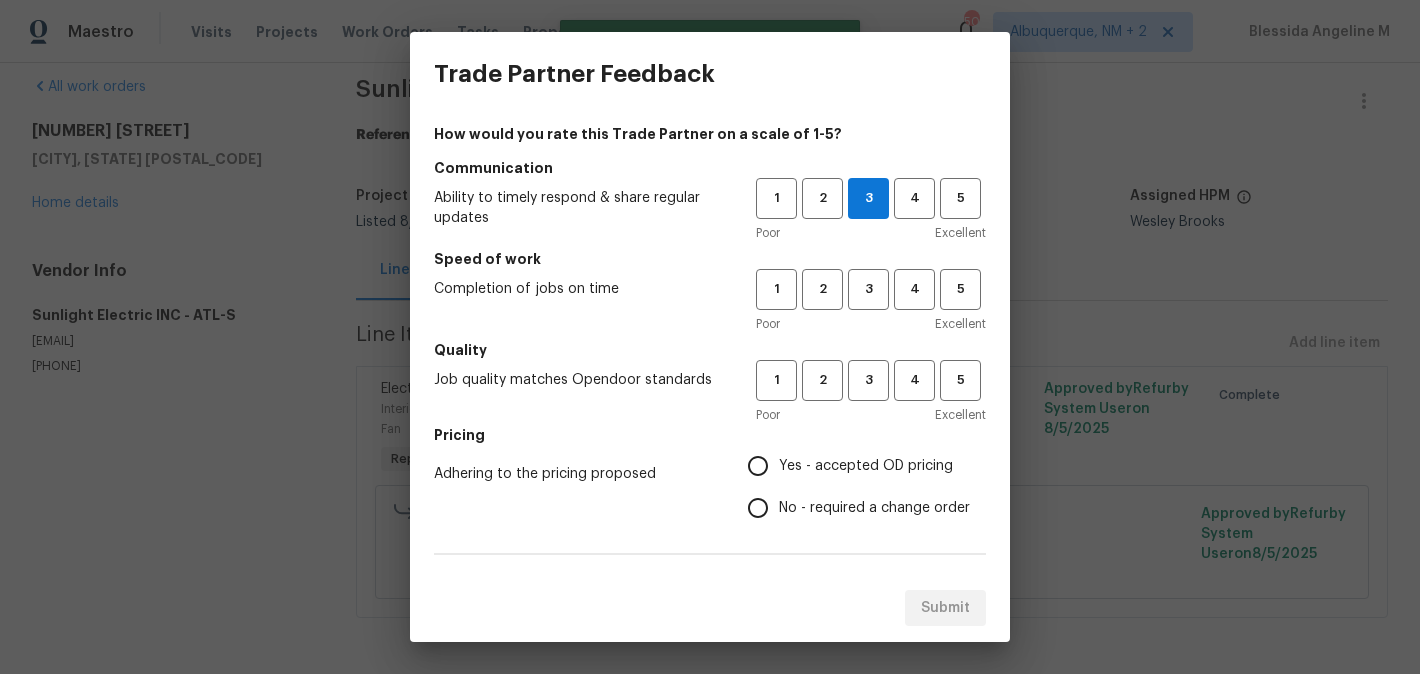 click on "1 2 3 4 5 Poor Excellent" at bounding box center [871, 301] 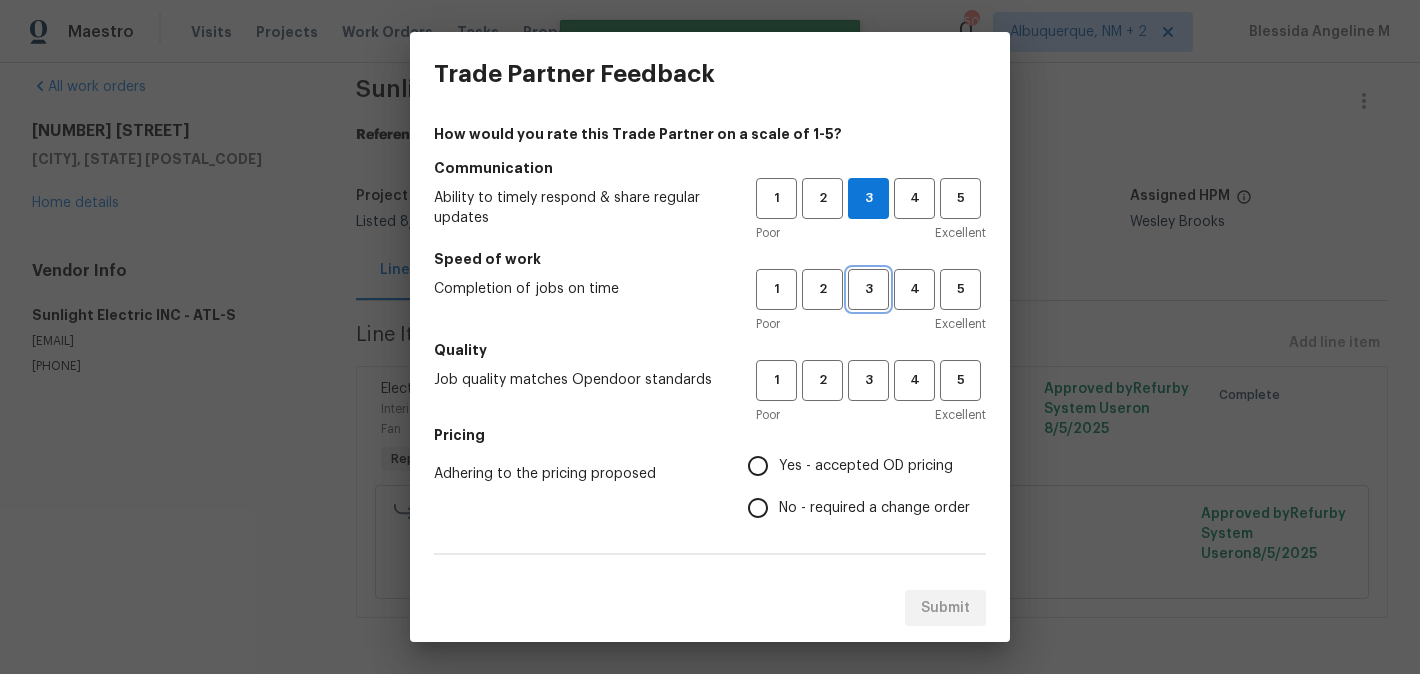 click on "3" at bounding box center (868, 289) 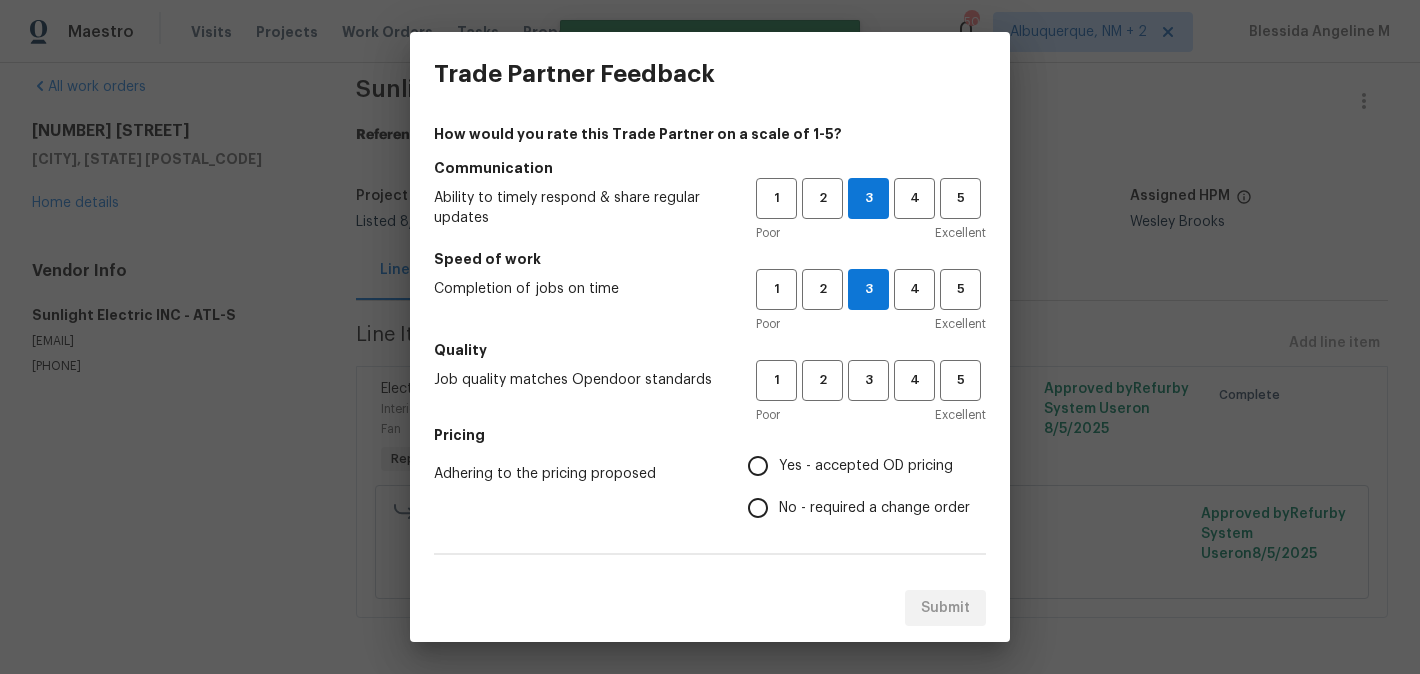 click on "Quality" at bounding box center (710, 350) 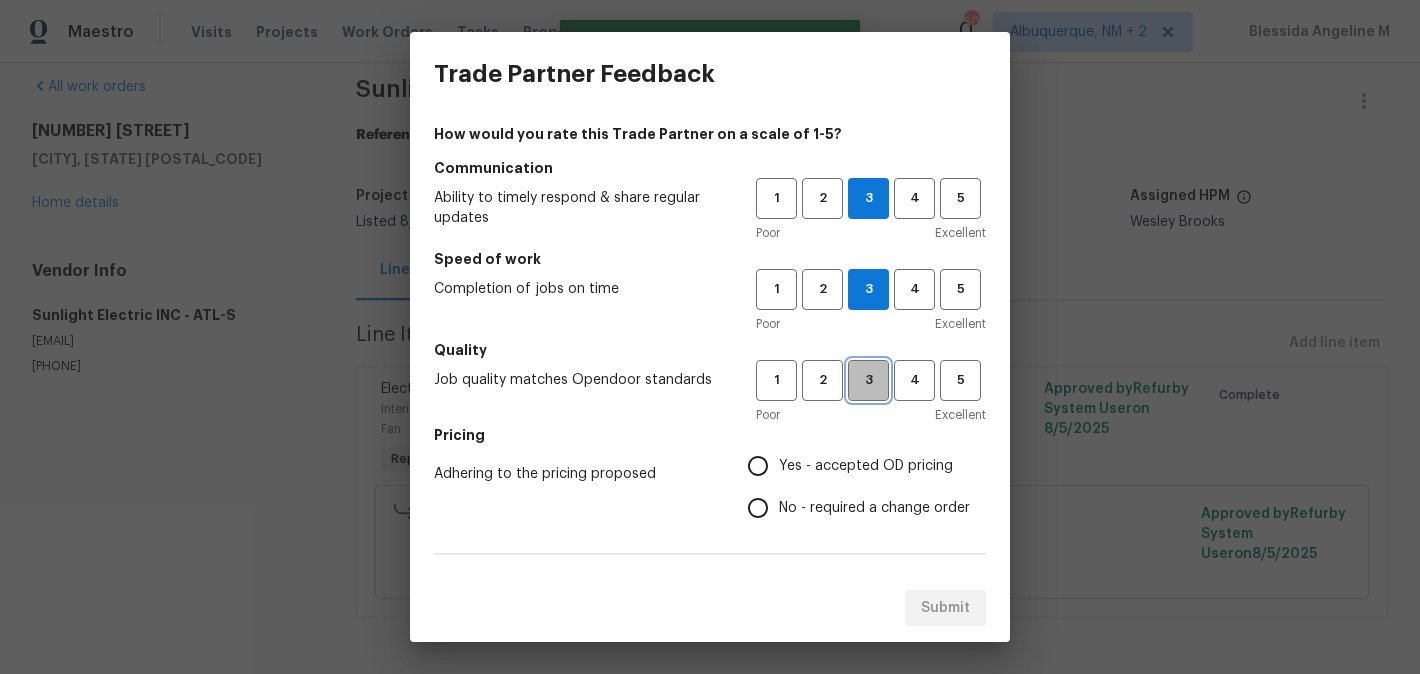 click on "3" at bounding box center [868, 380] 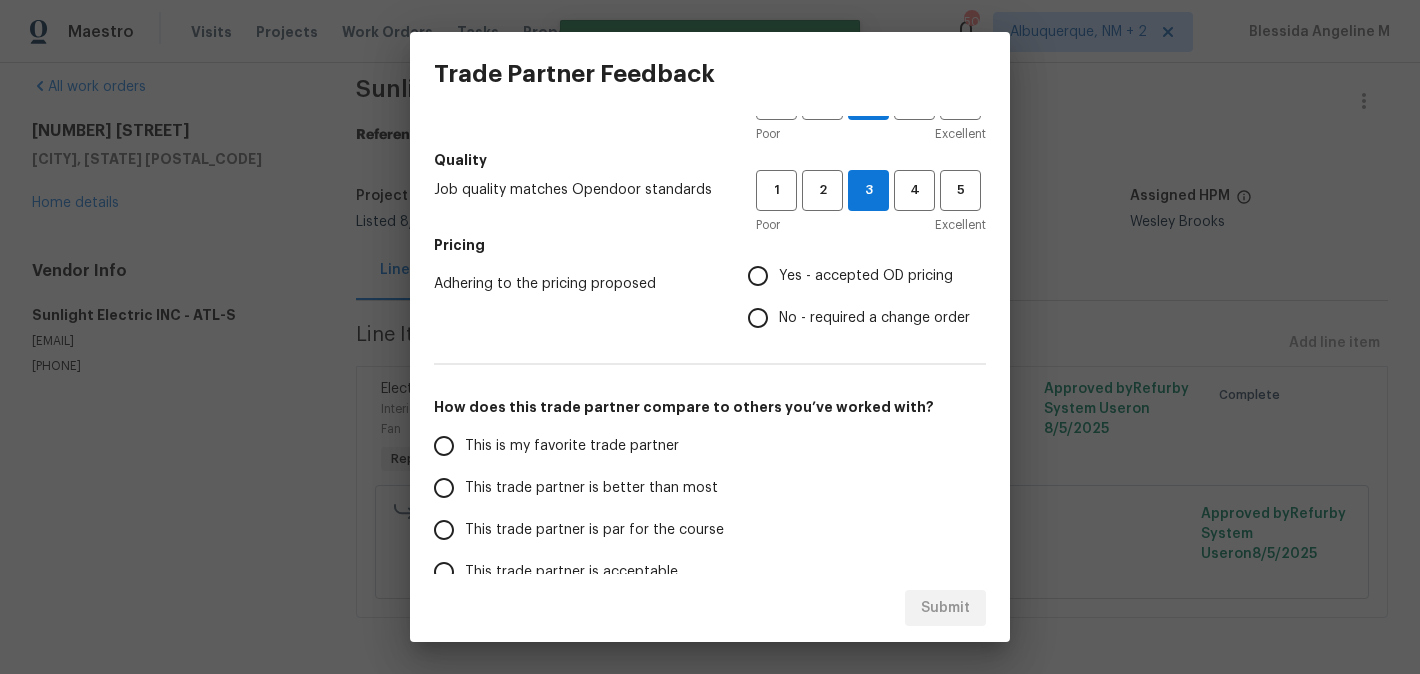 click on "No - required a change order" at bounding box center [874, 318] 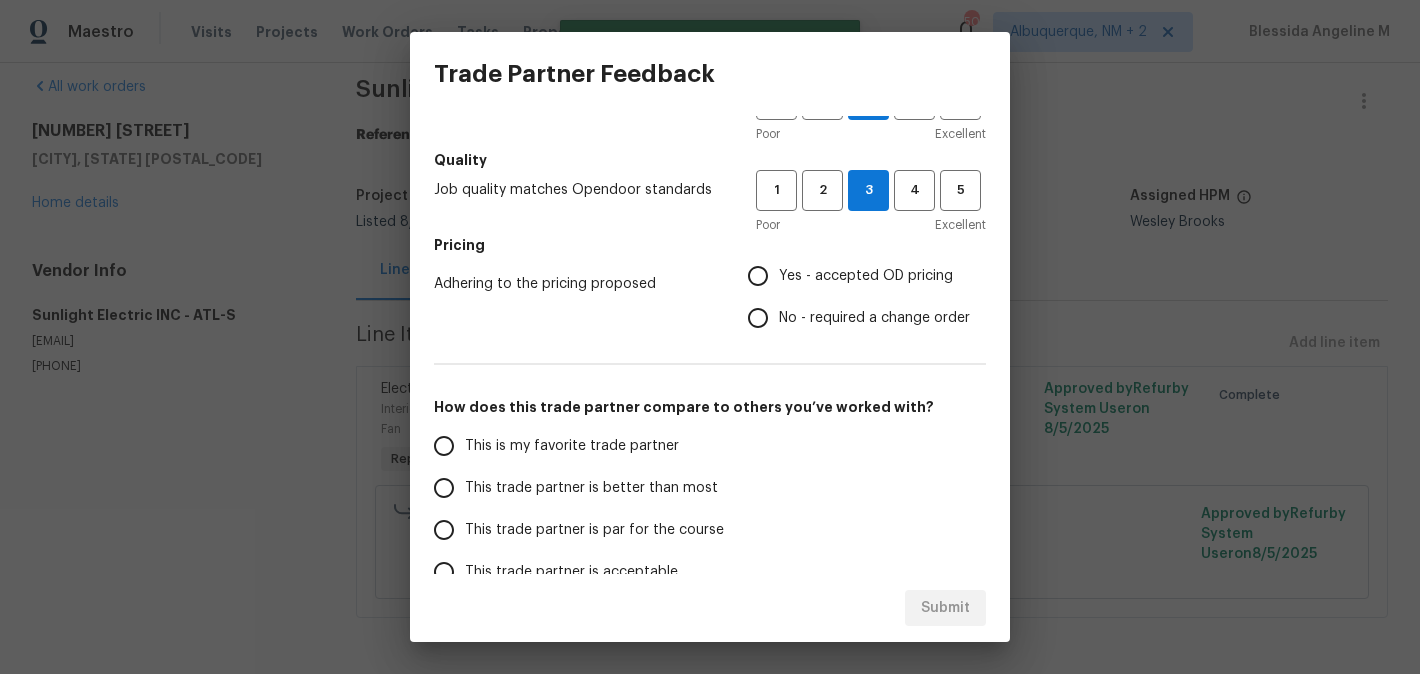 click on "No - required a change order" at bounding box center (758, 318) 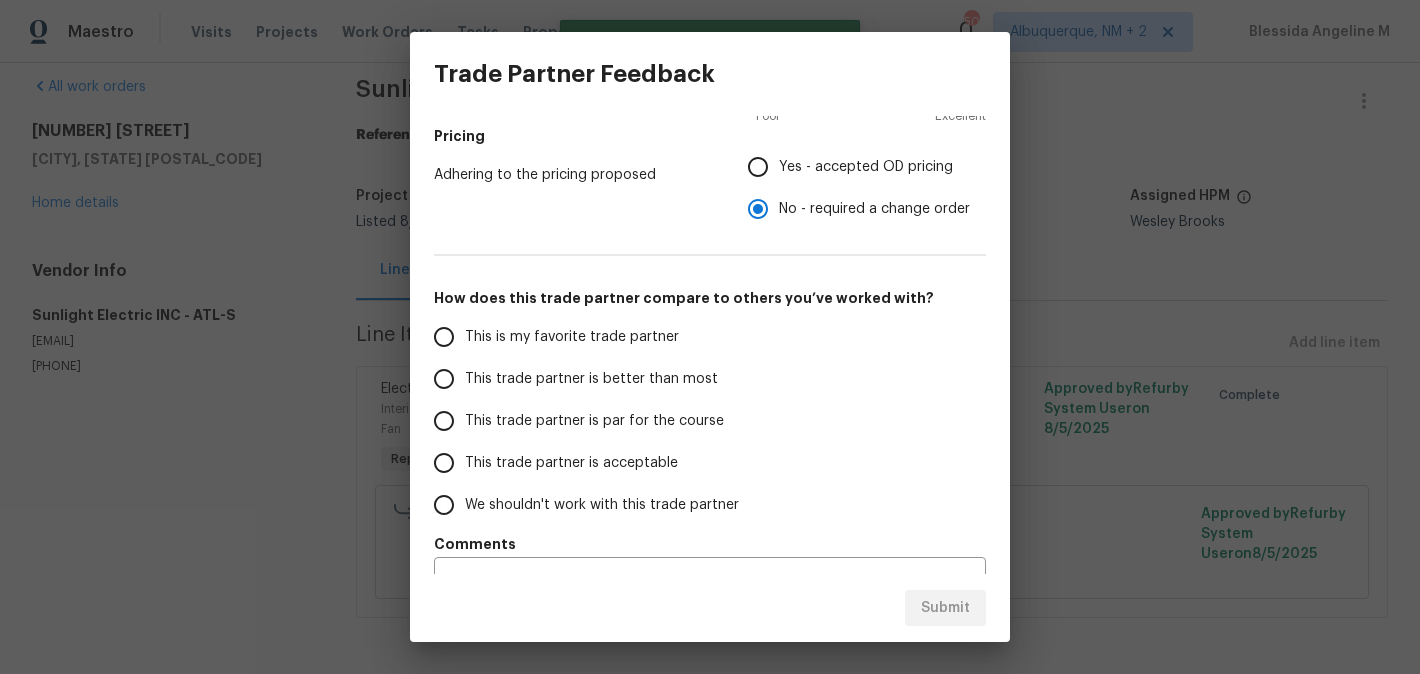 scroll, scrollTop: 341, scrollLeft: 0, axis: vertical 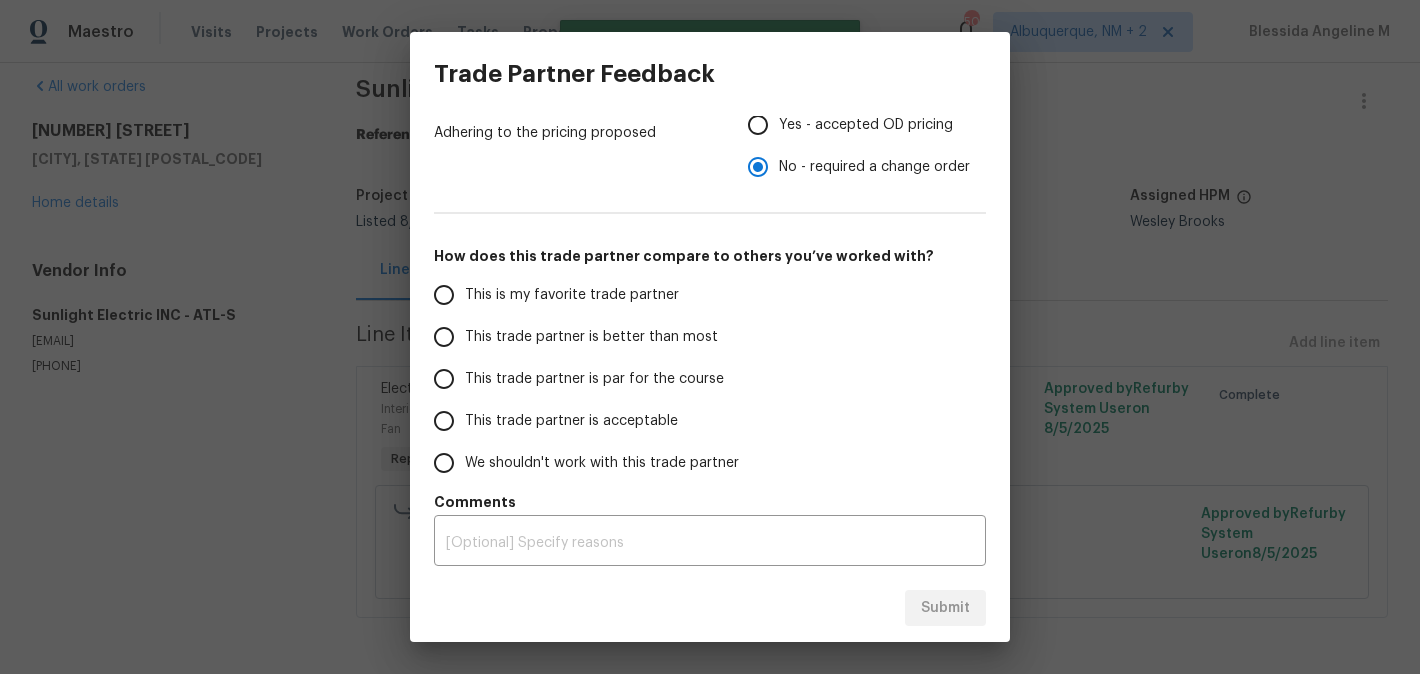 click on "This trade partner is better than most" at bounding box center (581, 337) 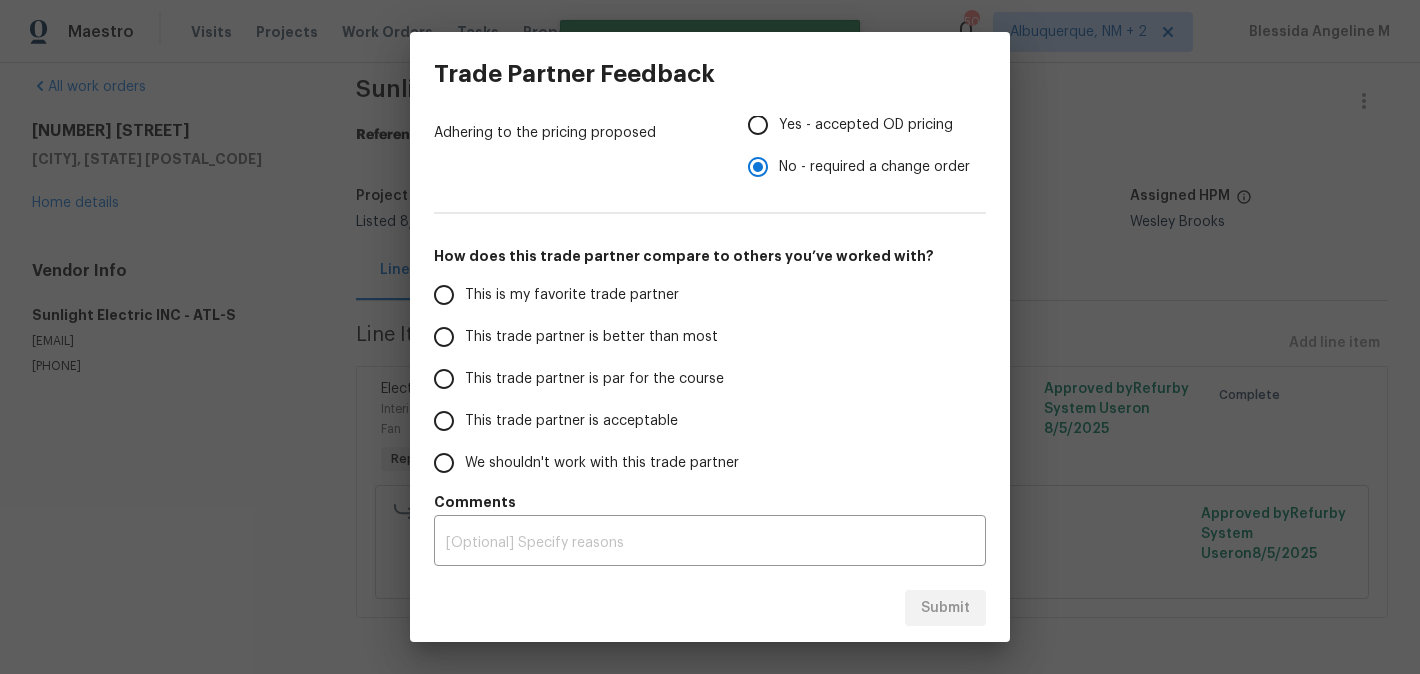 click on "This trade partner is better than most" at bounding box center [444, 337] 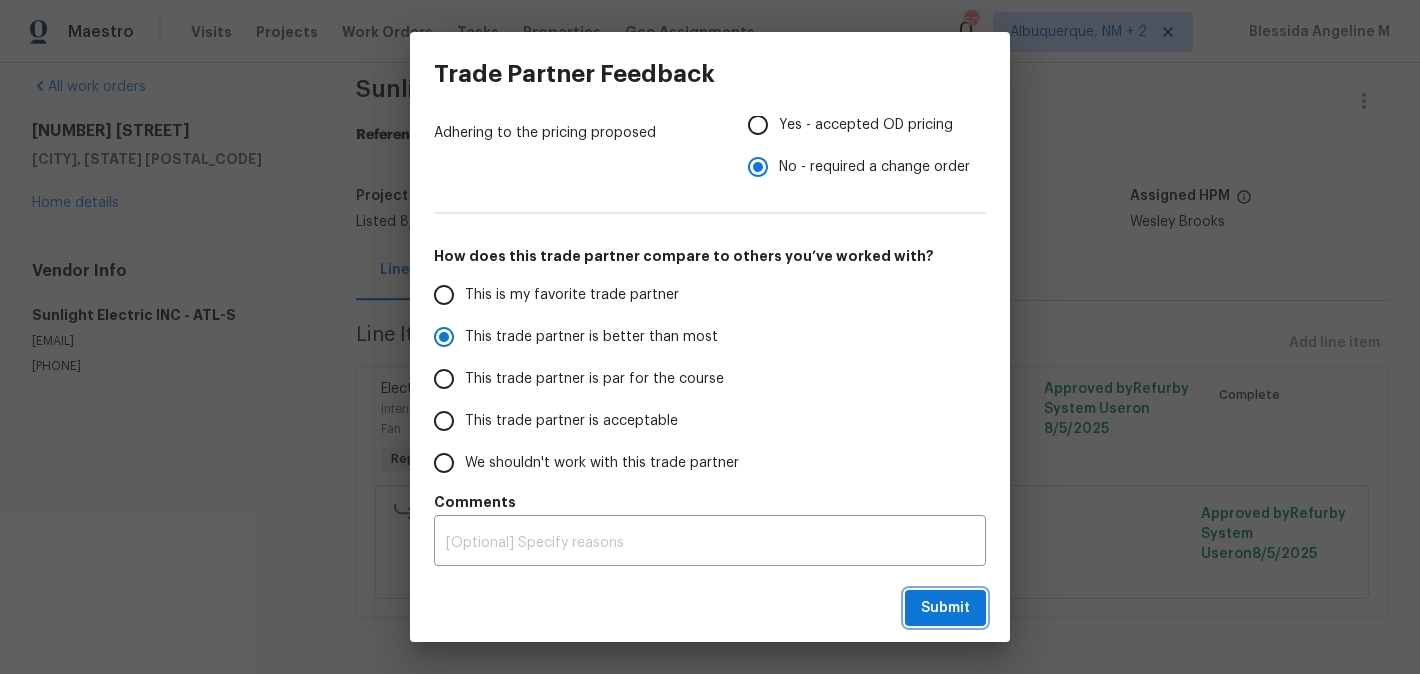 click on "Submit" at bounding box center [945, 608] 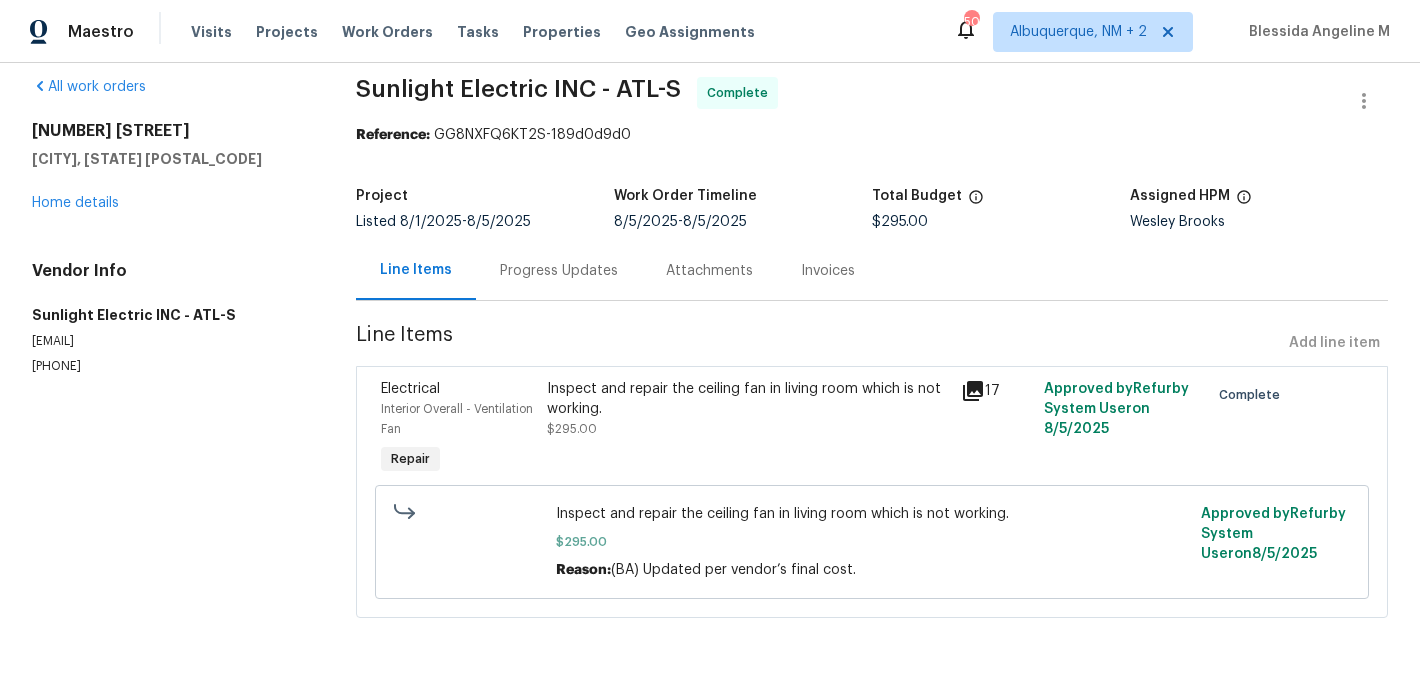 click on "Inspect and repair the ceiling fan in living room which is not working. $295.00 Reason:  (BA) Updated per vendor’s final cost. Approved by  Refurby System User  on  8/5/2025" at bounding box center (872, 542) 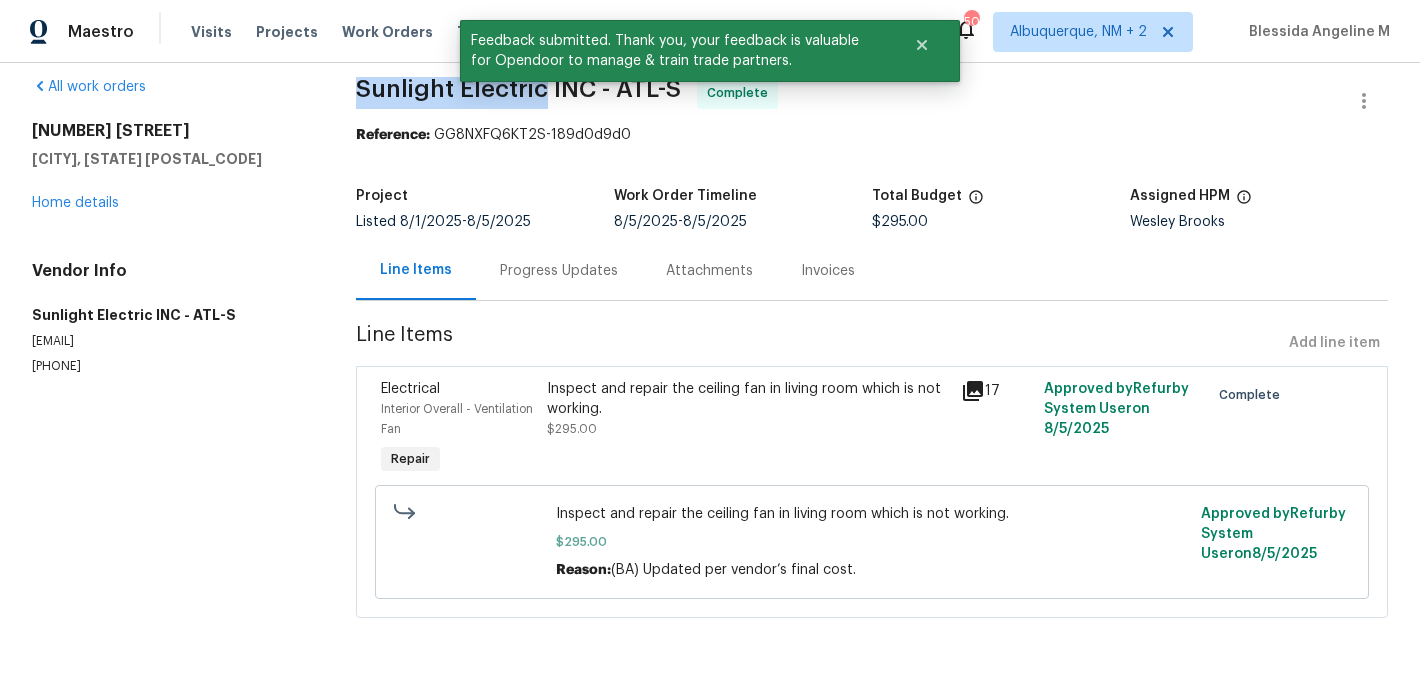 drag, startPoint x: 363, startPoint y: 93, endPoint x: 545, endPoint y: 94, distance: 182.00275 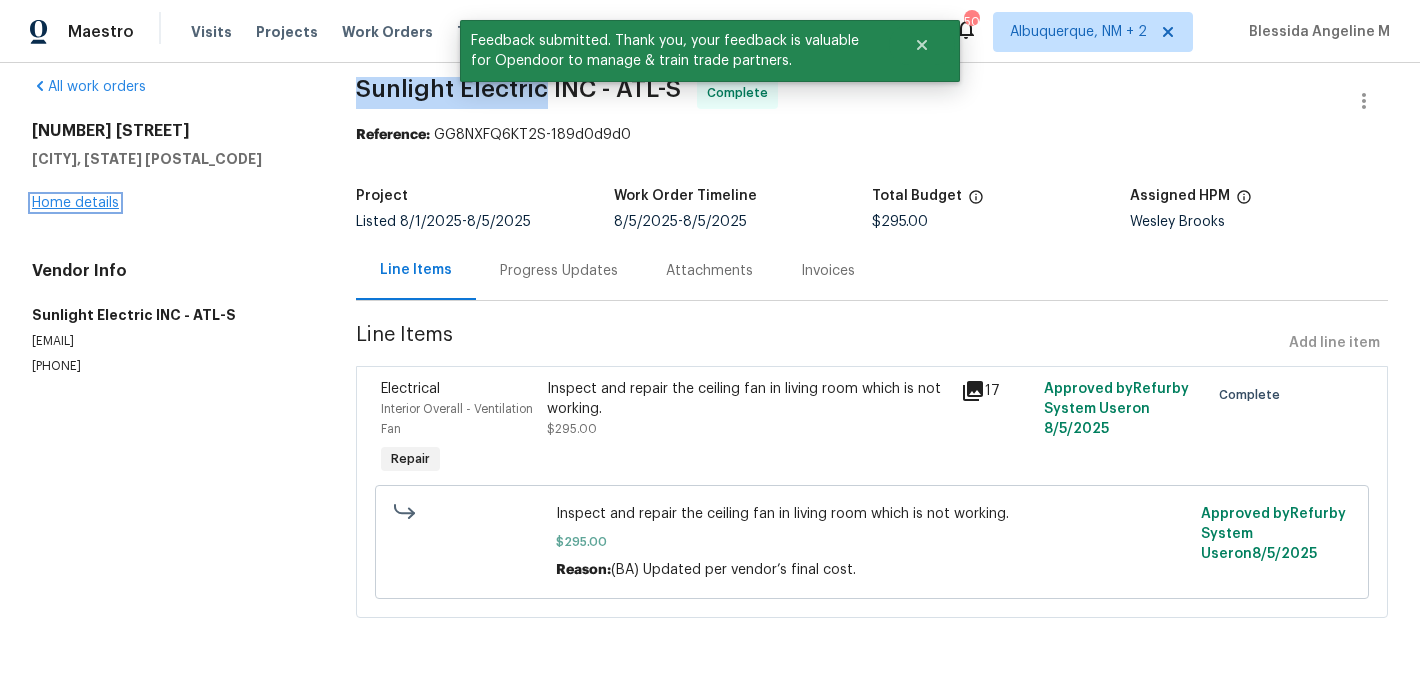 click on "Home details" at bounding box center (75, 203) 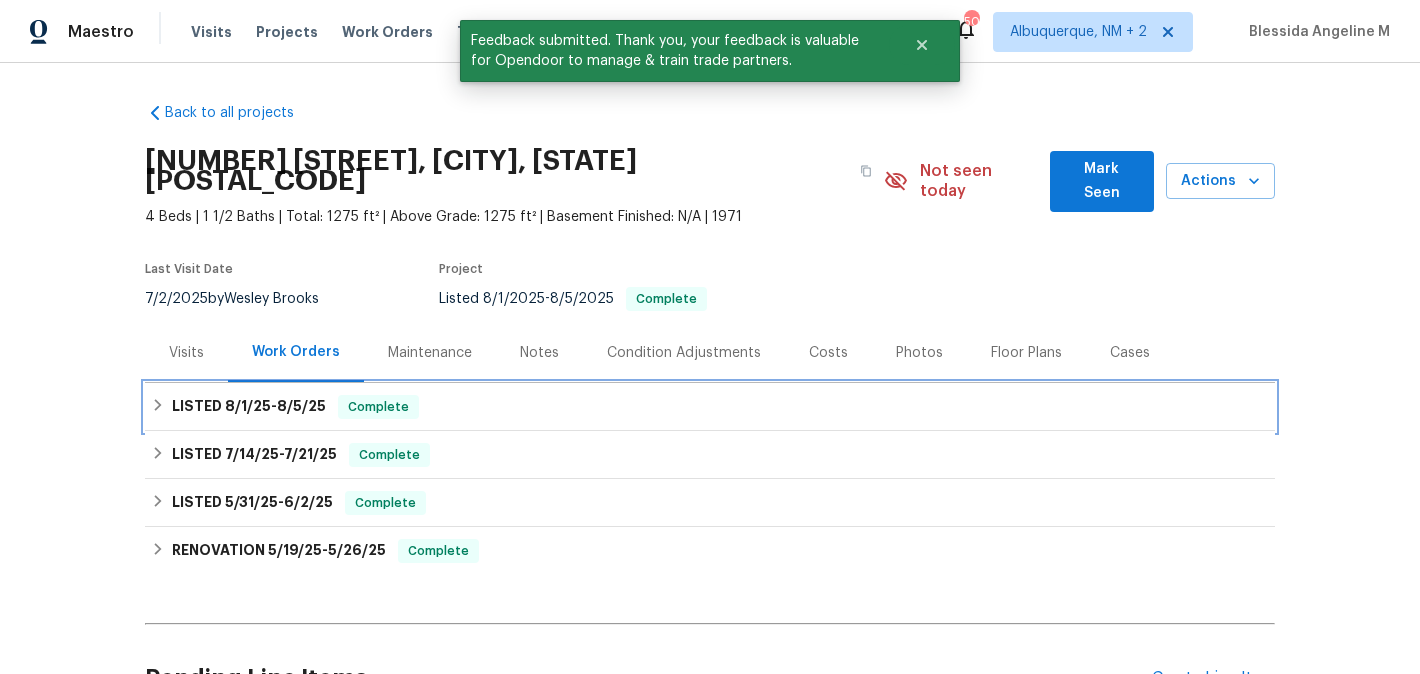 click on "Complete" at bounding box center (378, 407) 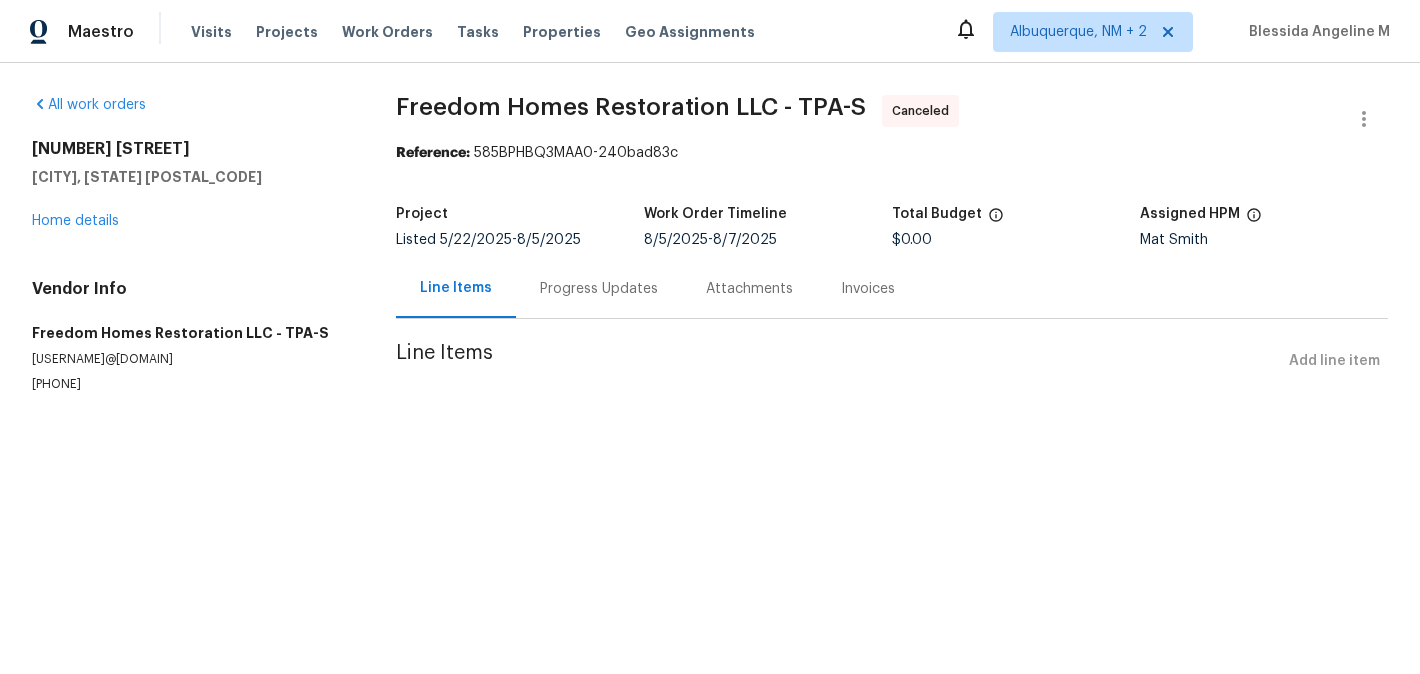 scroll, scrollTop: 0, scrollLeft: 0, axis: both 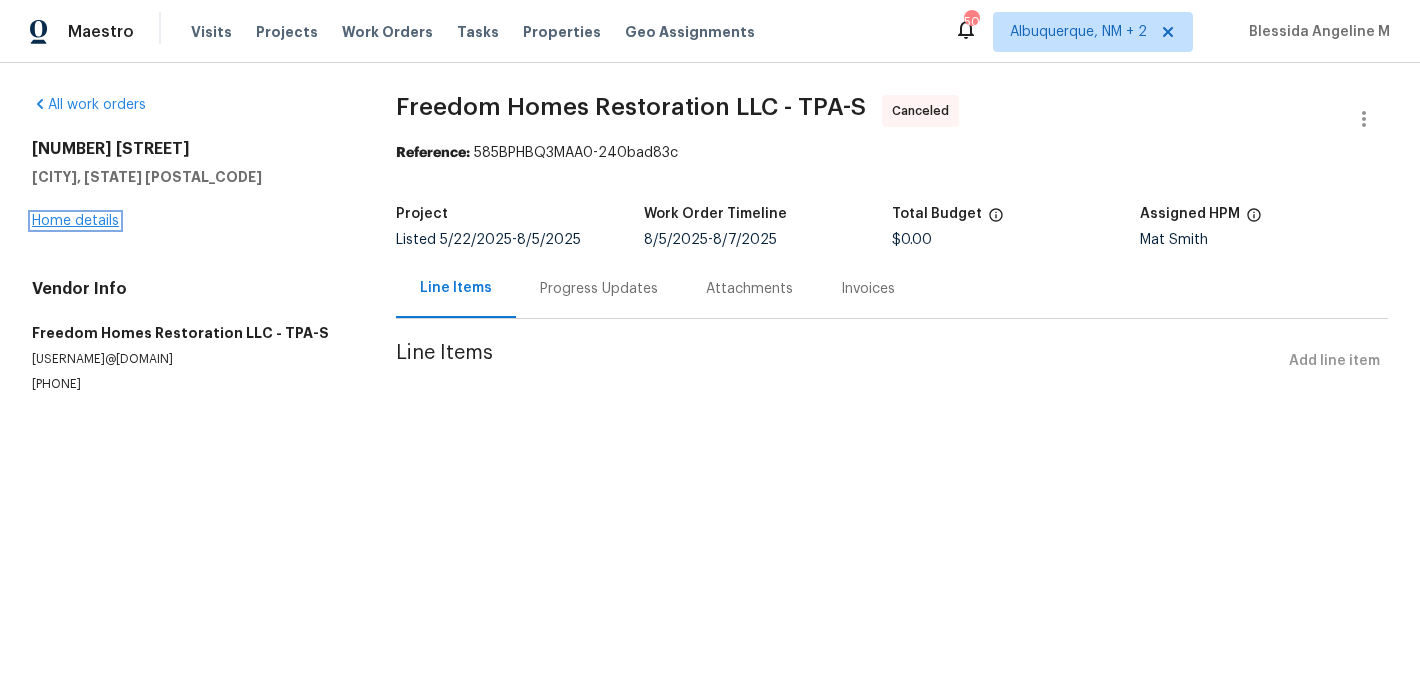 click on "Home details" at bounding box center [75, 221] 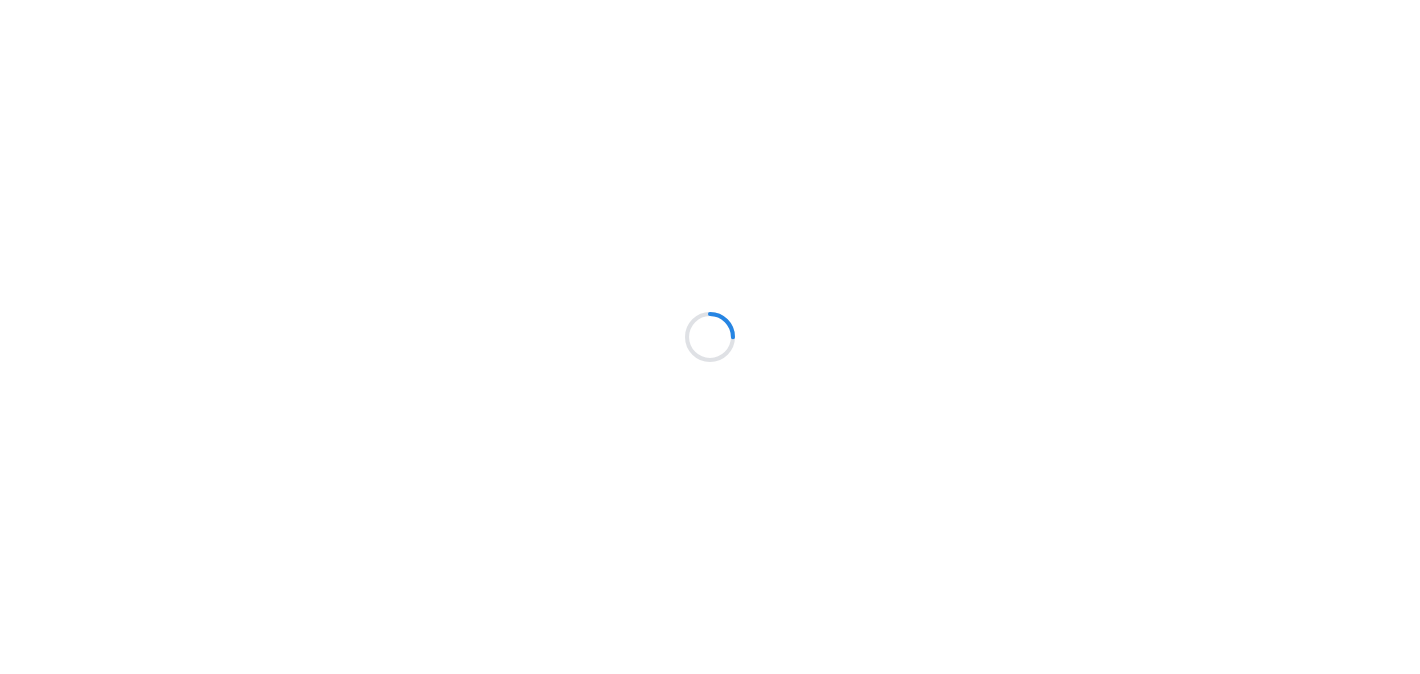 scroll, scrollTop: 0, scrollLeft: 0, axis: both 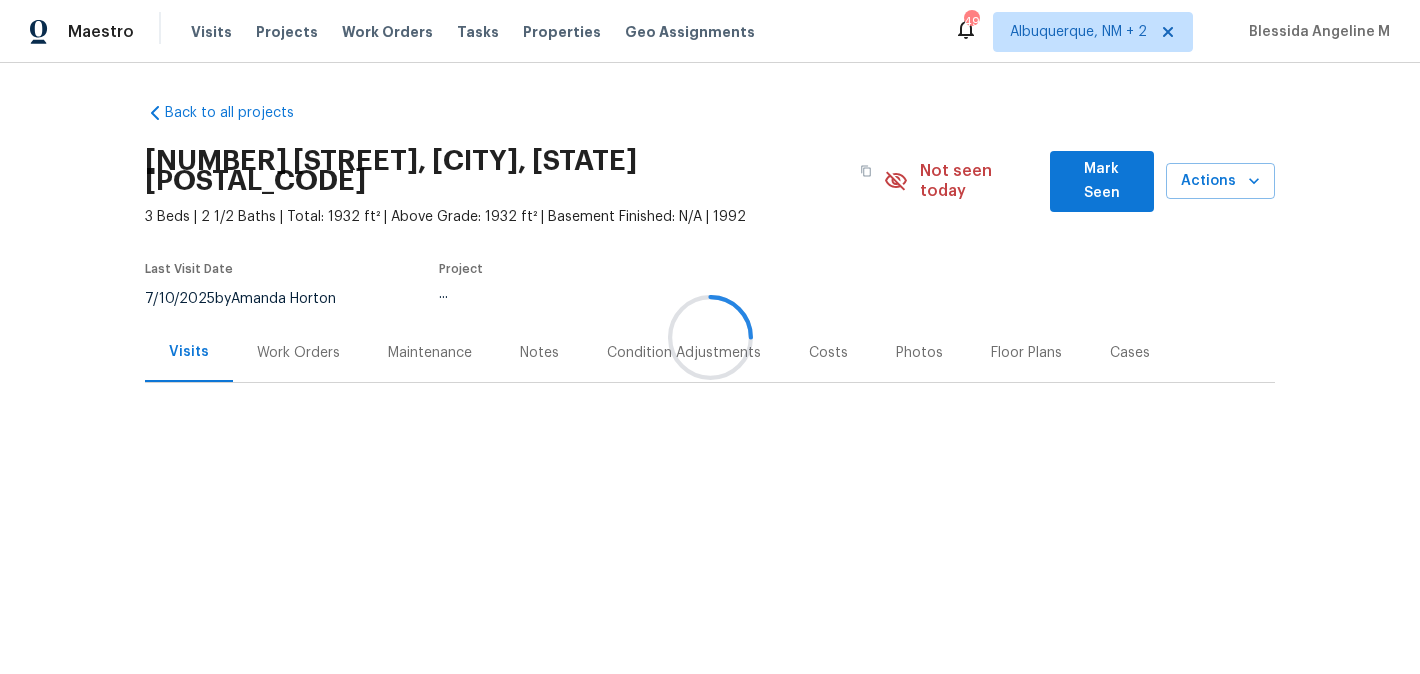 click on "Work Orders" at bounding box center (298, 352) 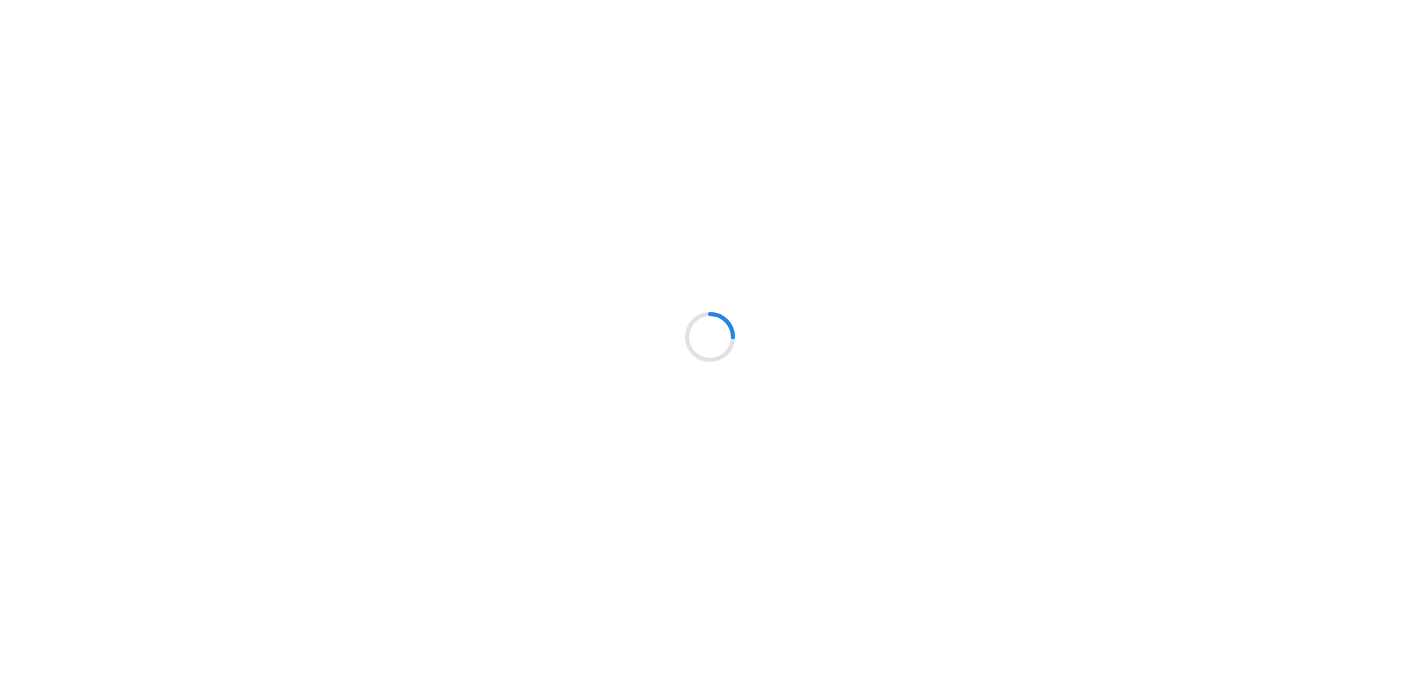 scroll, scrollTop: 0, scrollLeft: 0, axis: both 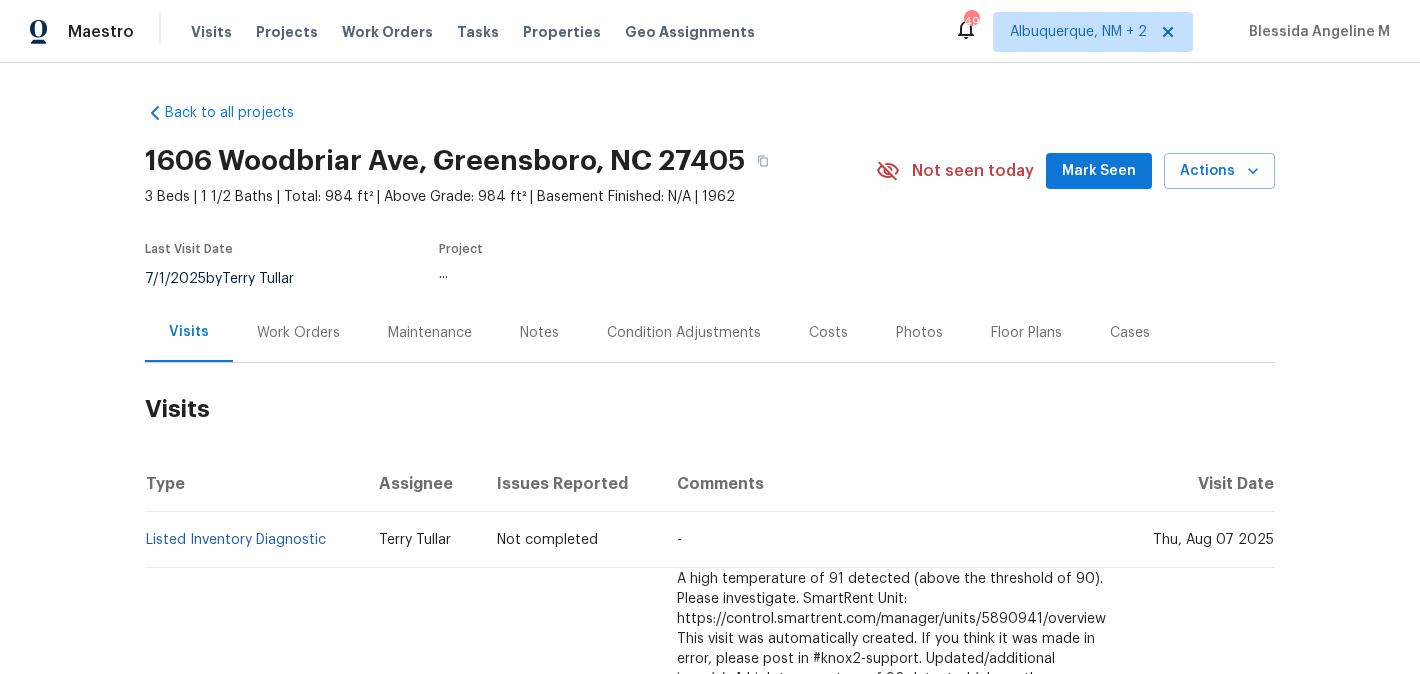 click on "Work Orders" at bounding box center (298, 333) 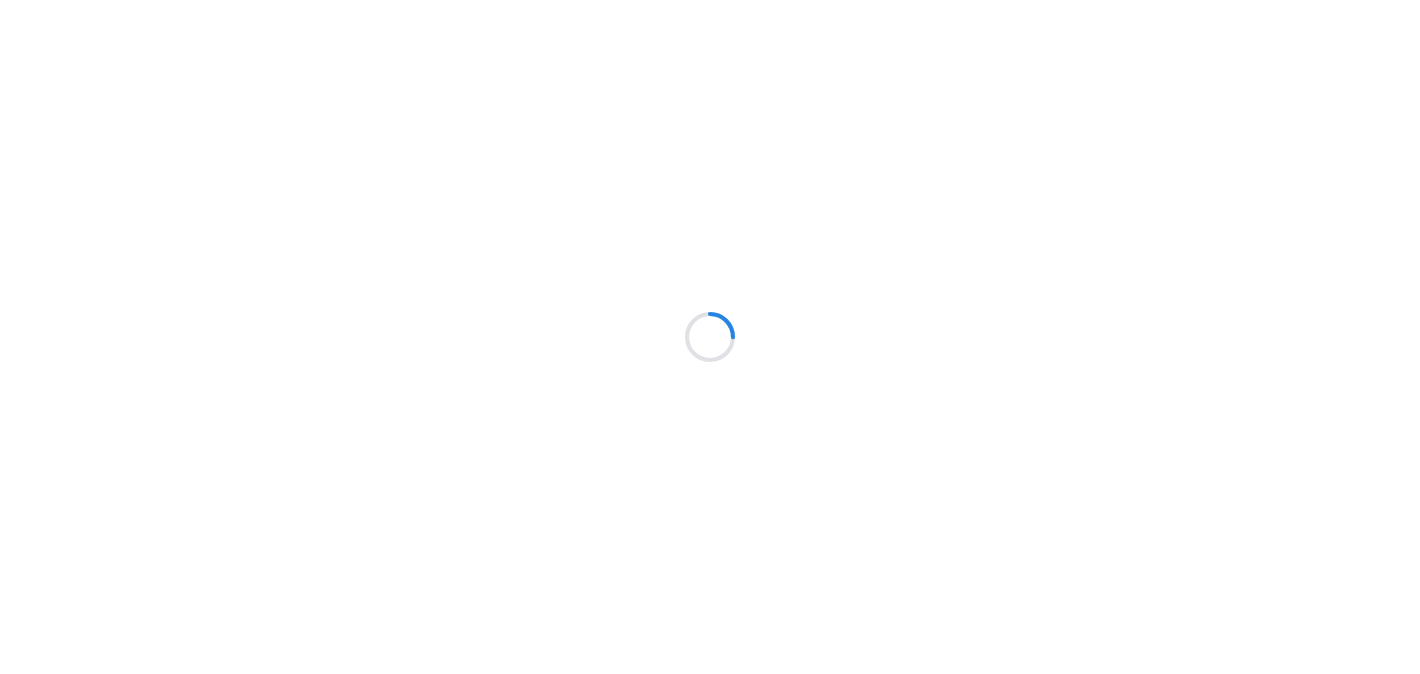 scroll, scrollTop: 0, scrollLeft: 0, axis: both 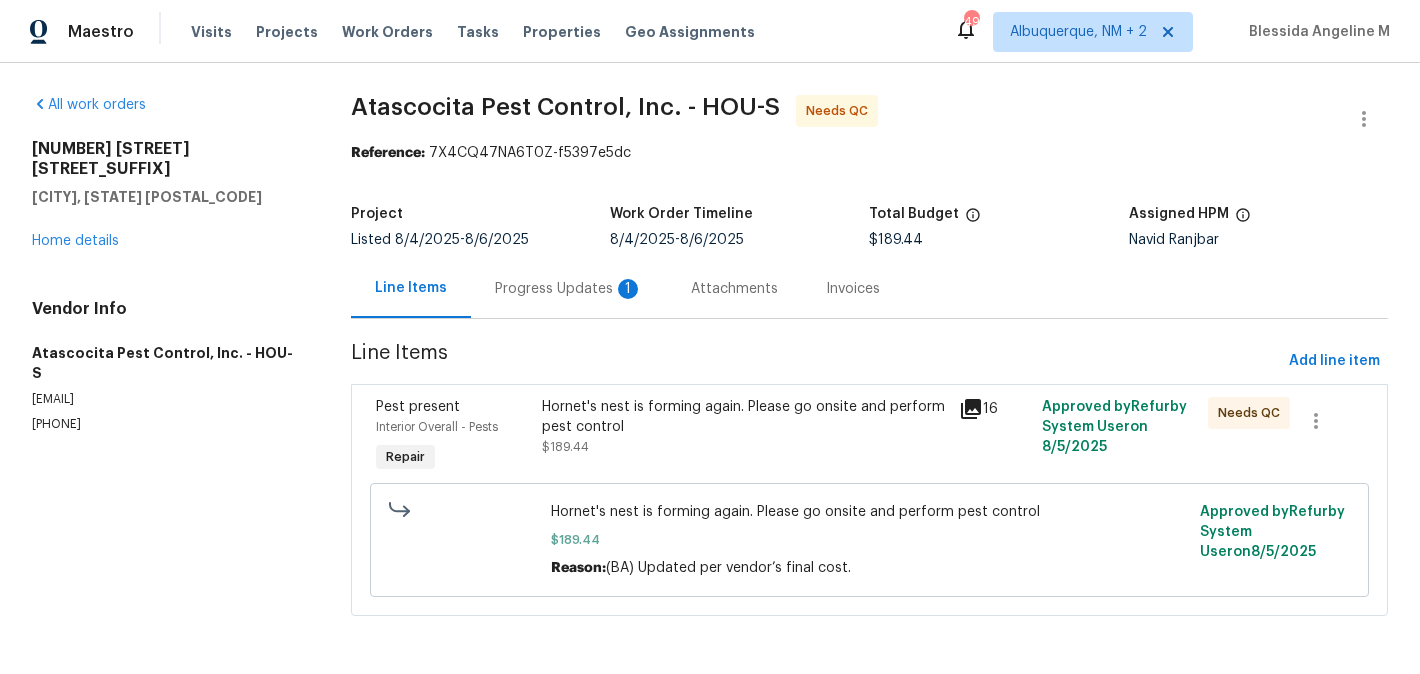 click on "Progress Updates 1" at bounding box center [569, 289] 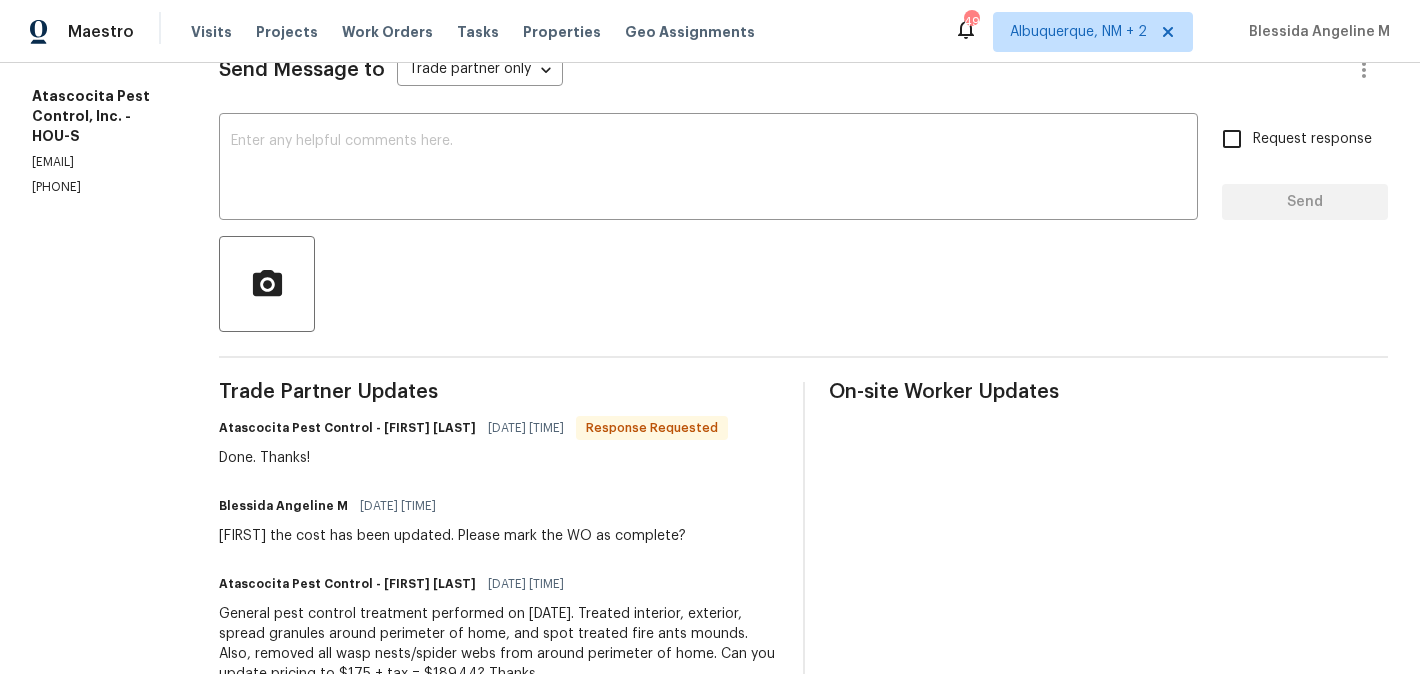 scroll, scrollTop: 282, scrollLeft: 0, axis: vertical 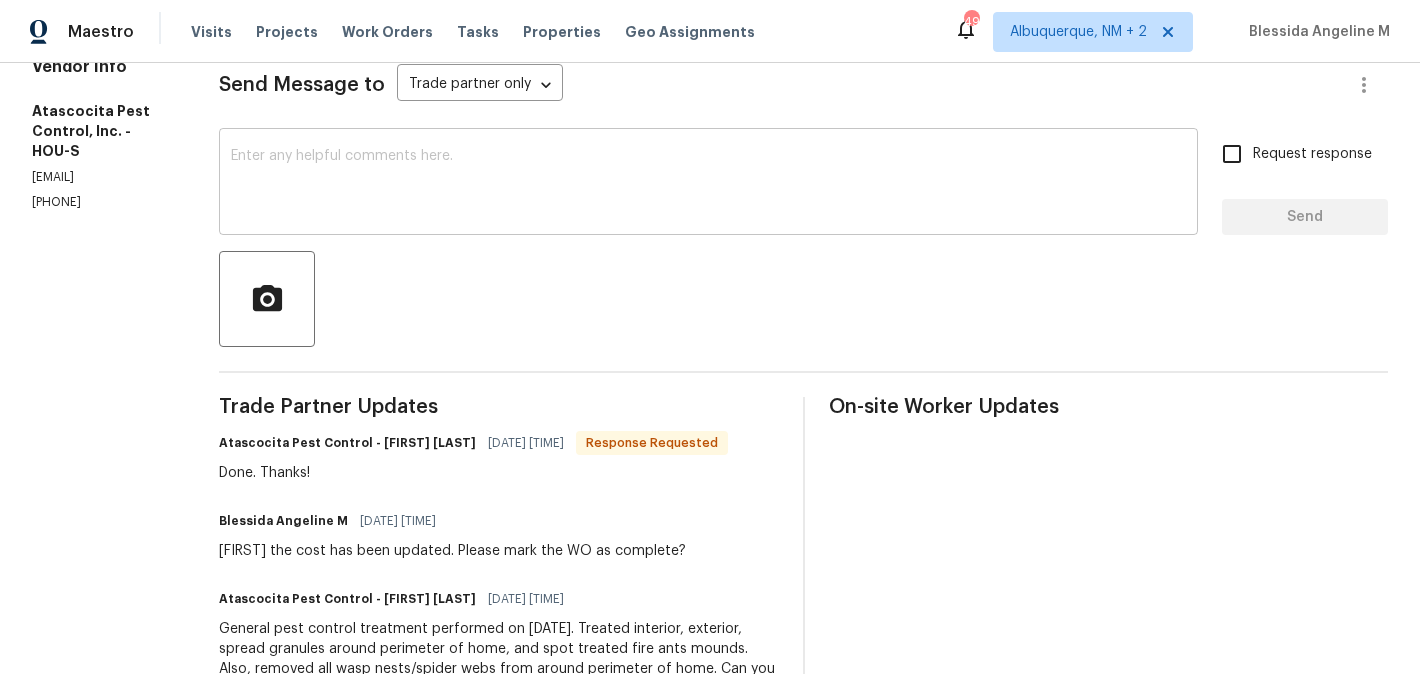 click at bounding box center [708, 184] 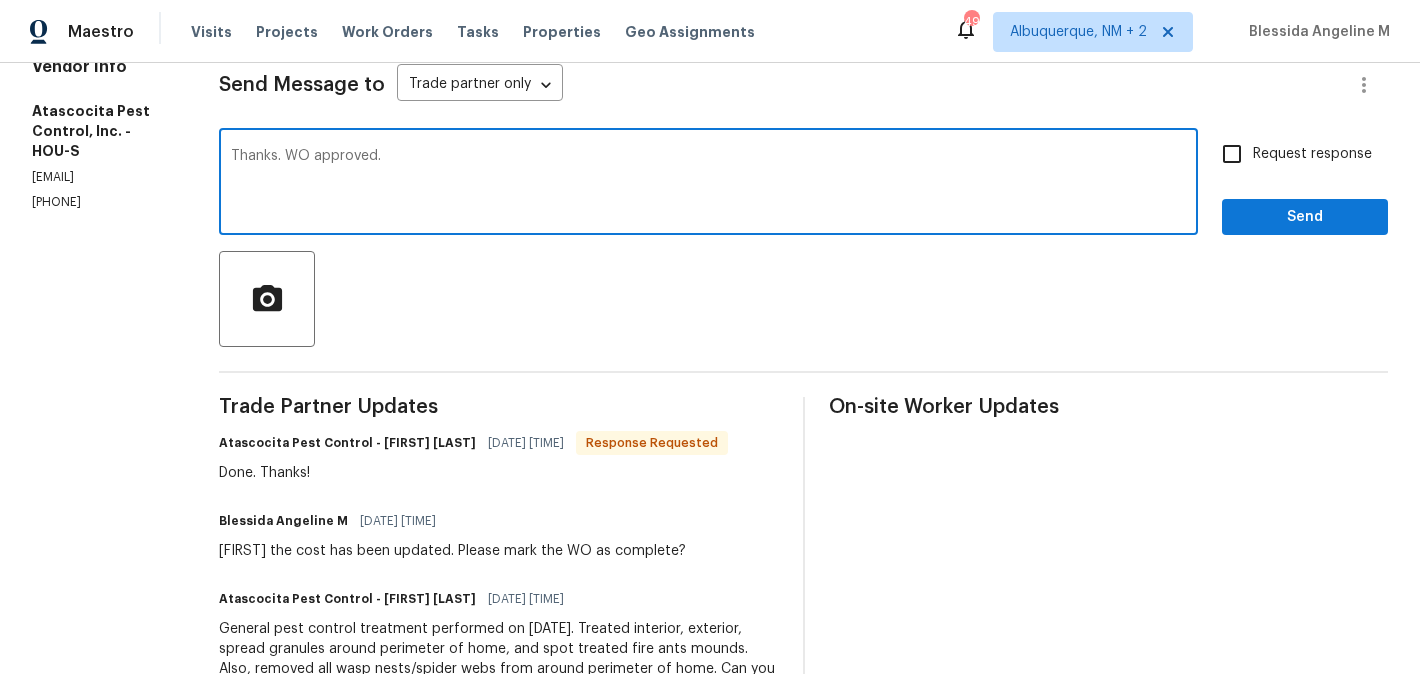 type on "Thanks. WO approved." 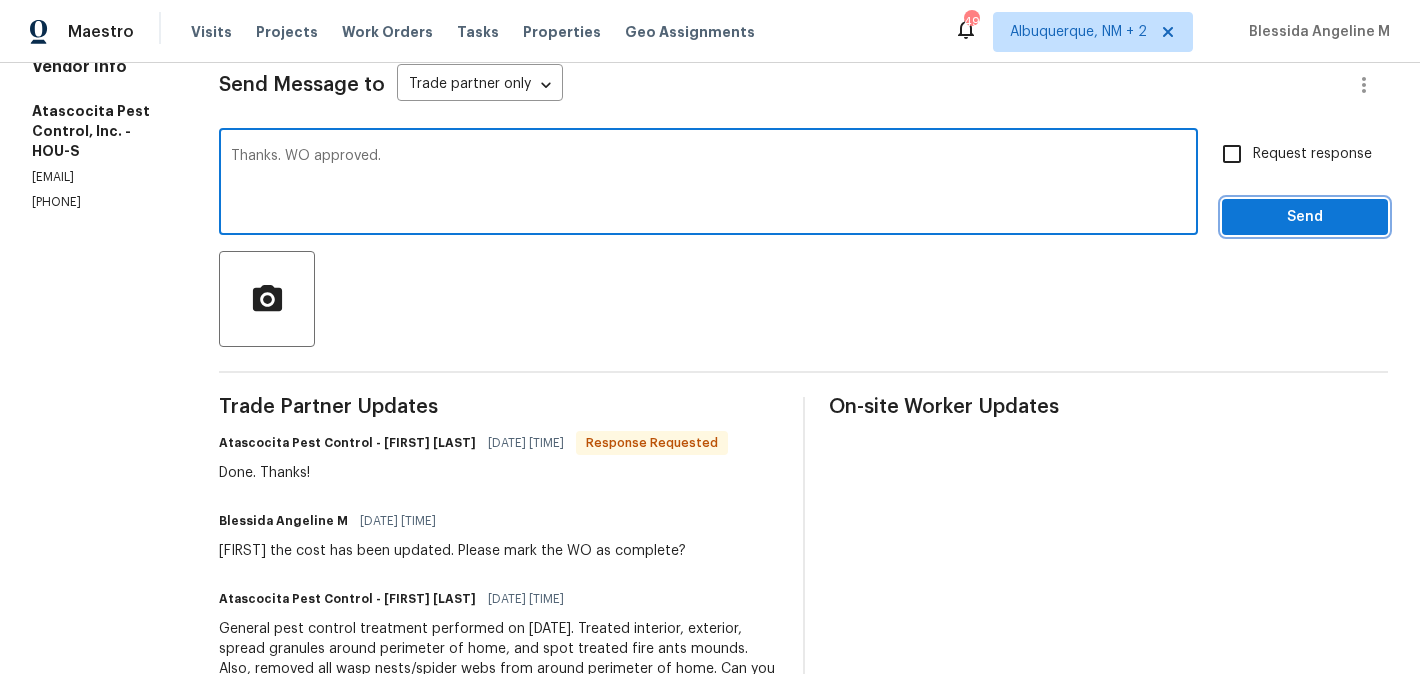 click on "Send" at bounding box center (1305, 217) 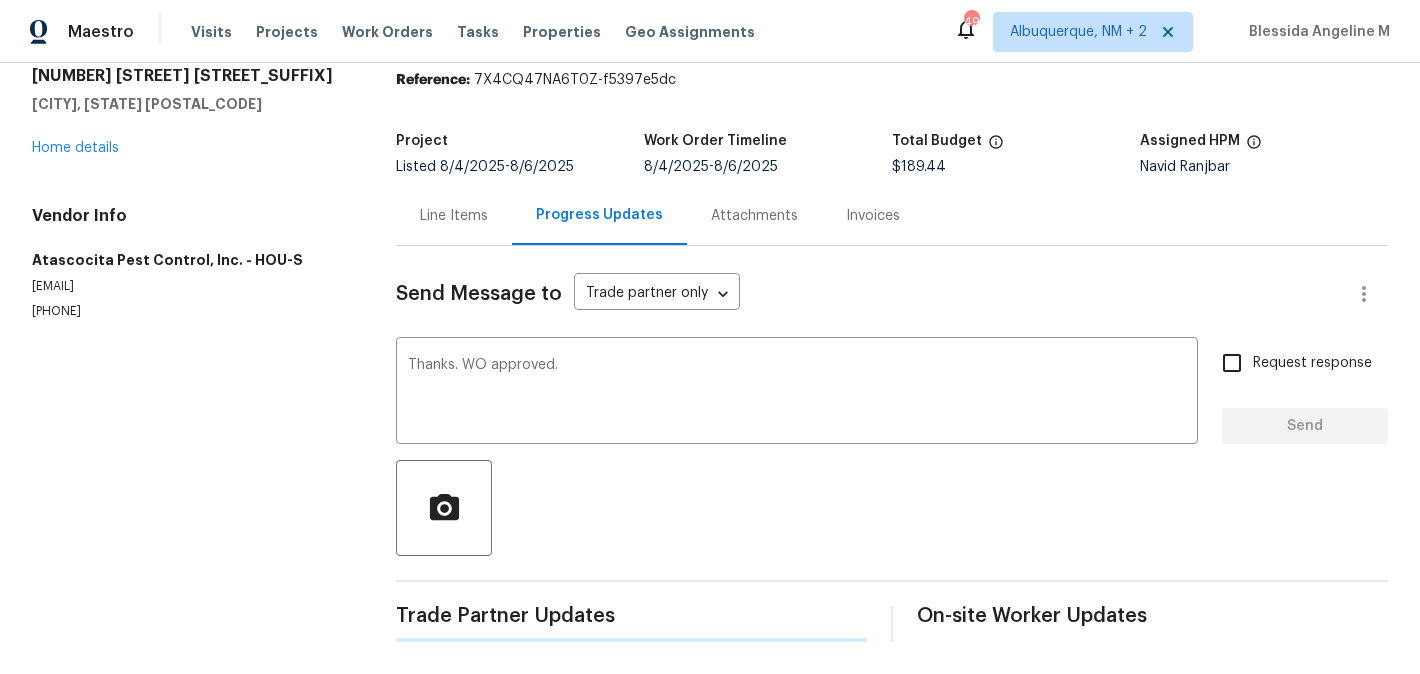 type 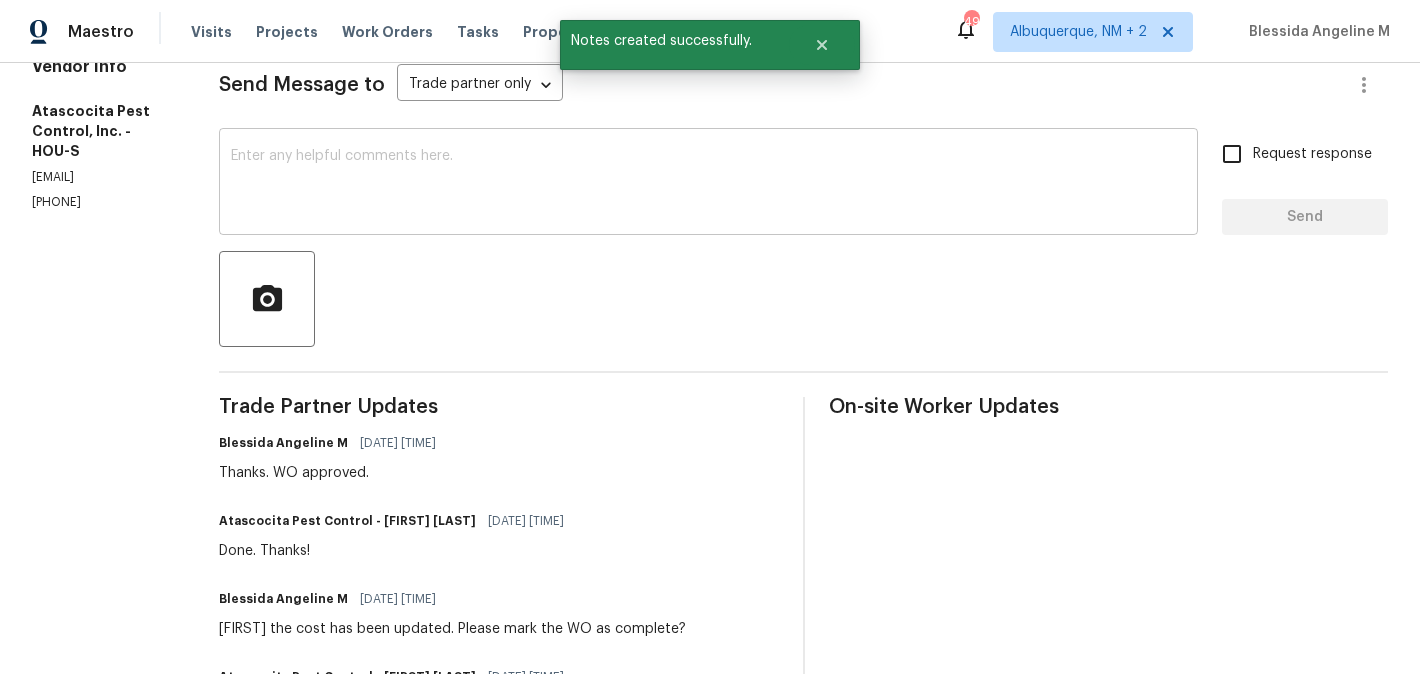 scroll, scrollTop: 0, scrollLeft: 0, axis: both 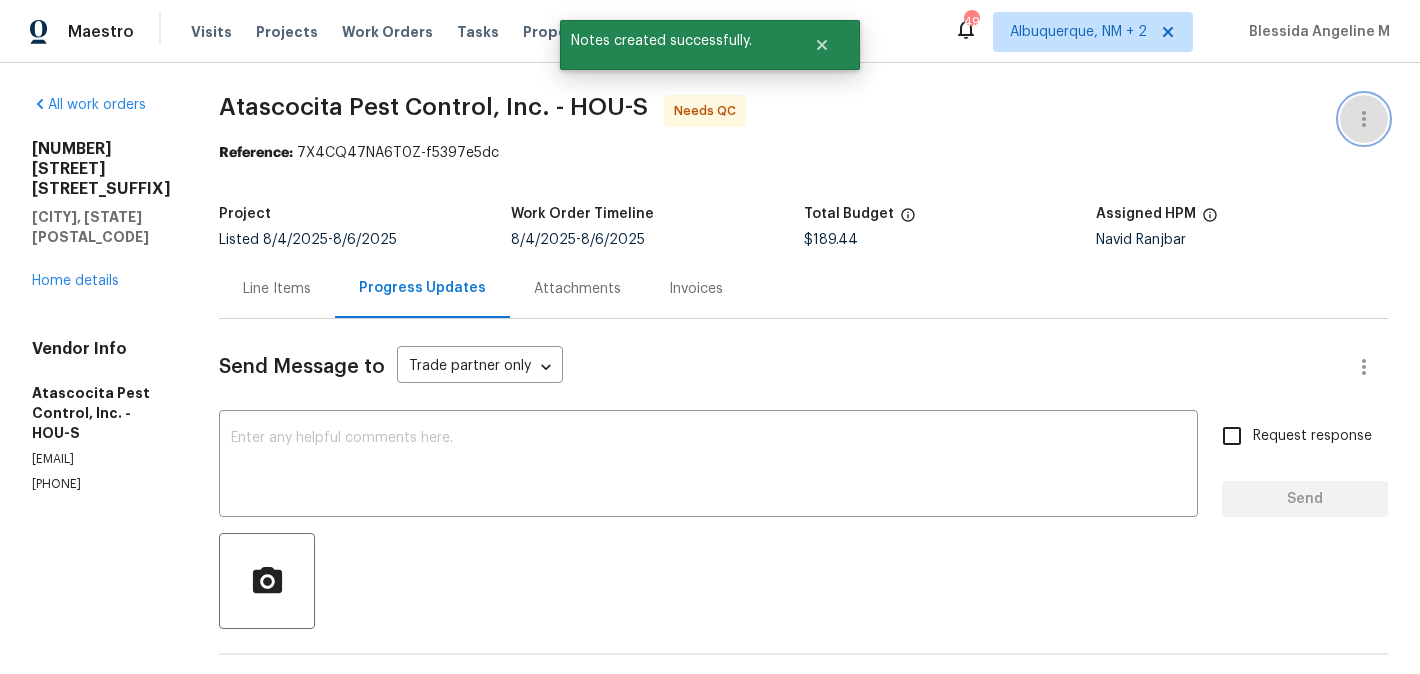 click at bounding box center (1364, 119) 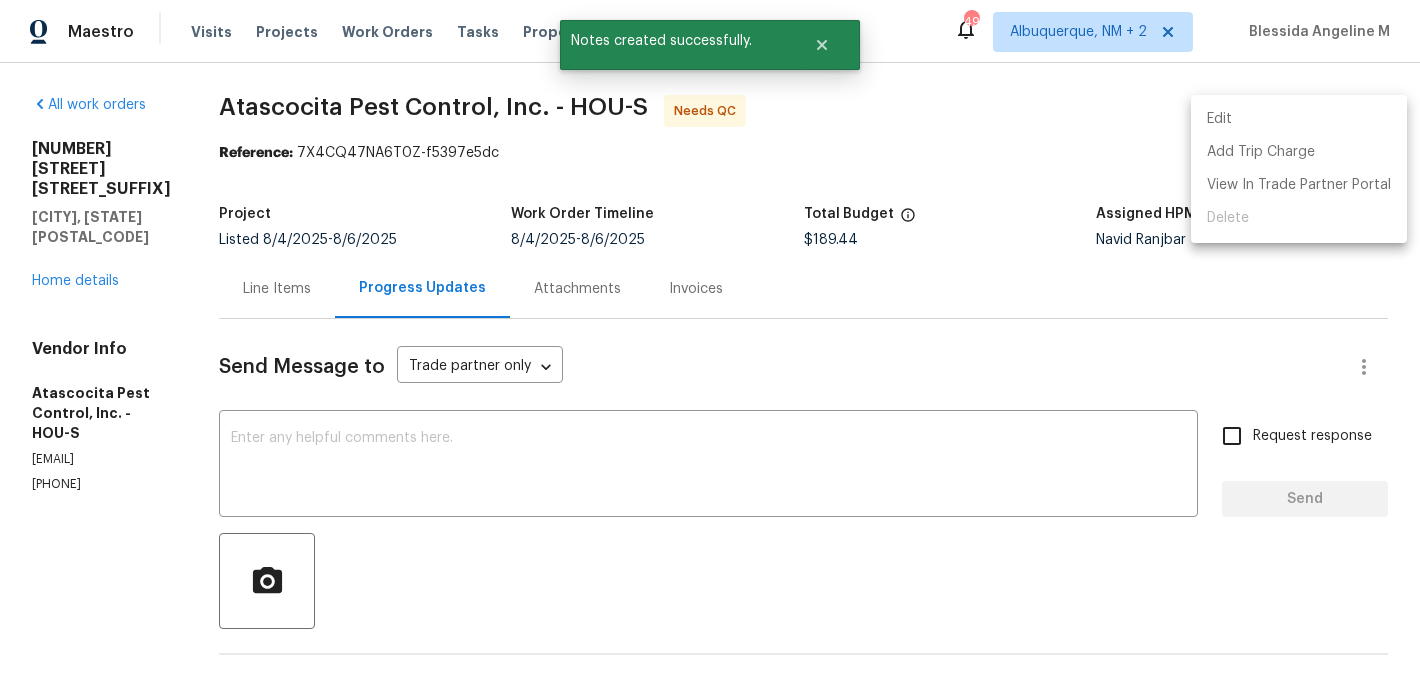 click on "Edit" at bounding box center (1299, 119) 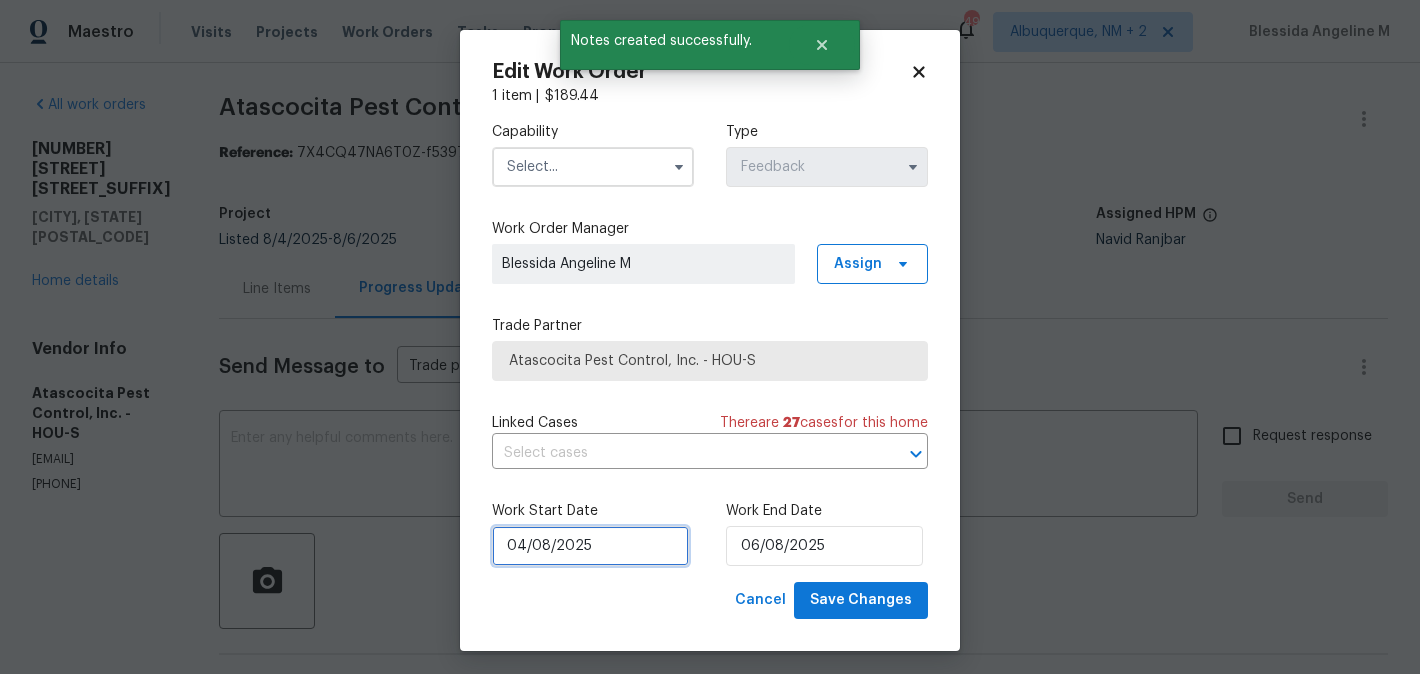 click on "04/08/2025" at bounding box center [590, 546] 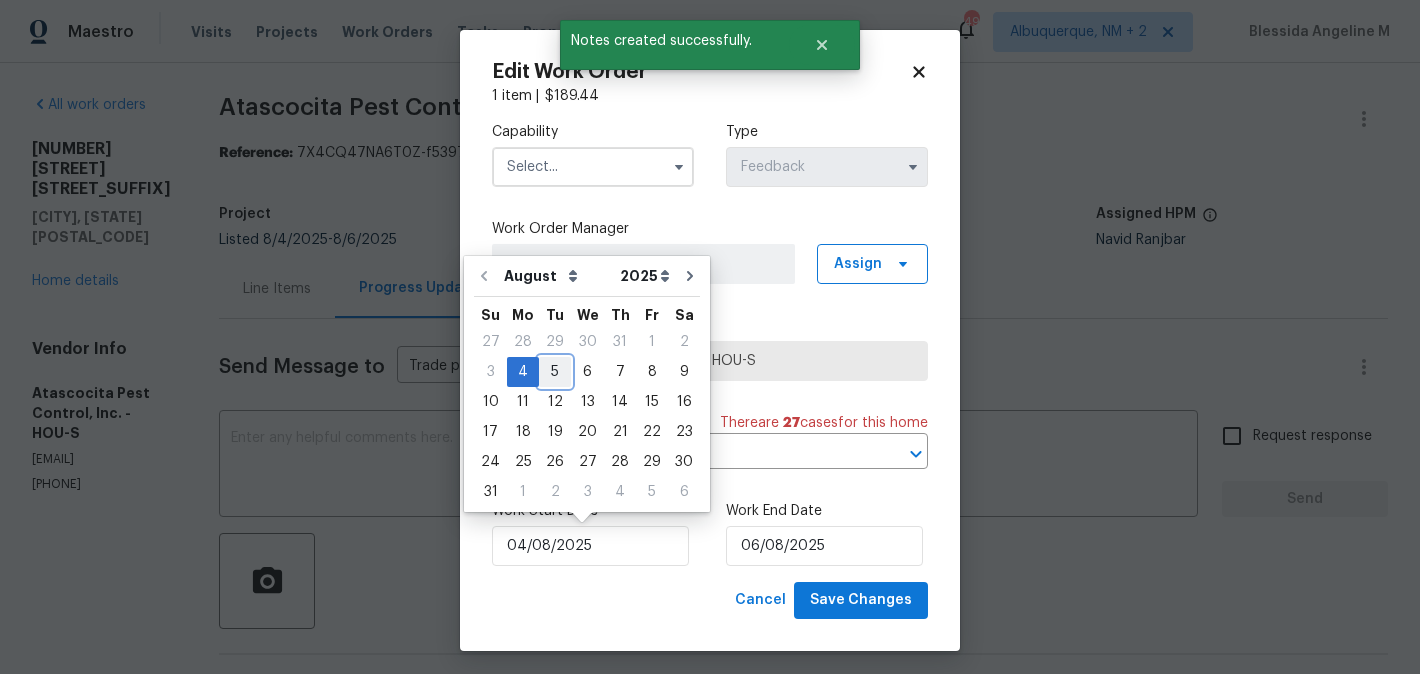 click on "5" at bounding box center [555, 372] 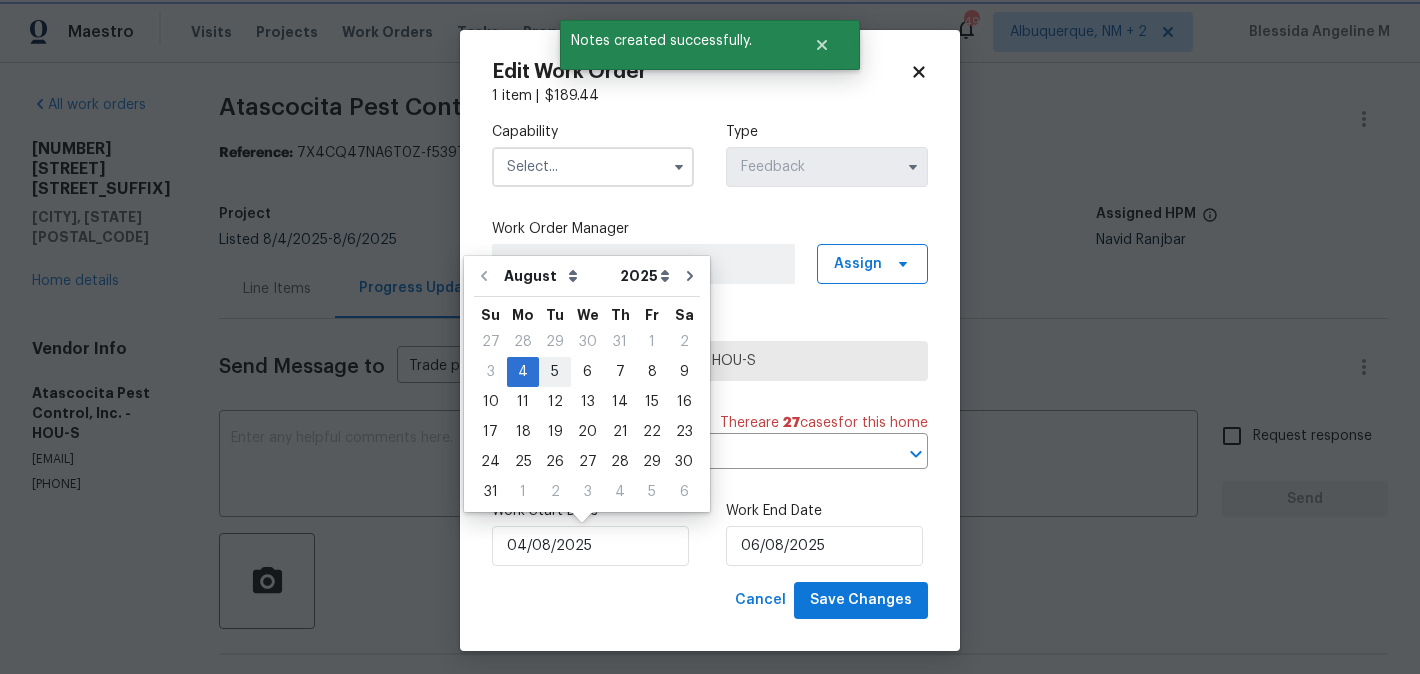 type on "05/08/2025" 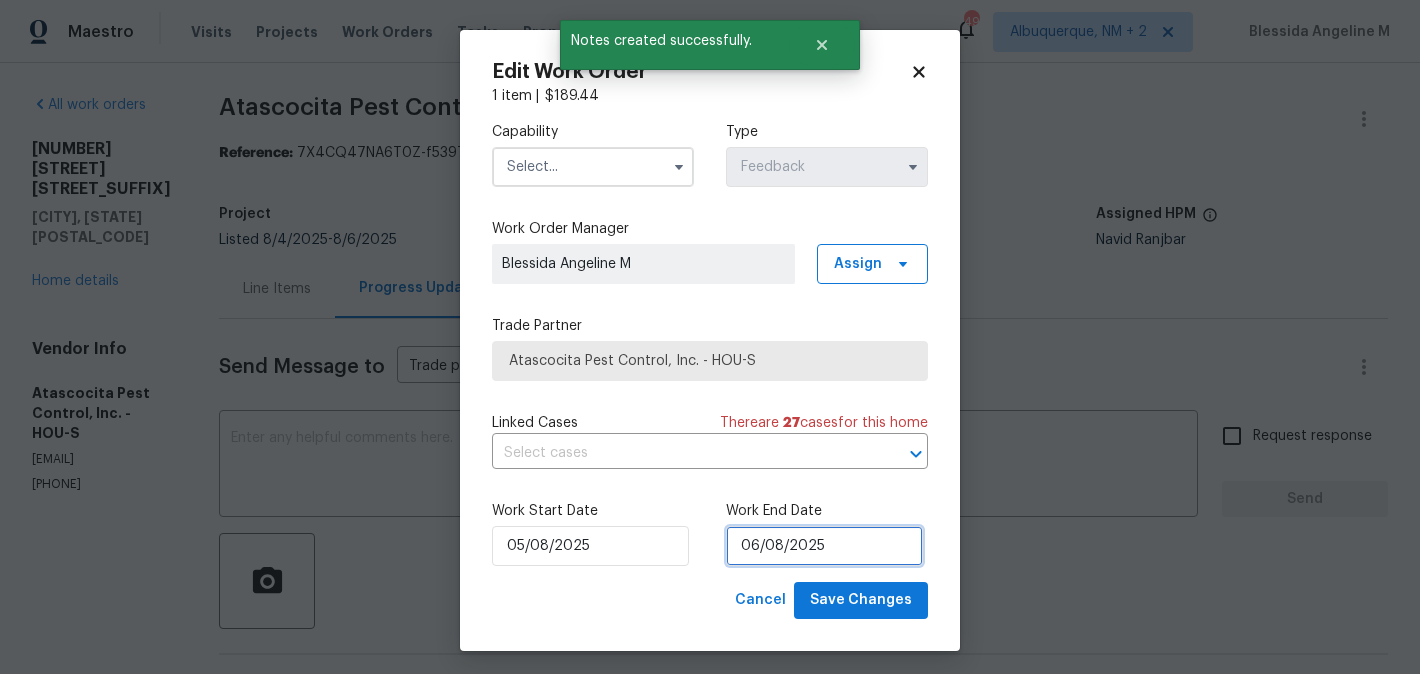 click on "06/08/2025" at bounding box center [824, 546] 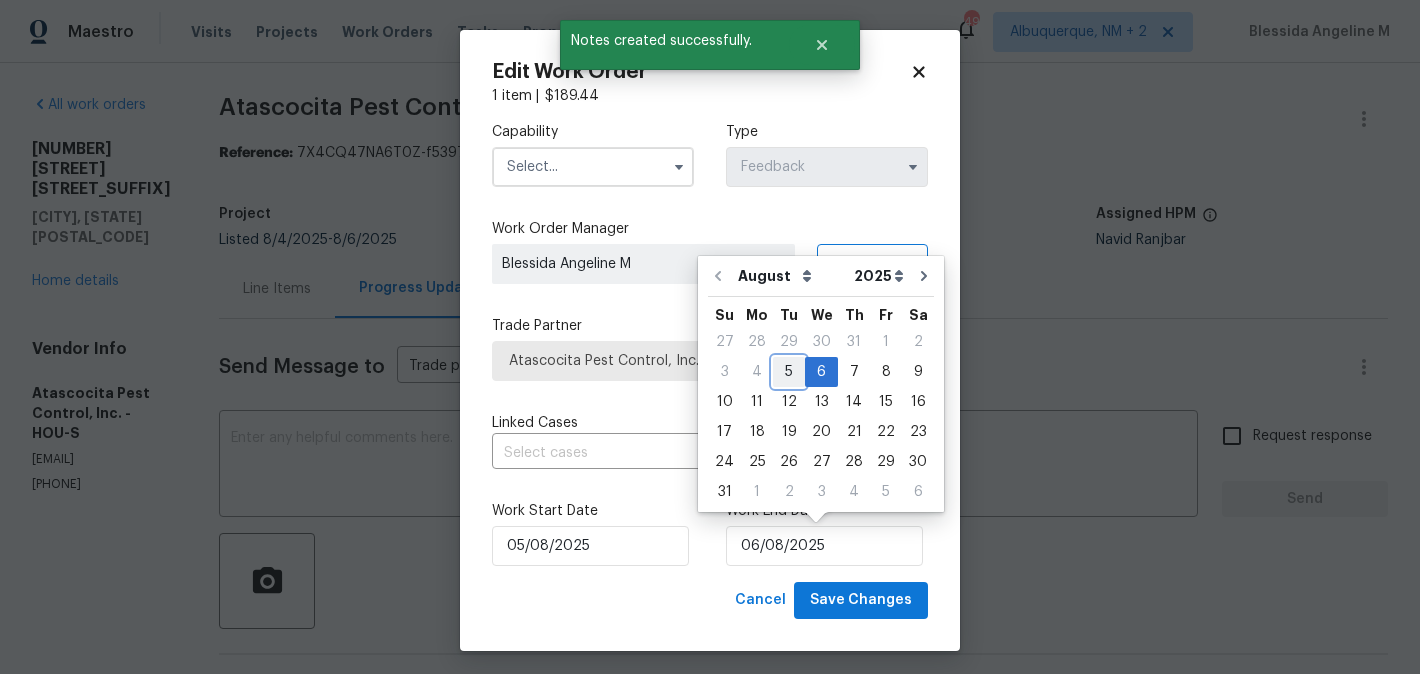 click on "5" at bounding box center (789, 372) 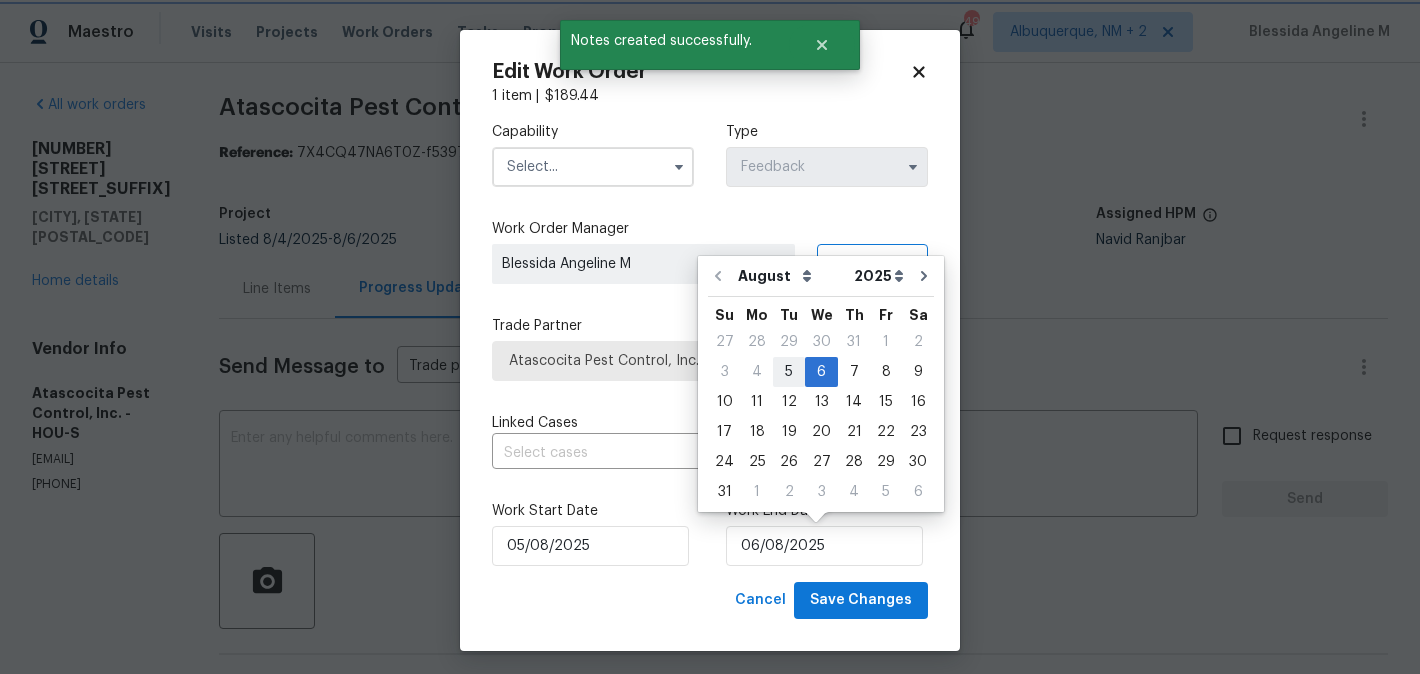 type on "05/08/2025" 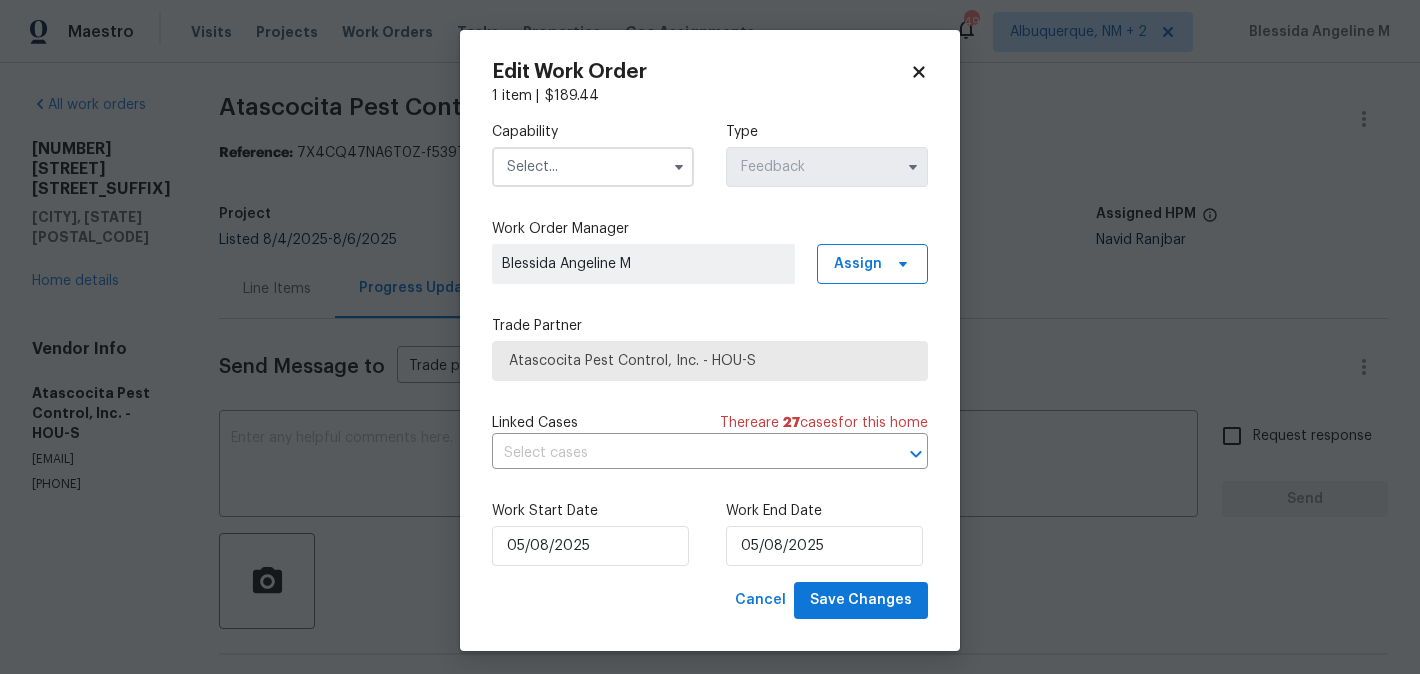 click at bounding box center [593, 167] 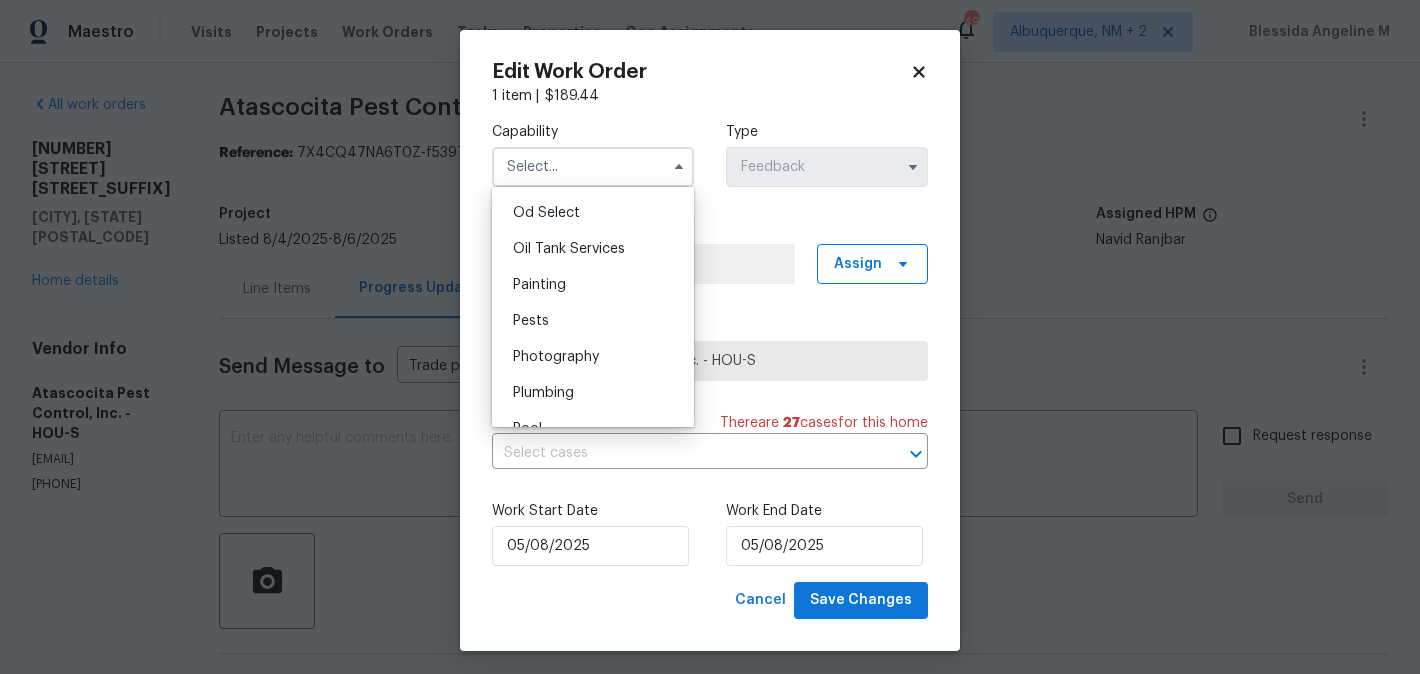 scroll, scrollTop: 1609, scrollLeft: 0, axis: vertical 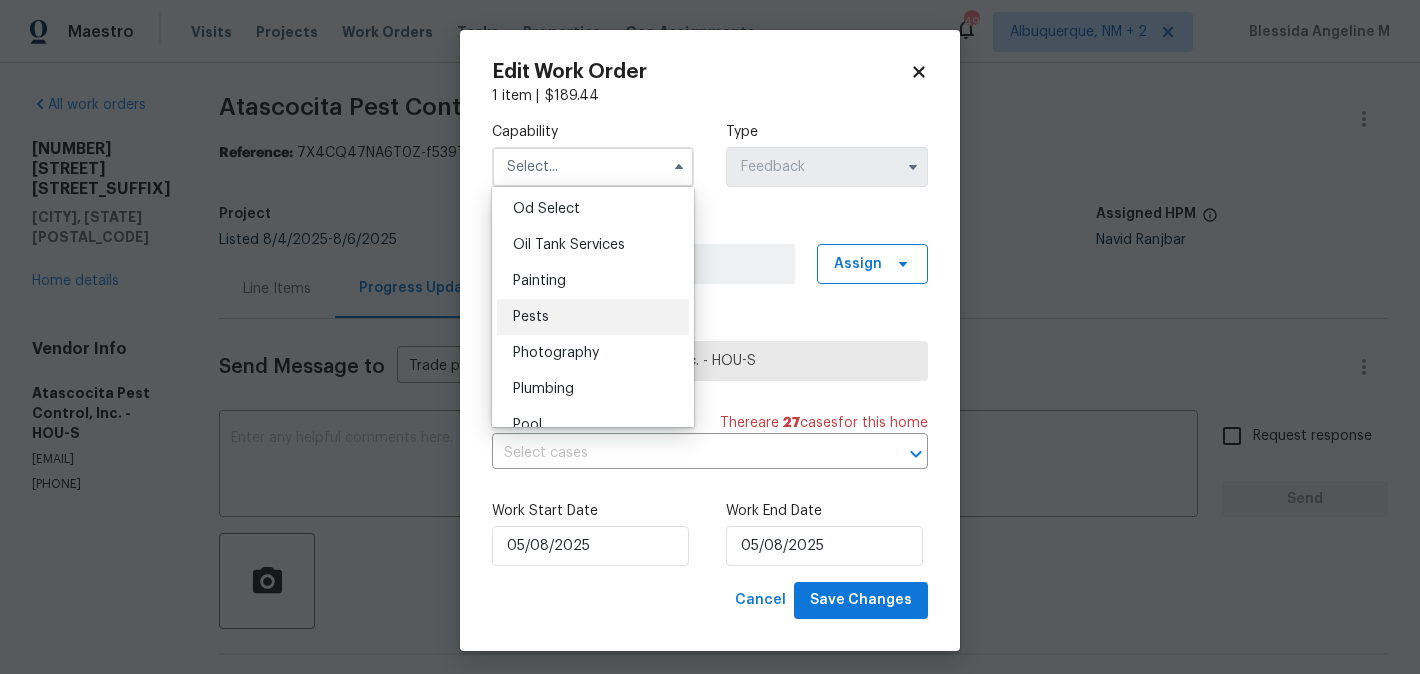 click on "Pests" at bounding box center (593, 317) 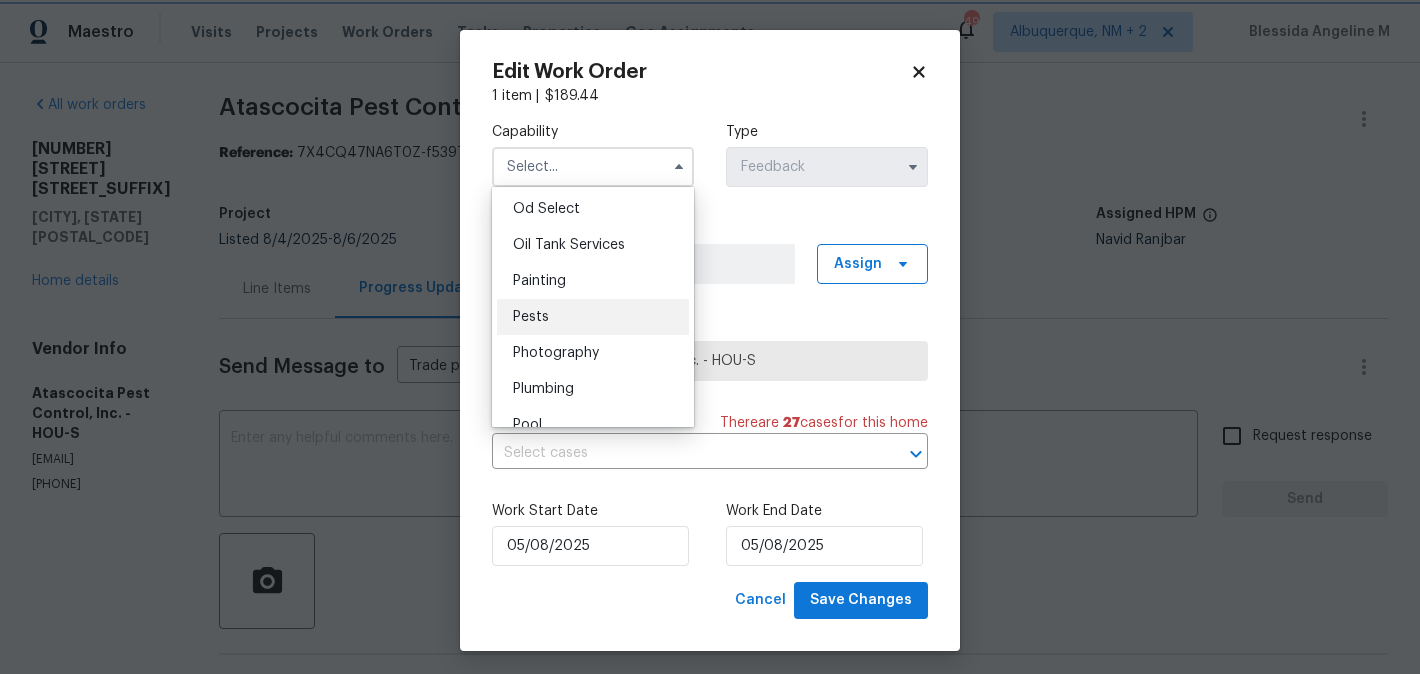 type on "Pests" 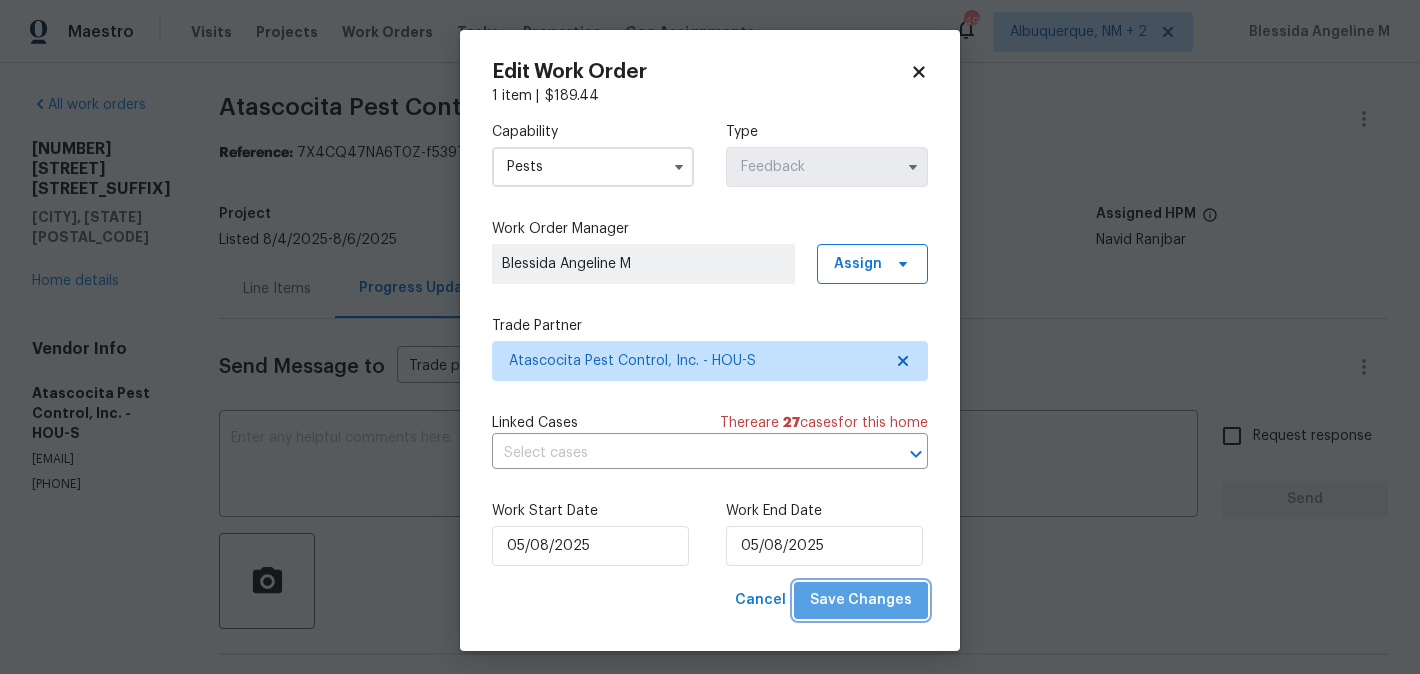 click on "Save Changes" at bounding box center [861, 600] 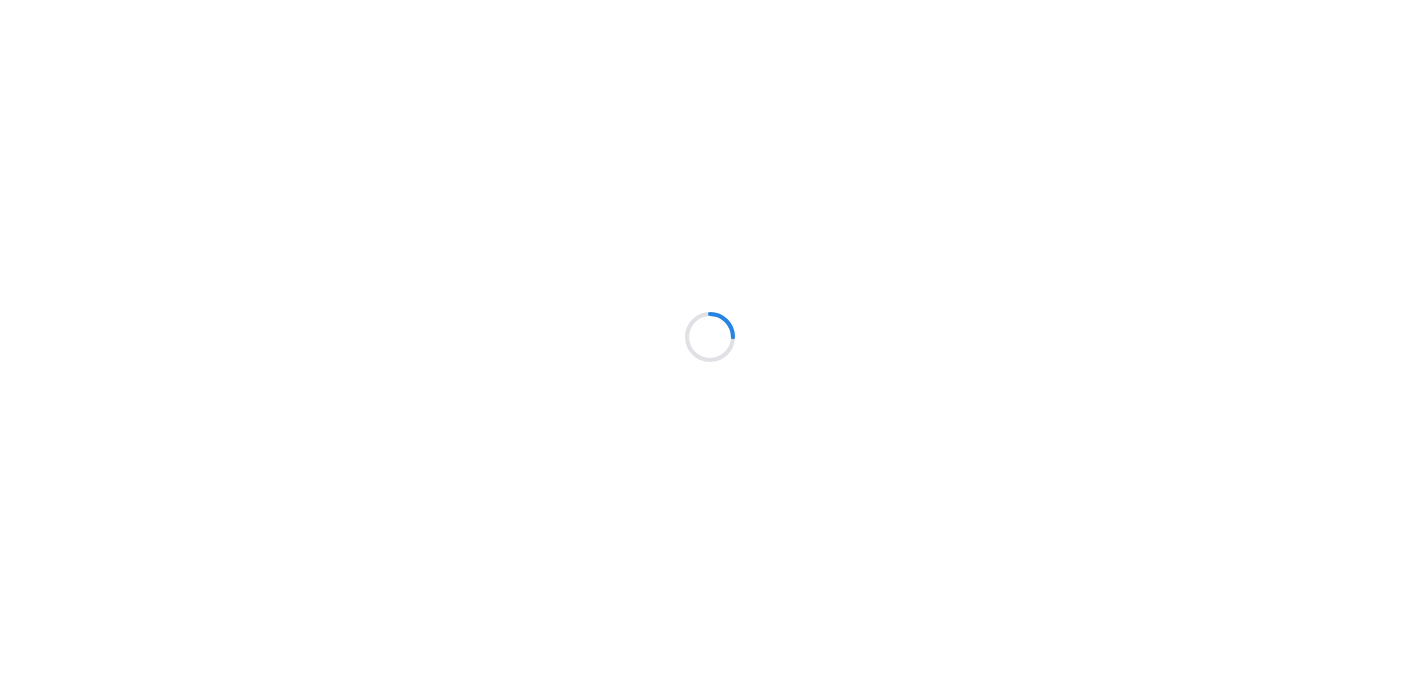 scroll, scrollTop: 0, scrollLeft: 0, axis: both 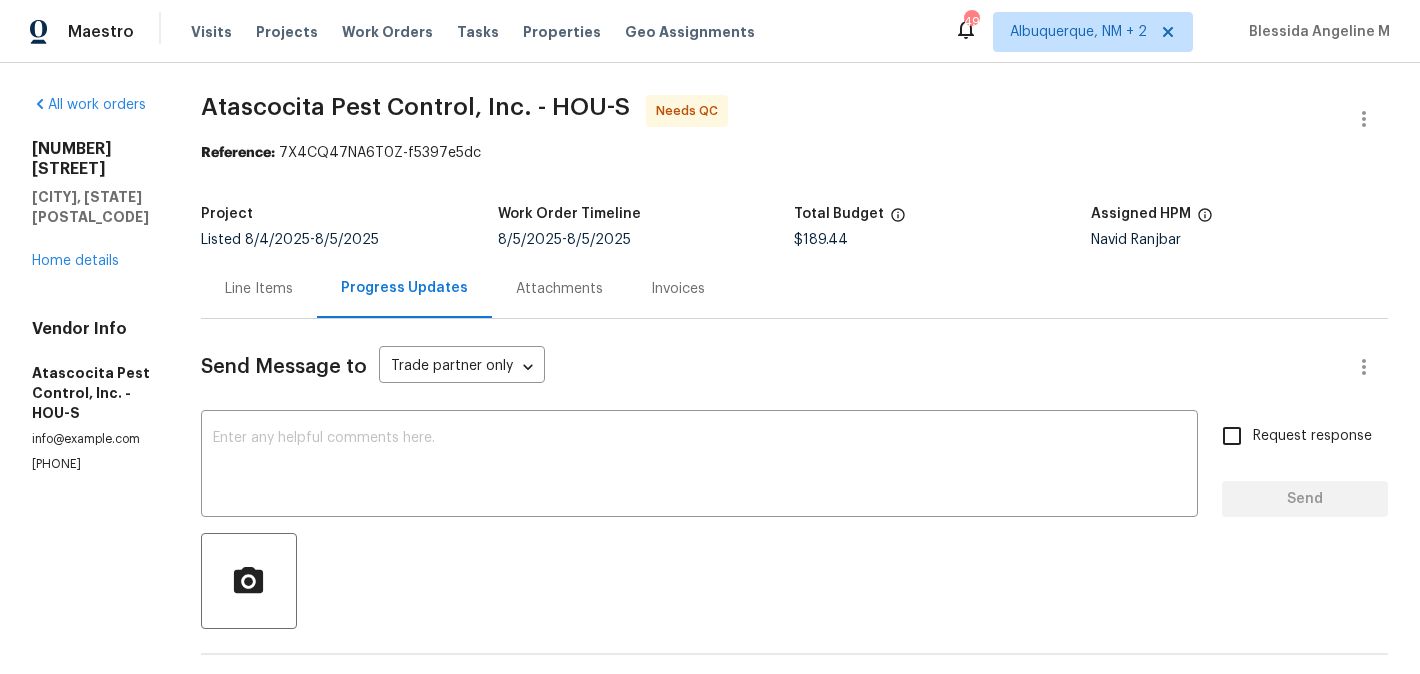 click on "Line Items" at bounding box center (259, 289) 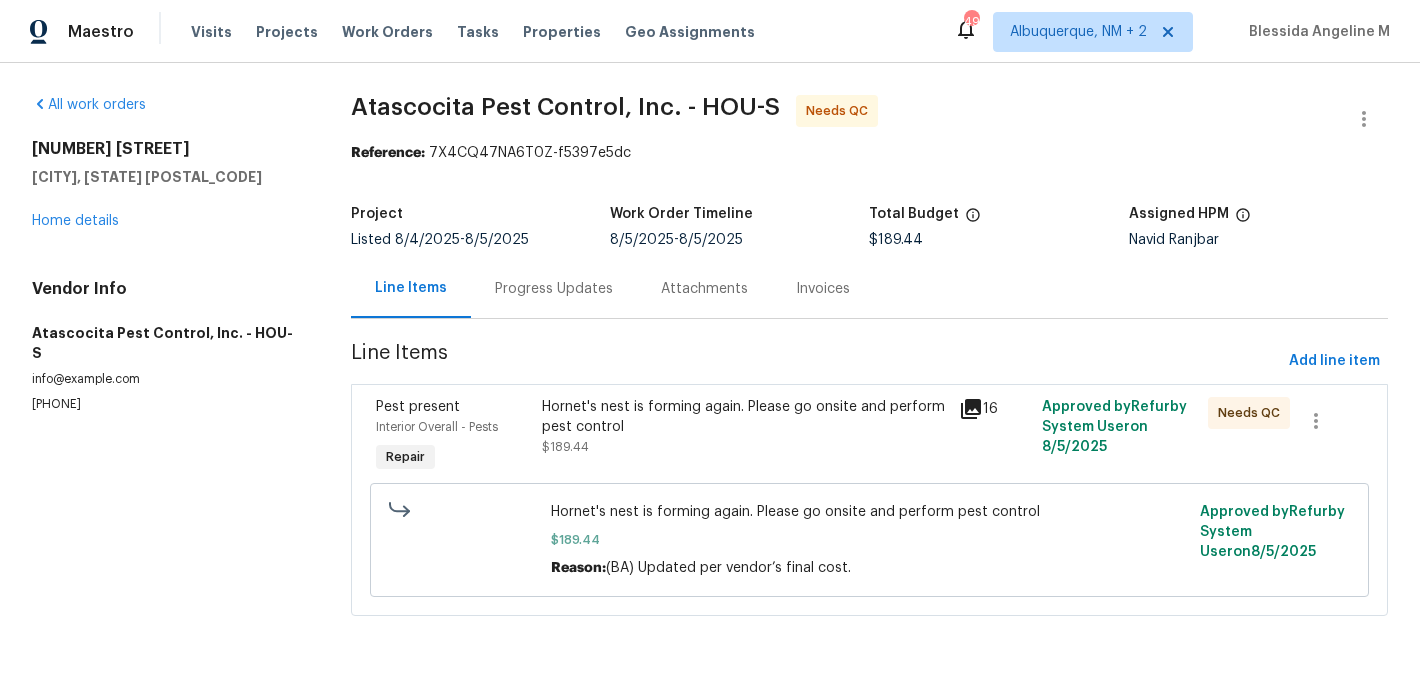click on "Hornet's nest is forming again. Please go onsite and perform pest control" at bounding box center [744, 417] 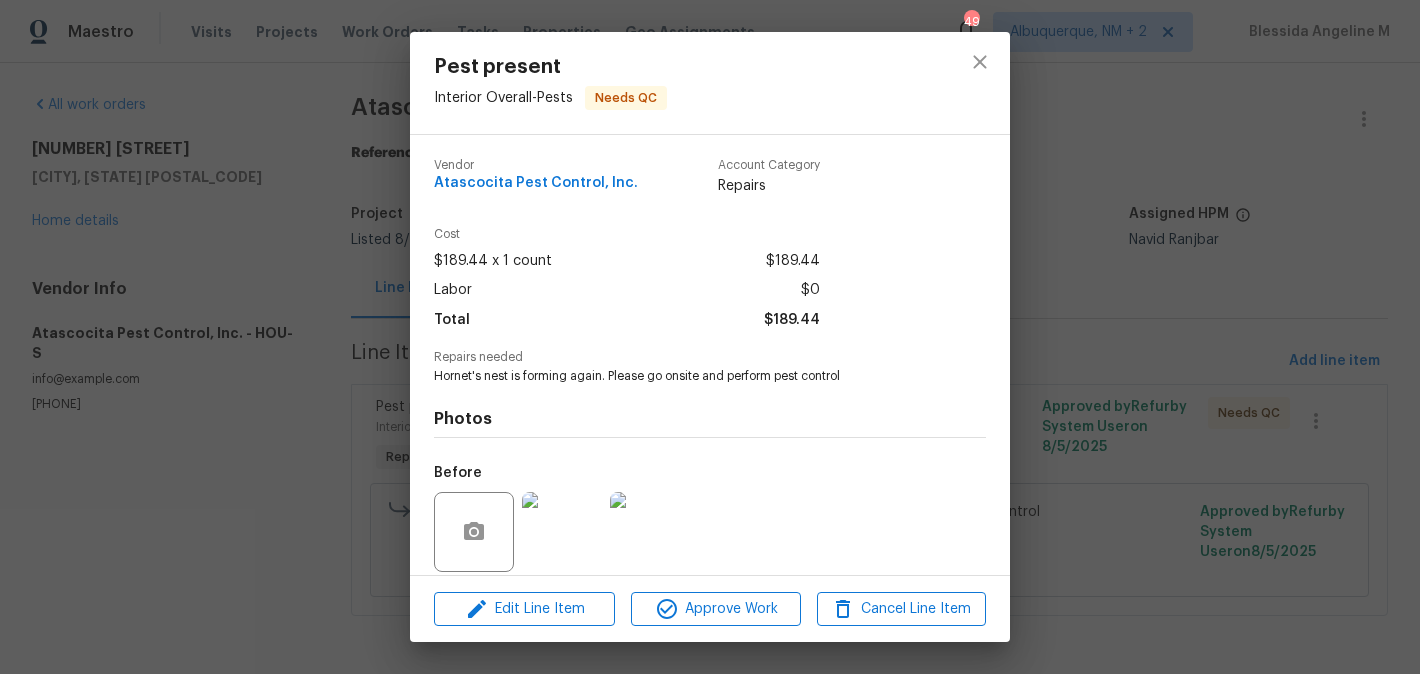 scroll, scrollTop: 146, scrollLeft: 0, axis: vertical 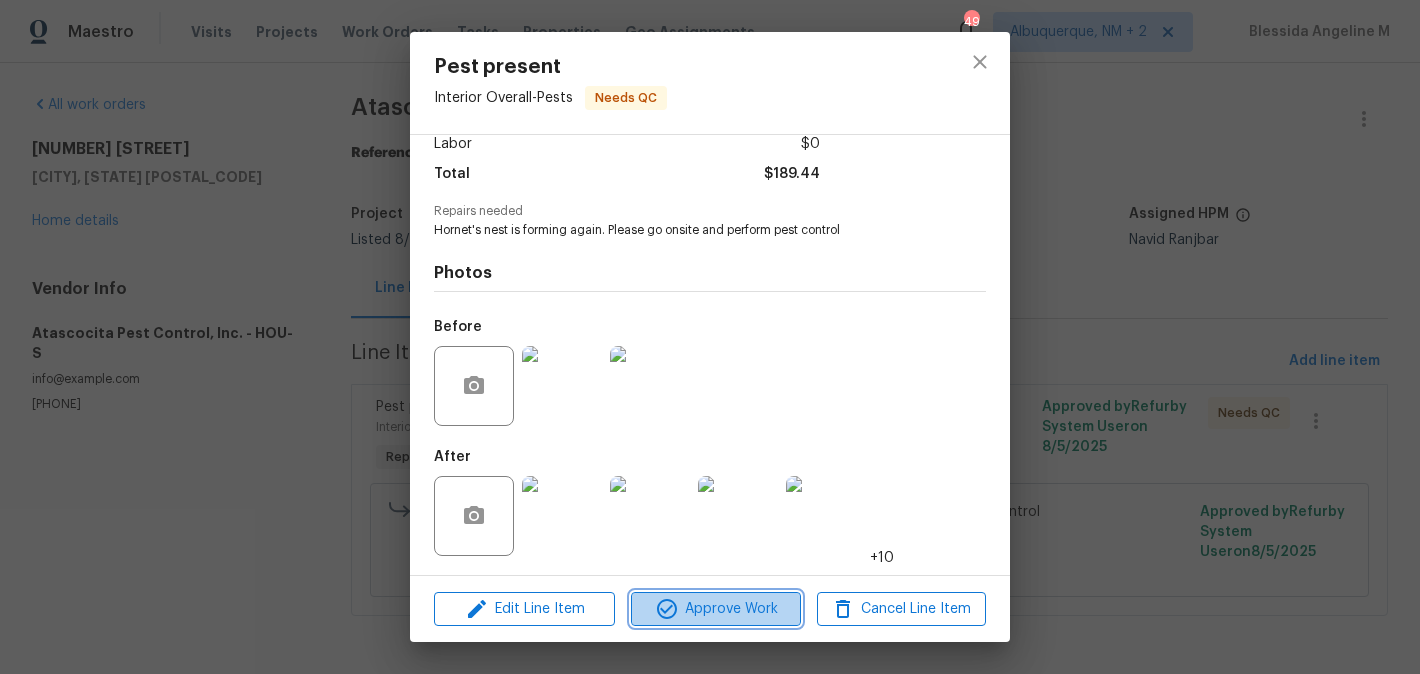click on "Approve Work" at bounding box center (715, 609) 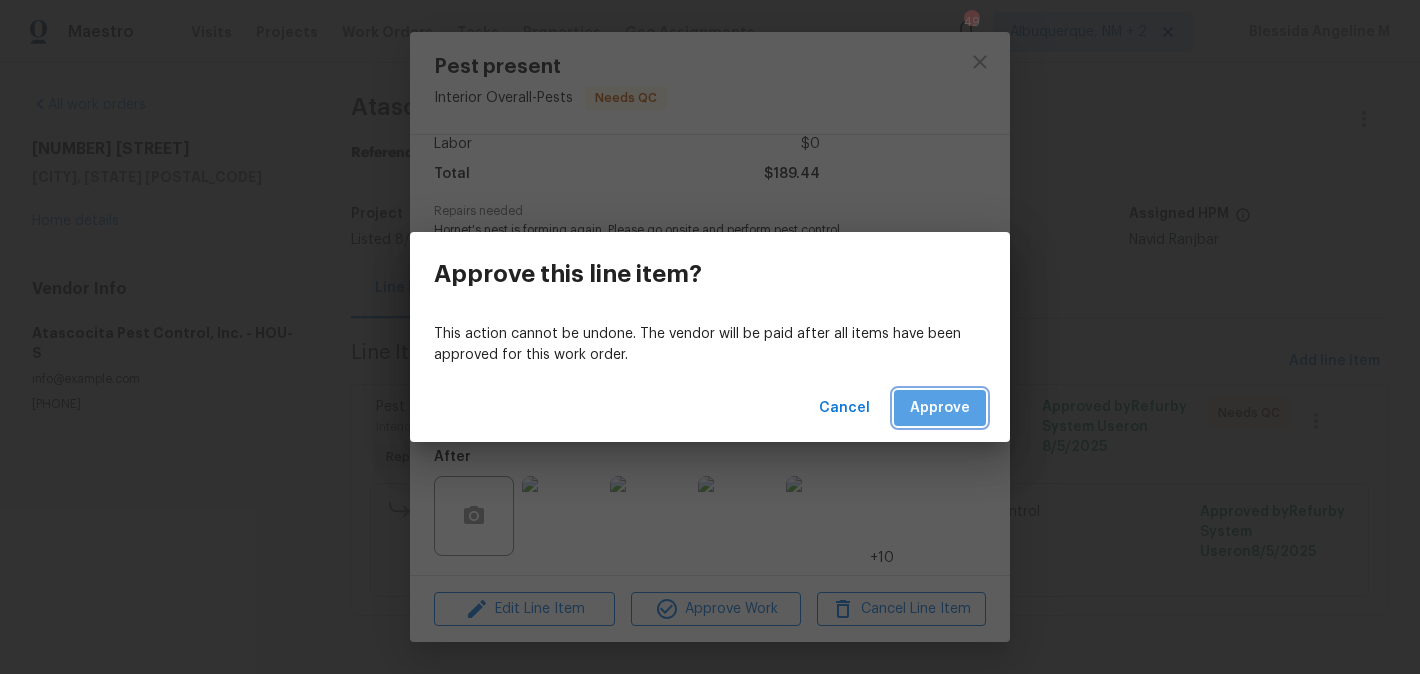 click on "Approve" at bounding box center [940, 408] 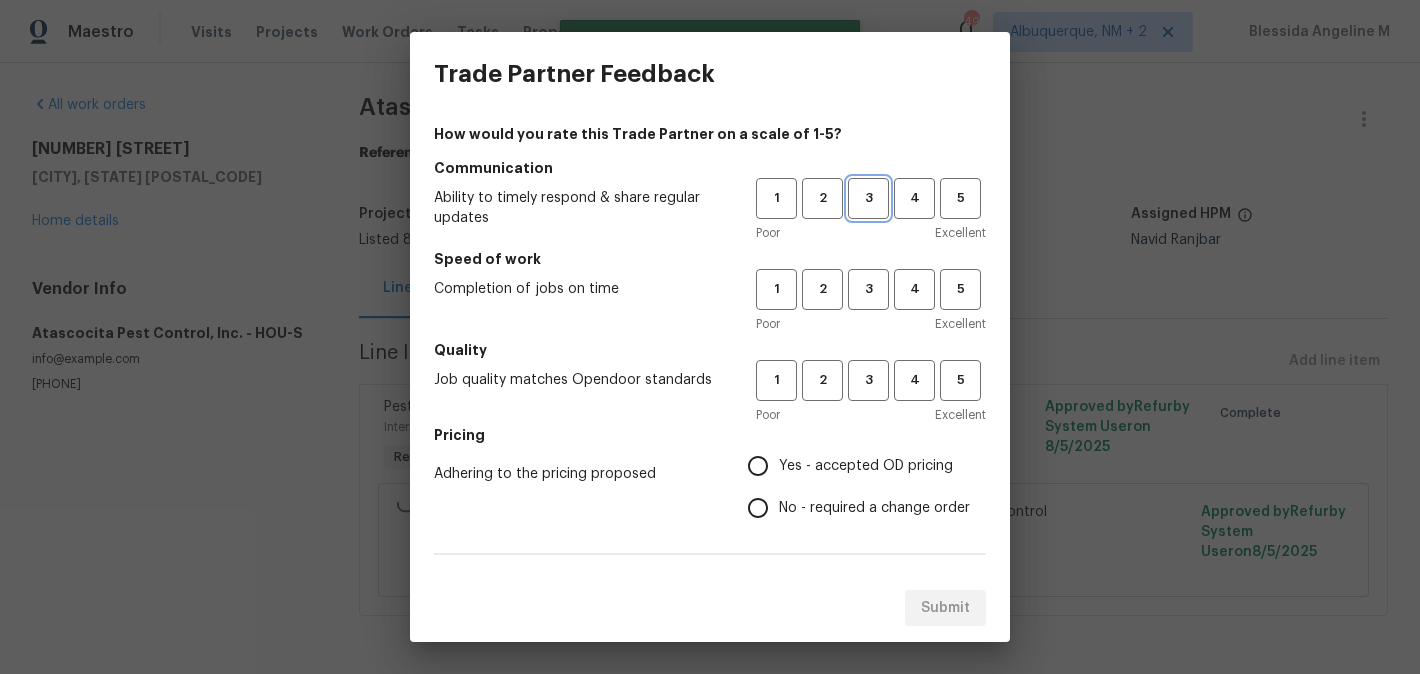 click on "3" at bounding box center (868, 198) 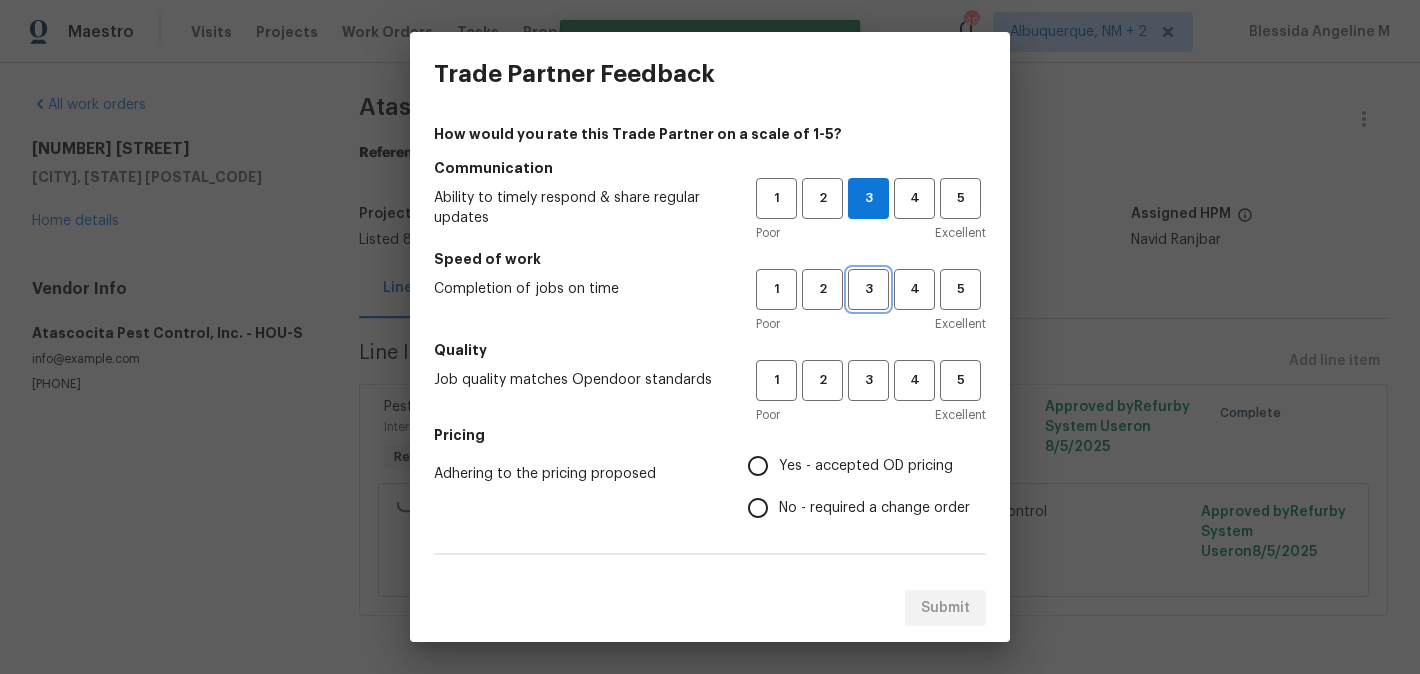 click on "3" at bounding box center (868, 289) 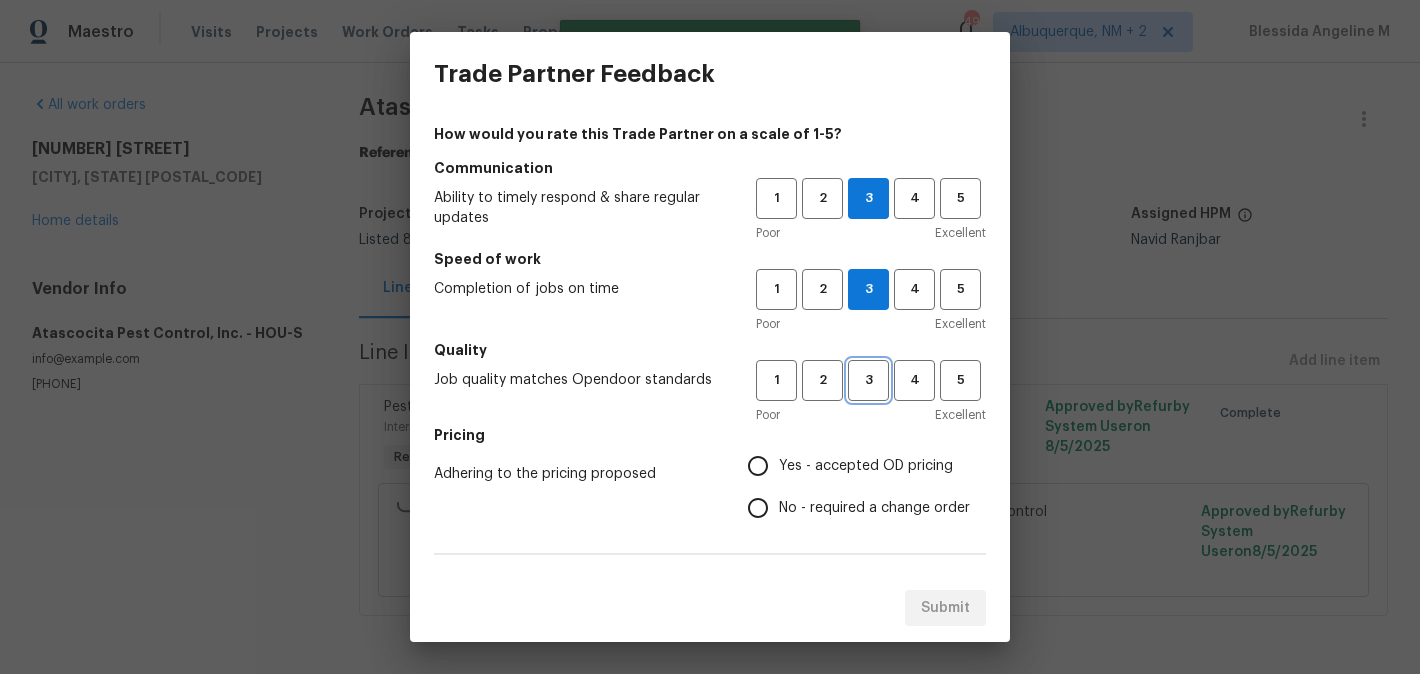 click on "3" at bounding box center [868, 380] 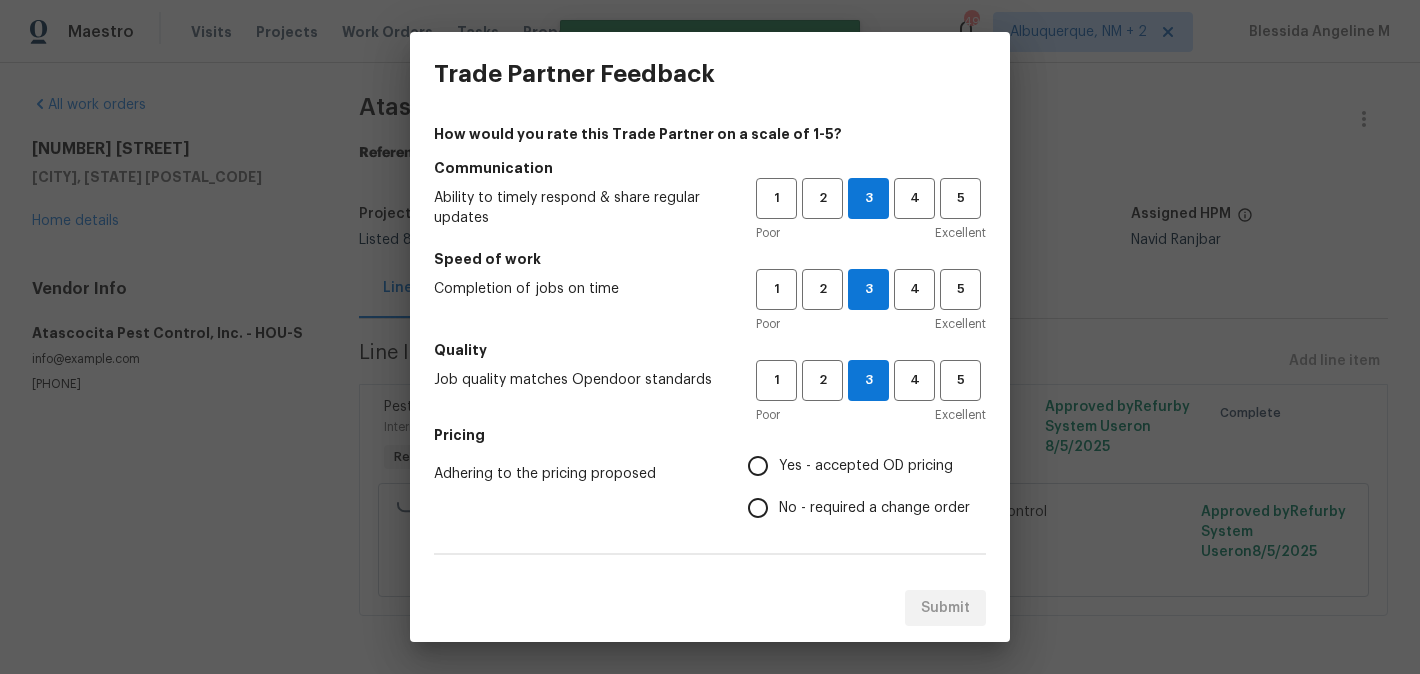 click on "No - required a change order" at bounding box center (874, 508) 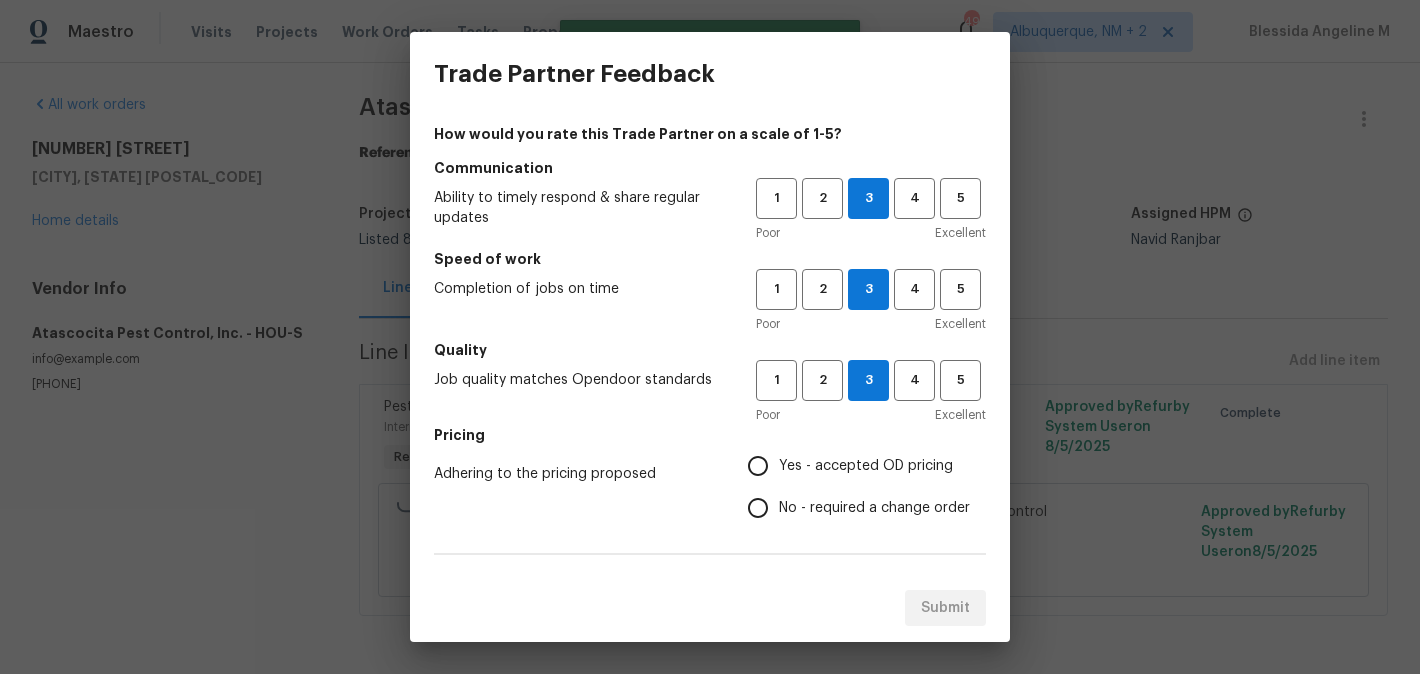 click on "No - required a change order" at bounding box center [758, 508] 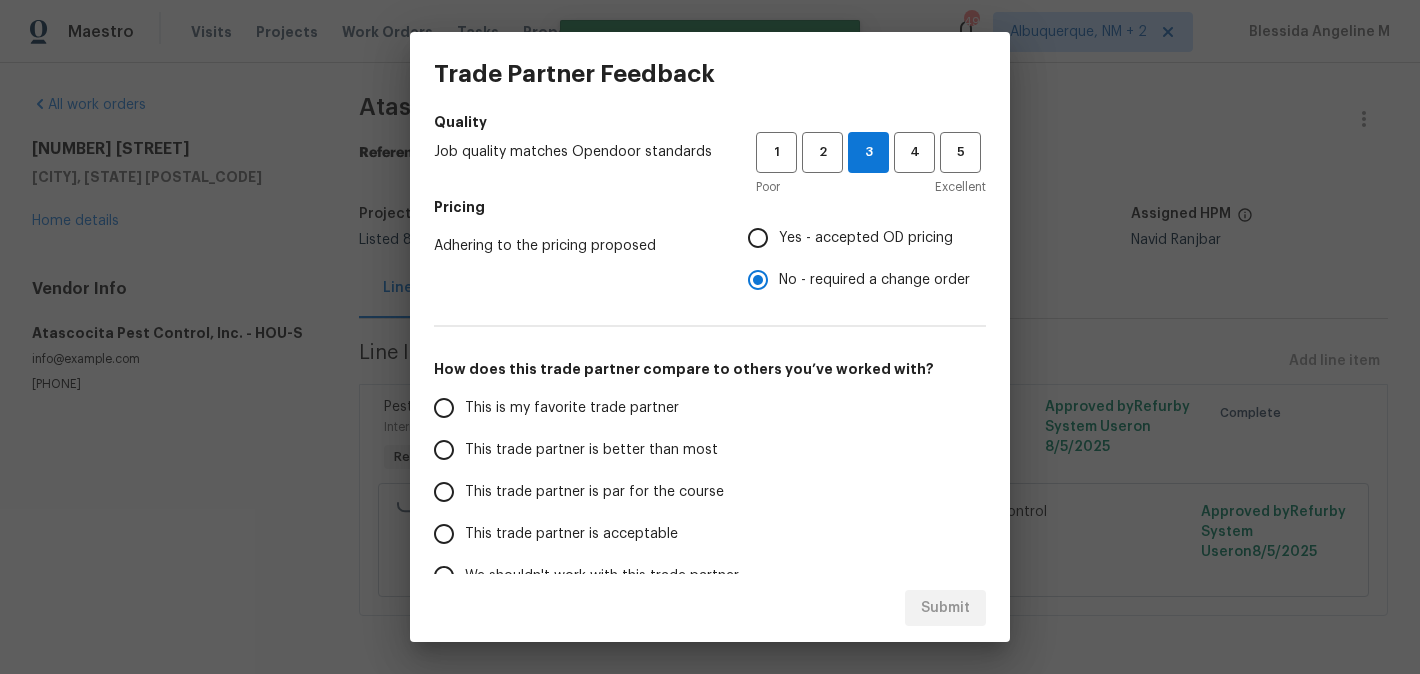 scroll, scrollTop: 233, scrollLeft: 0, axis: vertical 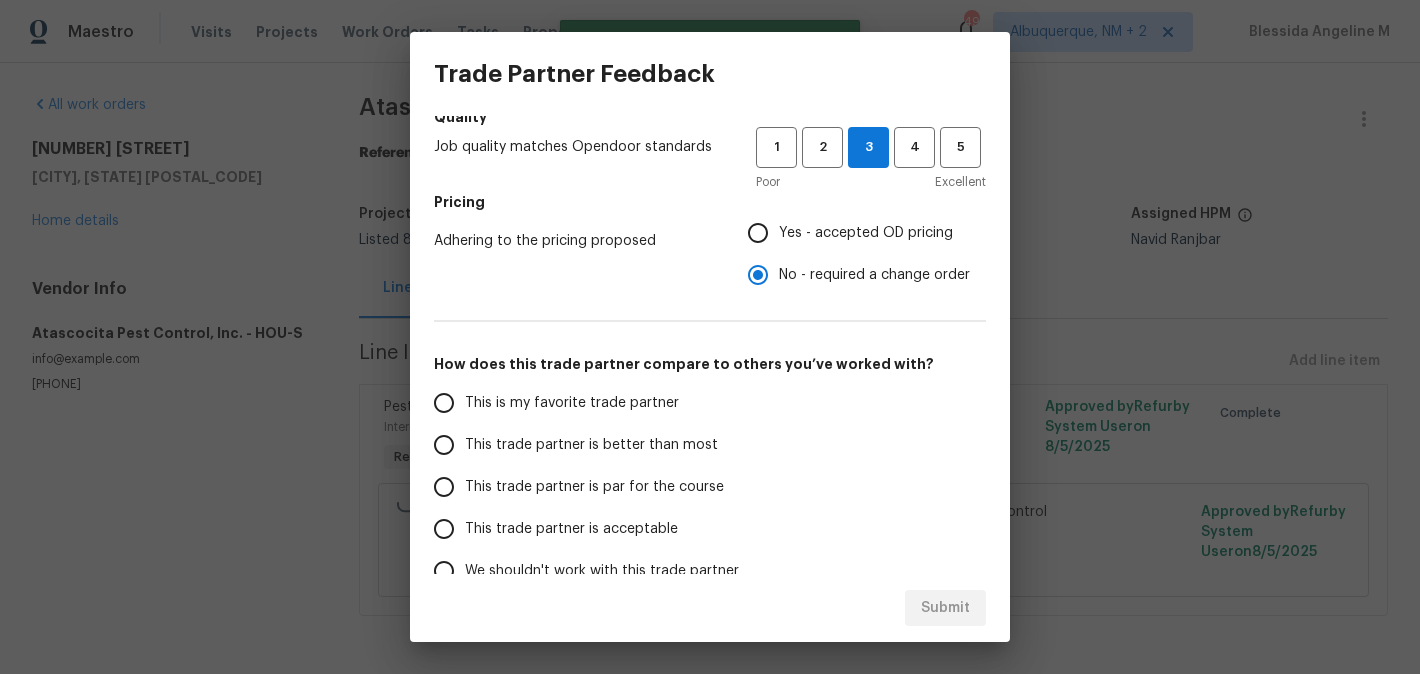 click on "This trade partner is better than most" at bounding box center [591, 445] 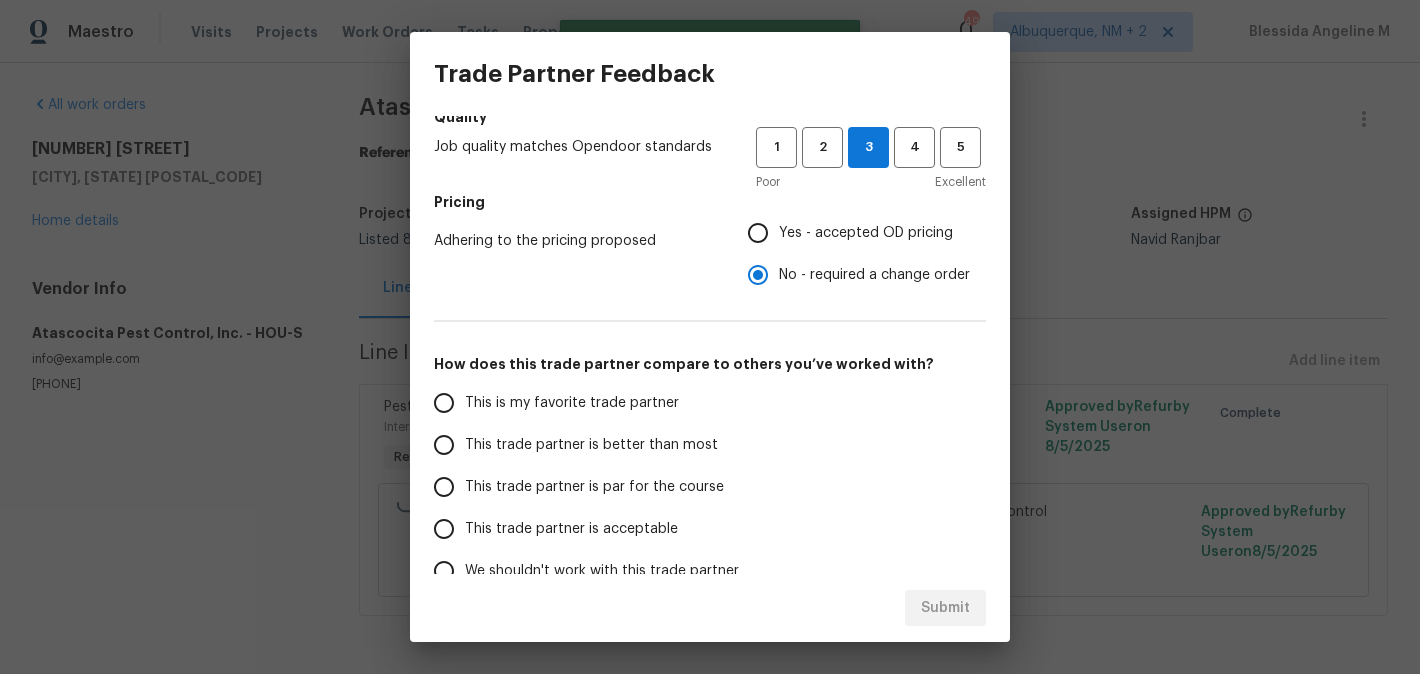 click on "This trade partner is better than most" at bounding box center [444, 445] 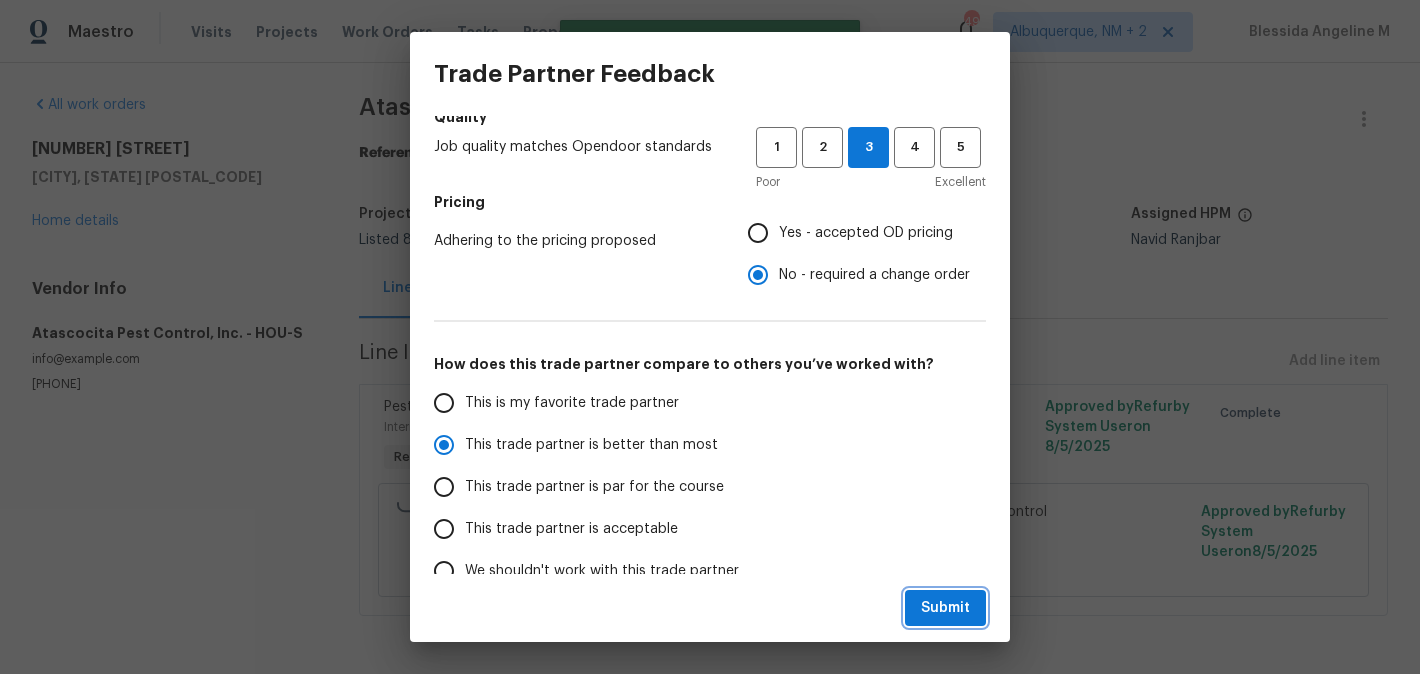 click on "Submit" at bounding box center [945, 608] 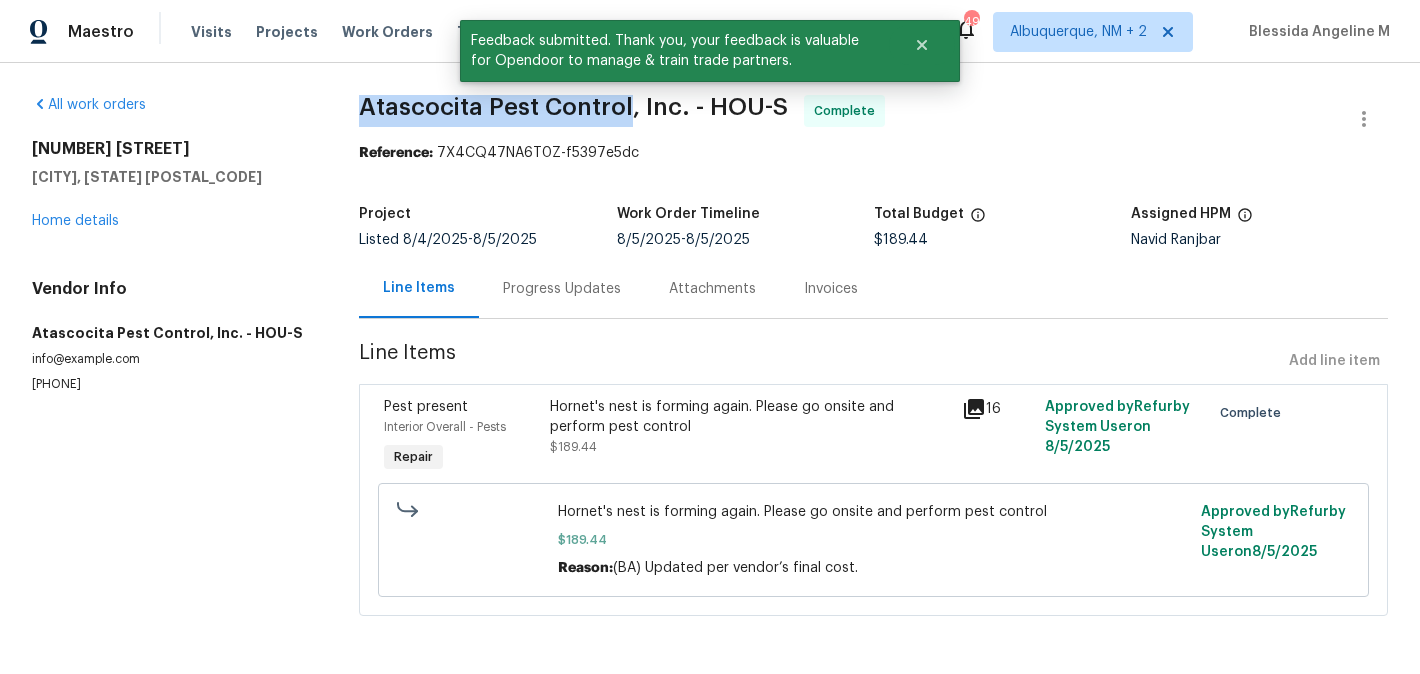 drag, startPoint x: 358, startPoint y: 100, endPoint x: 632, endPoint y: 105, distance: 274.04562 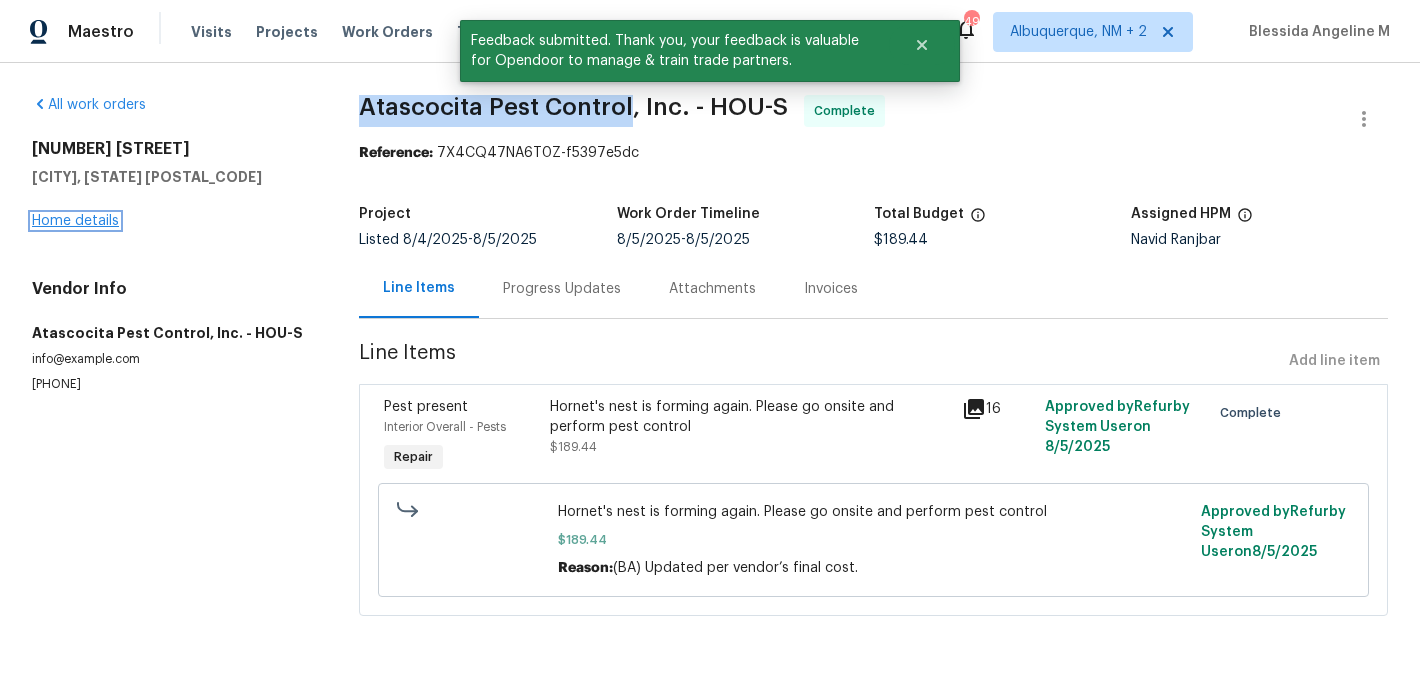 click on "Home details" at bounding box center [75, 221] 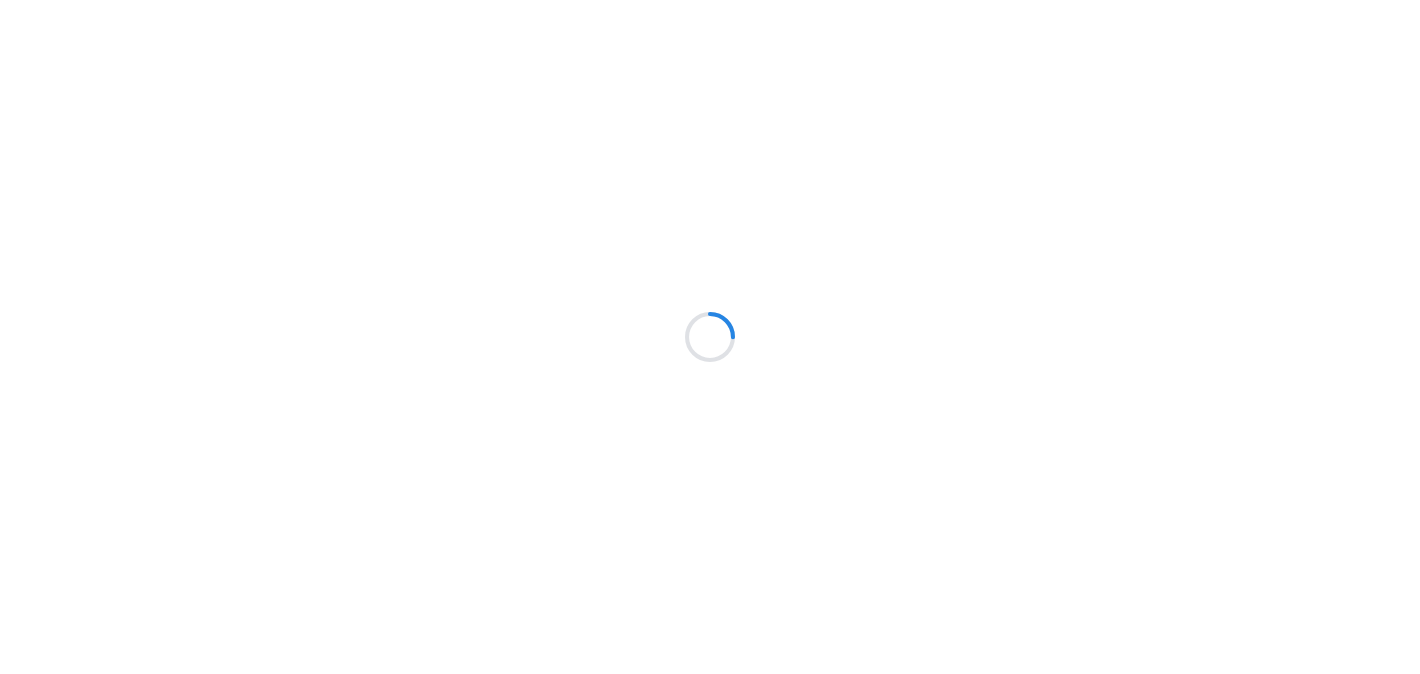 scroll, scrollTop: 0, scrollLeft: 0, axis: both 